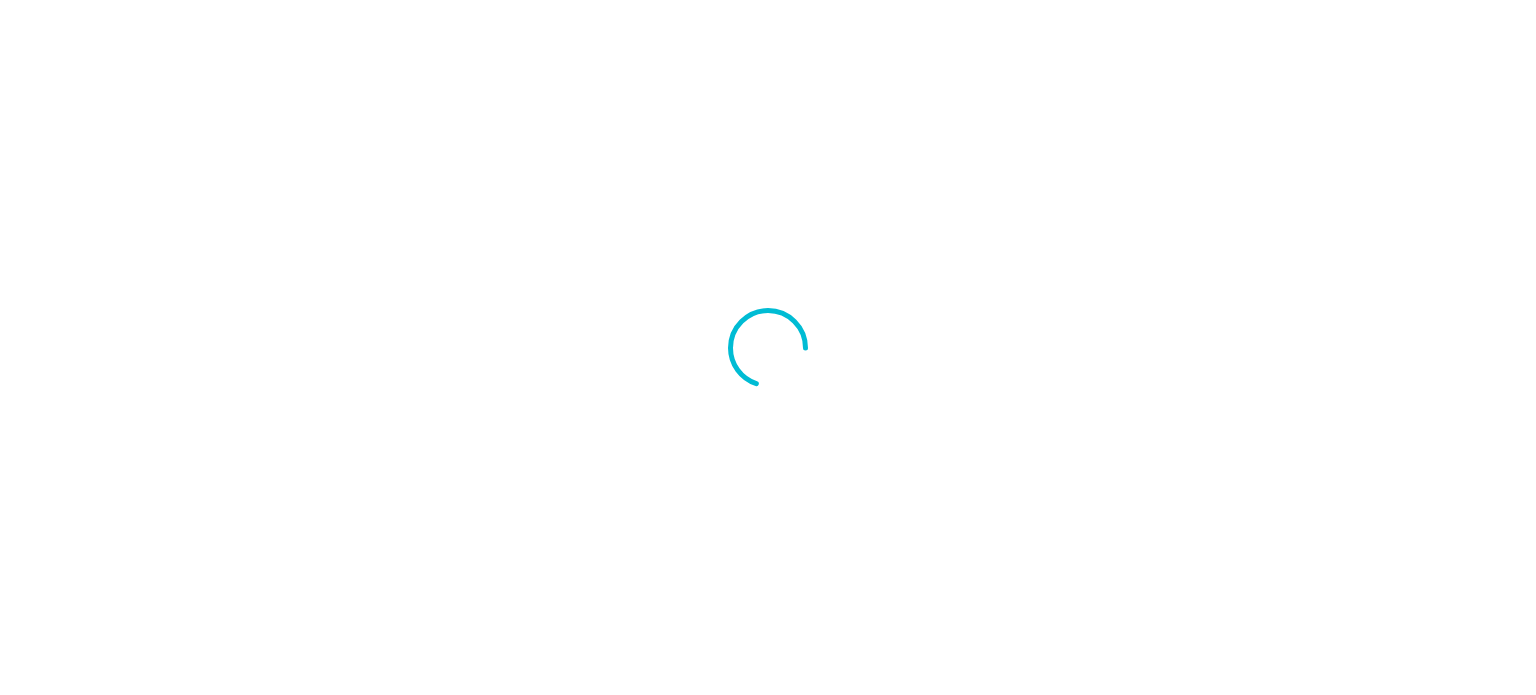 scroll, scrollTop: 0, scrollLeft: 0, axis: both 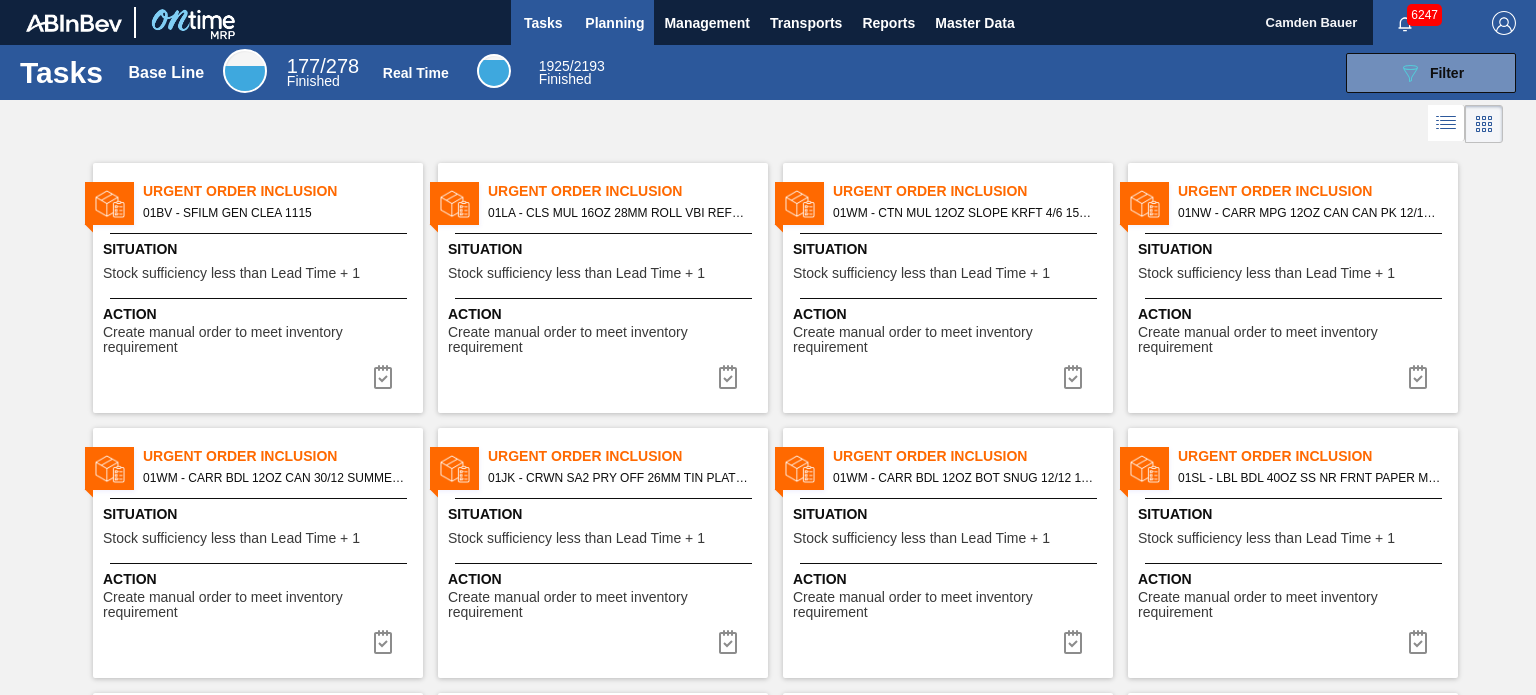 click on "Planning" at bounding box center (614, 22) 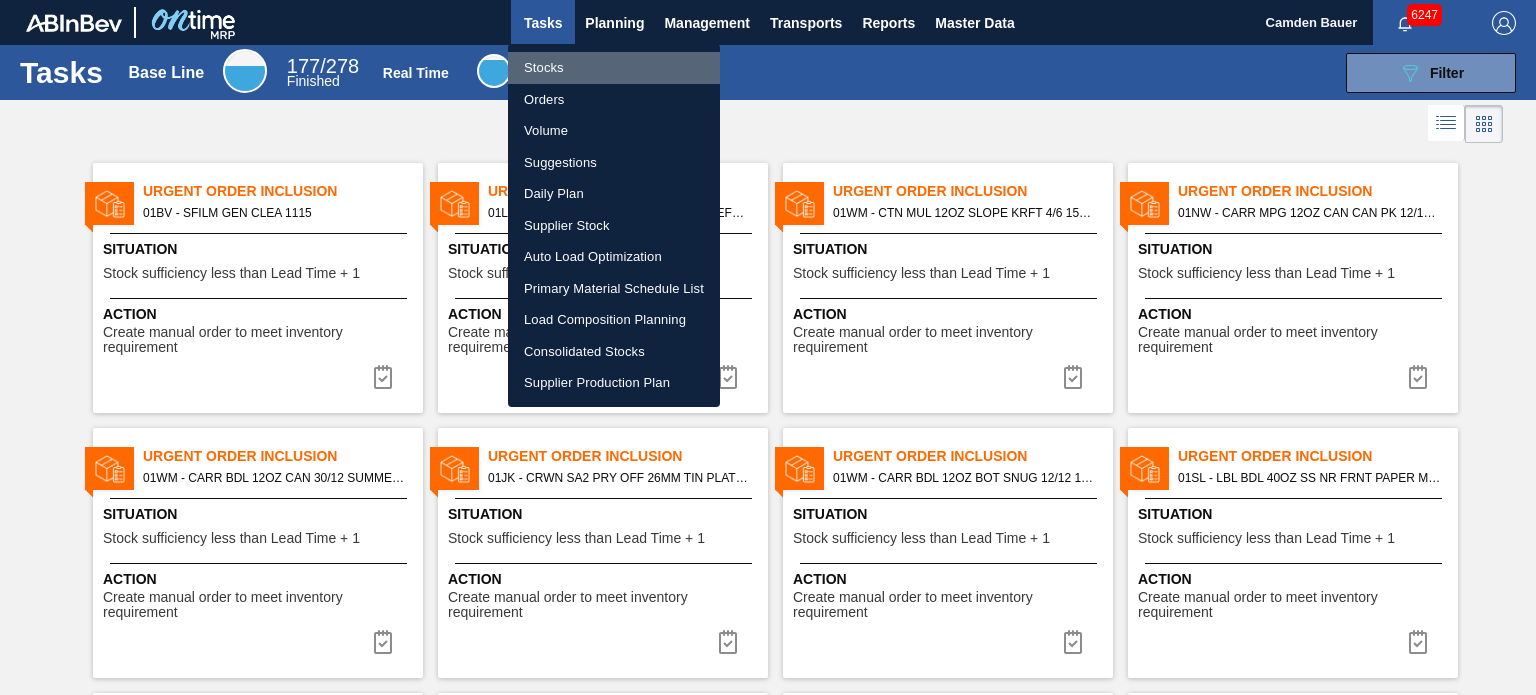 click on "Stocks" at bounding box center [614, 68] 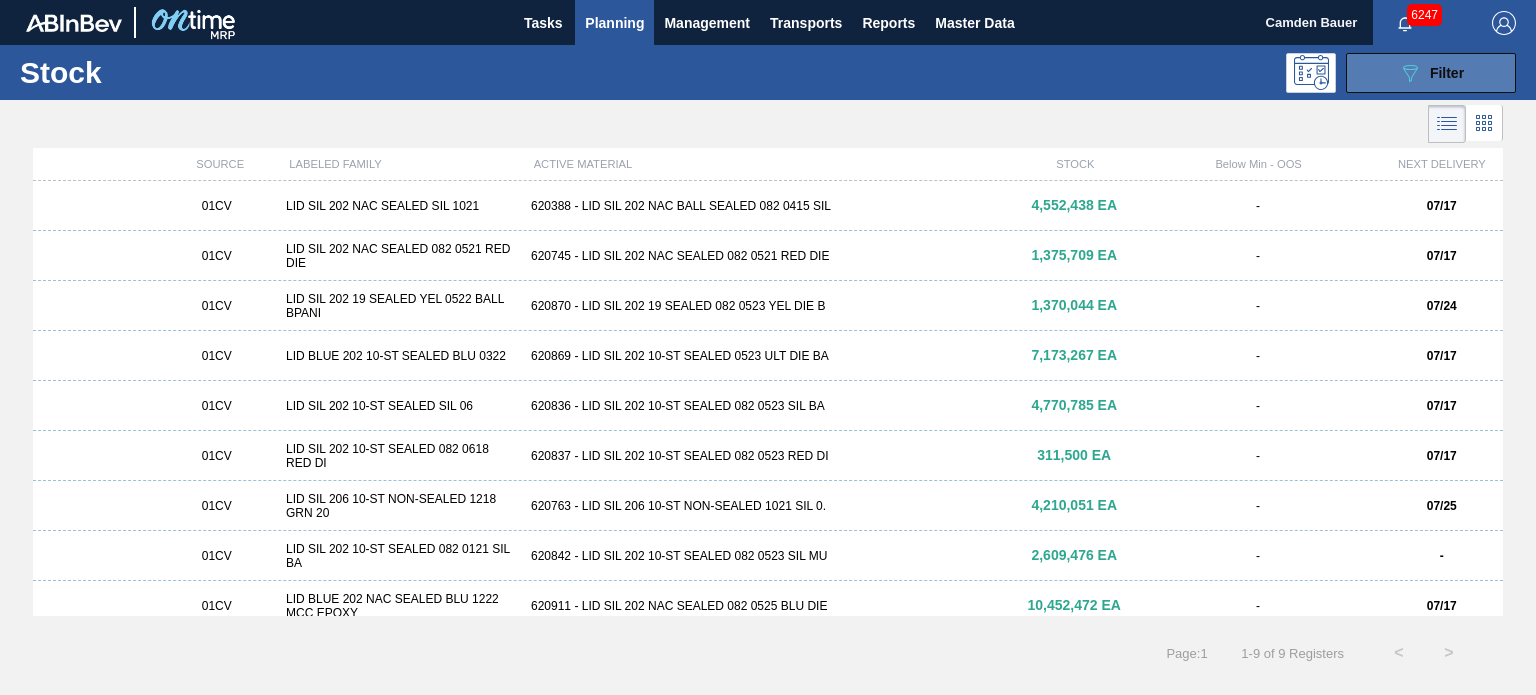 click on "089F7B8B-B2A5-4AFE-B5C0-19BA573D28AC Filter" at bounding box center [1431, 73] 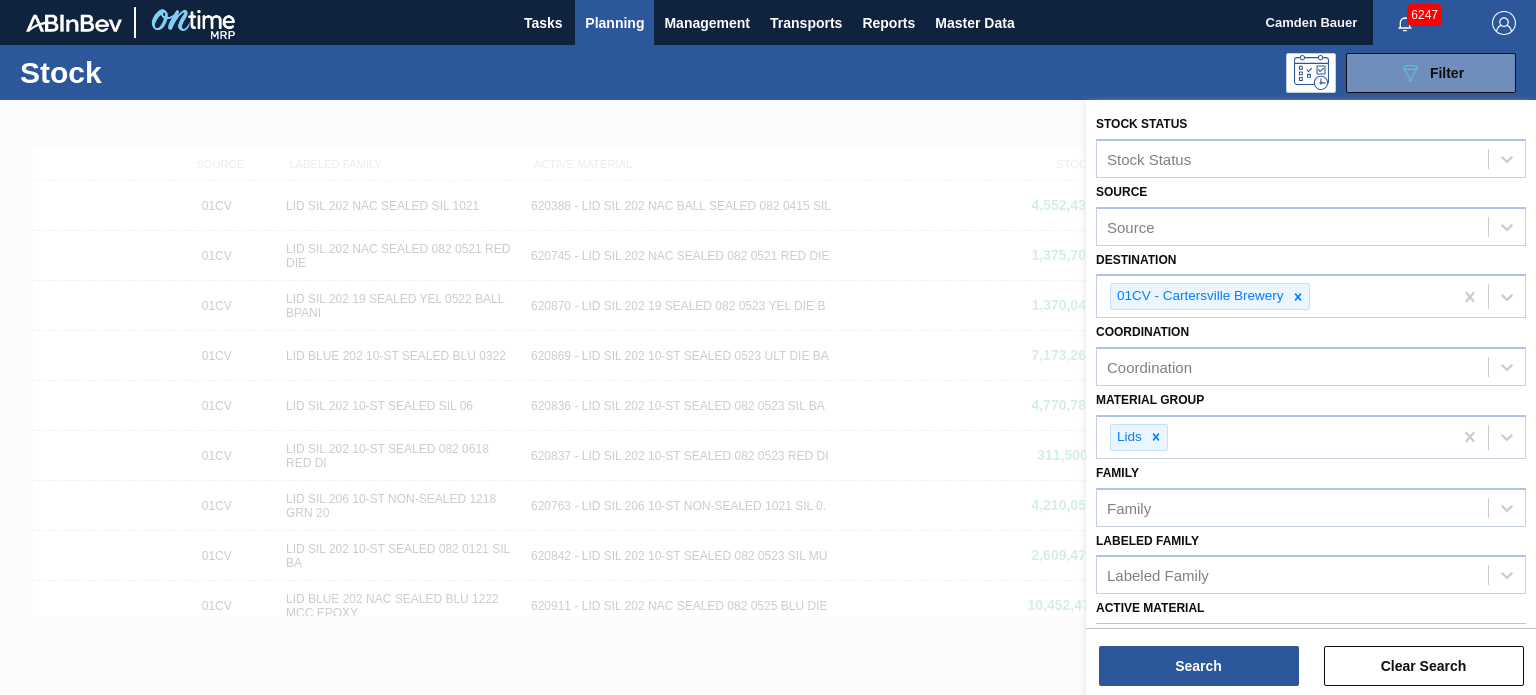 click at bounding box center [768, 447] 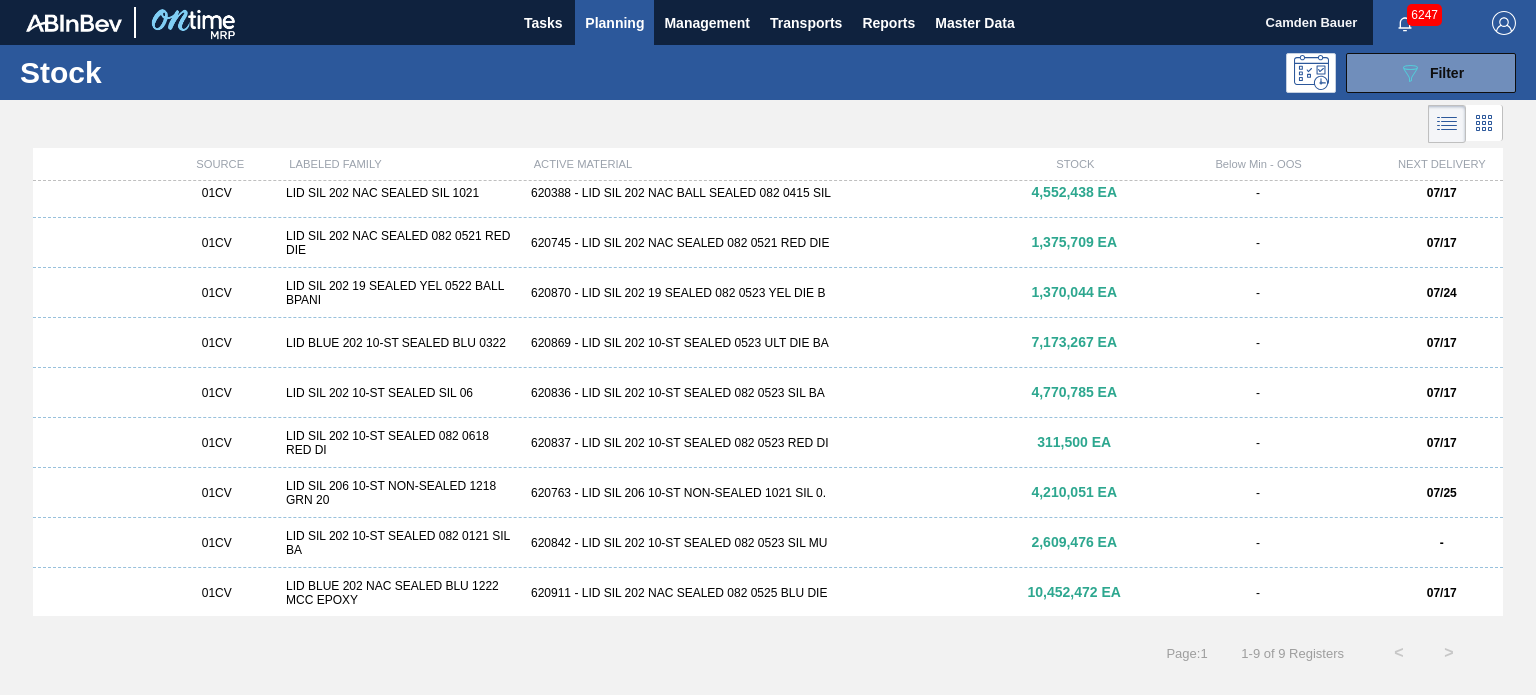 scroll, scrollTop: 0, scrollLeft: 0, axis: both 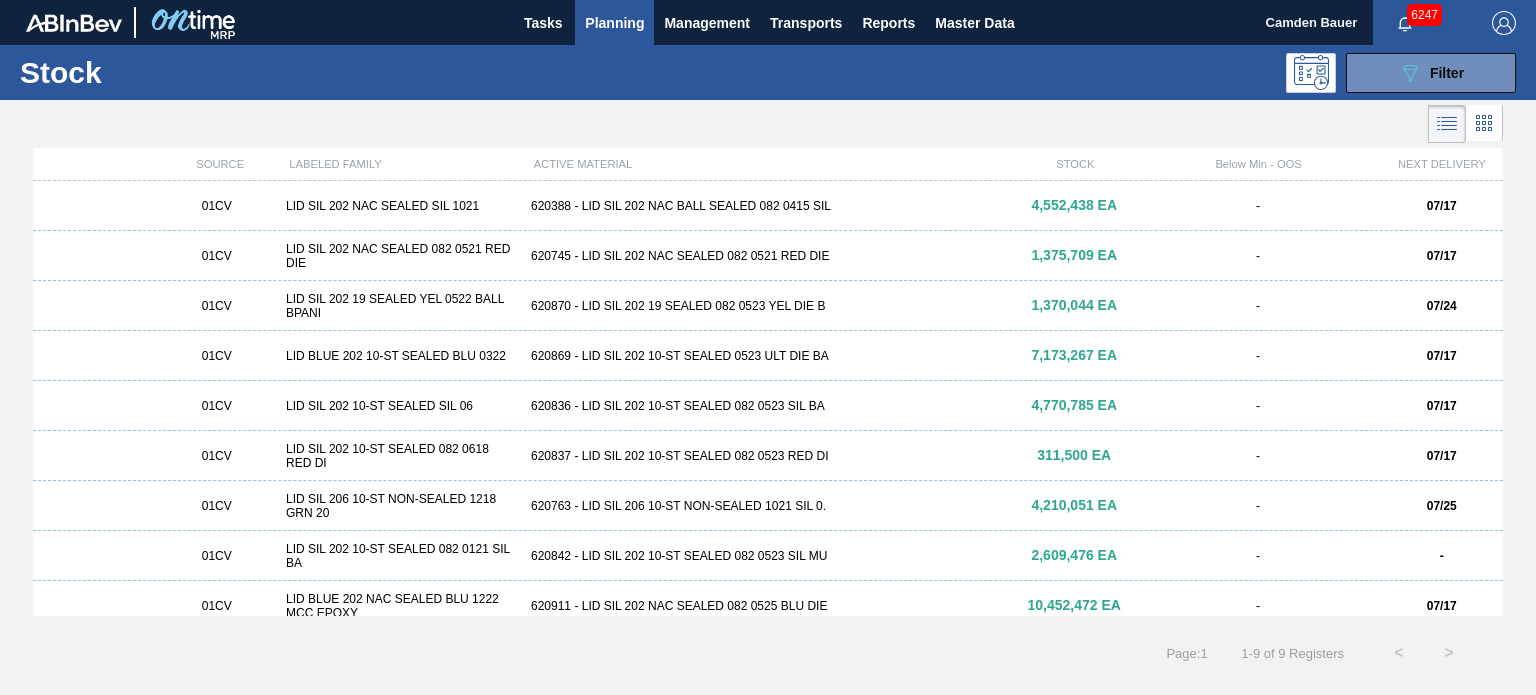click on "01CV LID SIL 202 NAC SEALED SIL 1021 620388 - LID SIL 202 NAC BALL SEALED 082 0415 SIL 4,552,438 EA - 07/17" at bounding box center (768, 206) 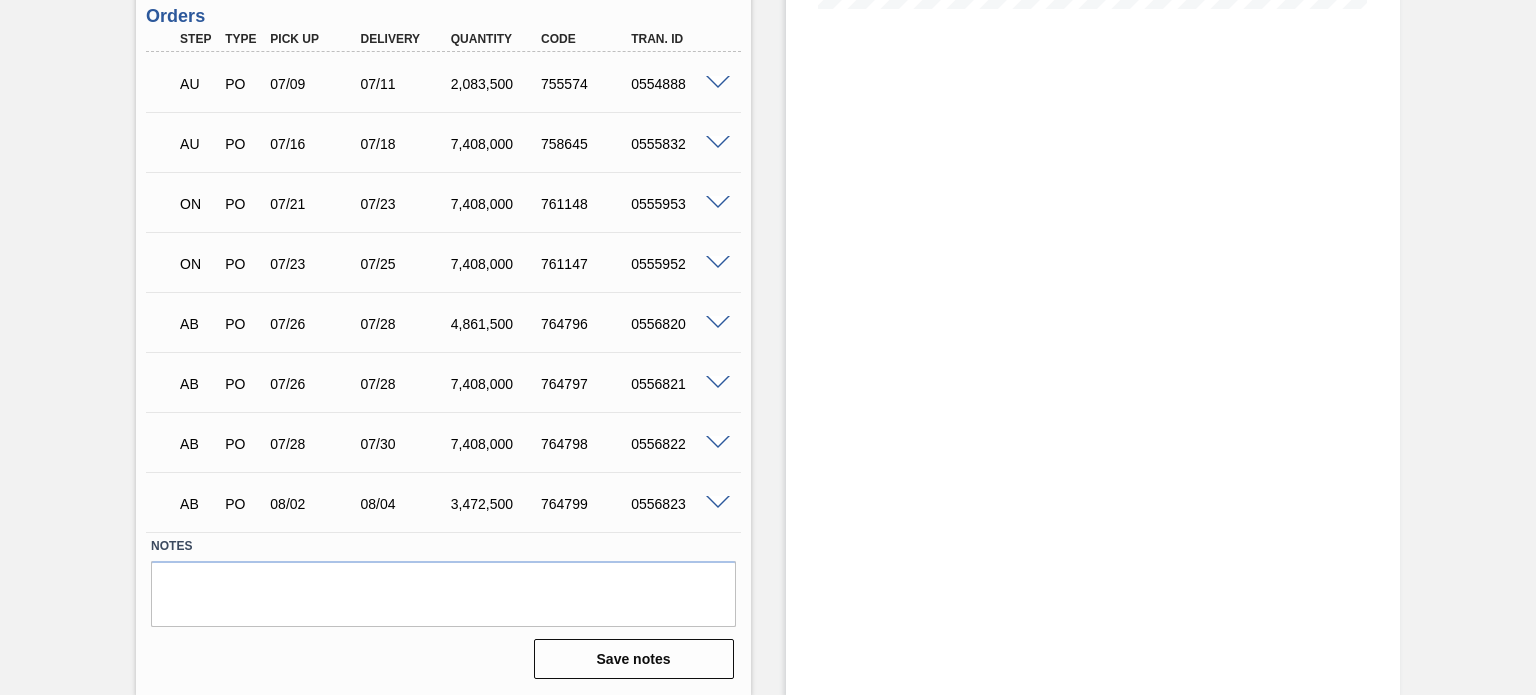 scroll, scrollTop: 0, scrollLeft: 0, axis: both 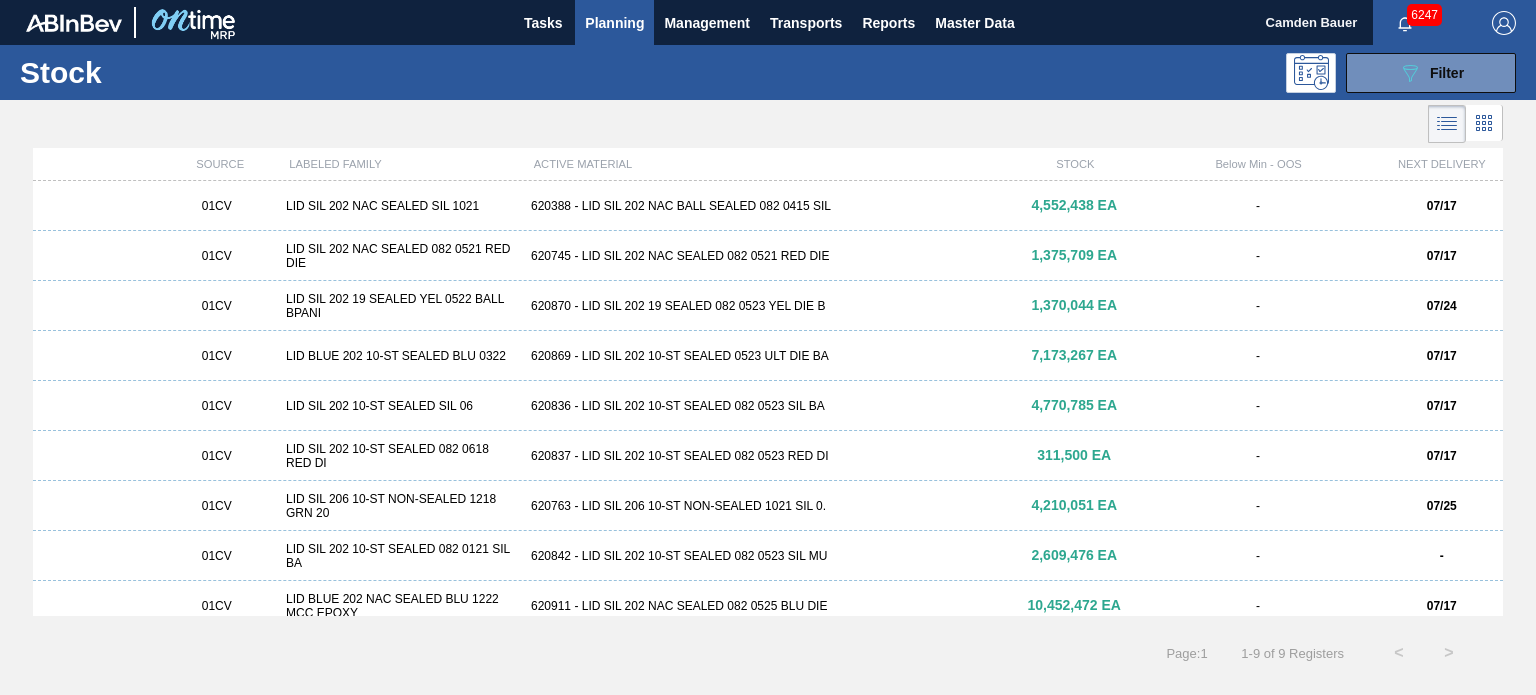 click on "620745 - LID SIL 202 NAC SEALED 082 0521 RED DIE" at bounding box center [768, 256] 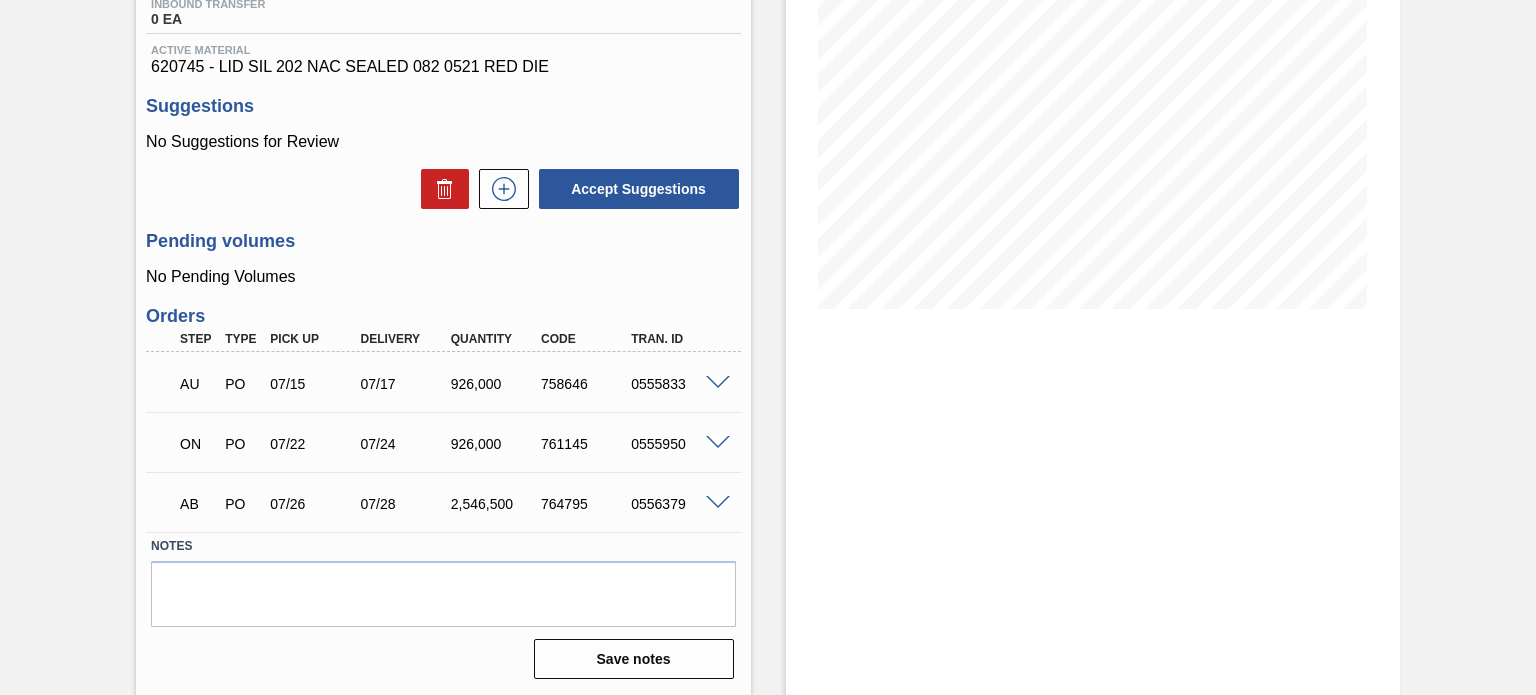 scroll, scrollTop: 276, scrollLeft: 0, axis: vertical 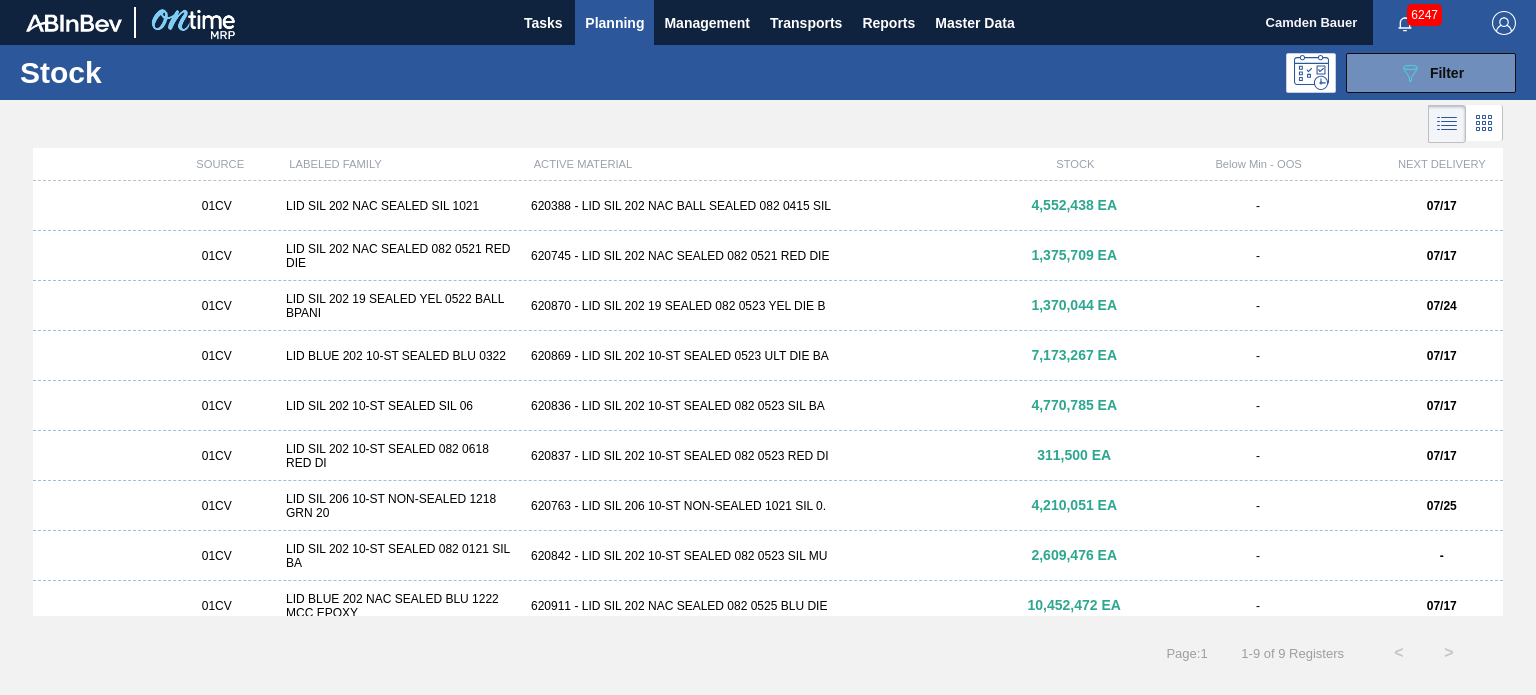 click on "620870 - LID SIL 202 19 SEALED 082 0523 YEL DIE B" at bounding box center [768, 306] 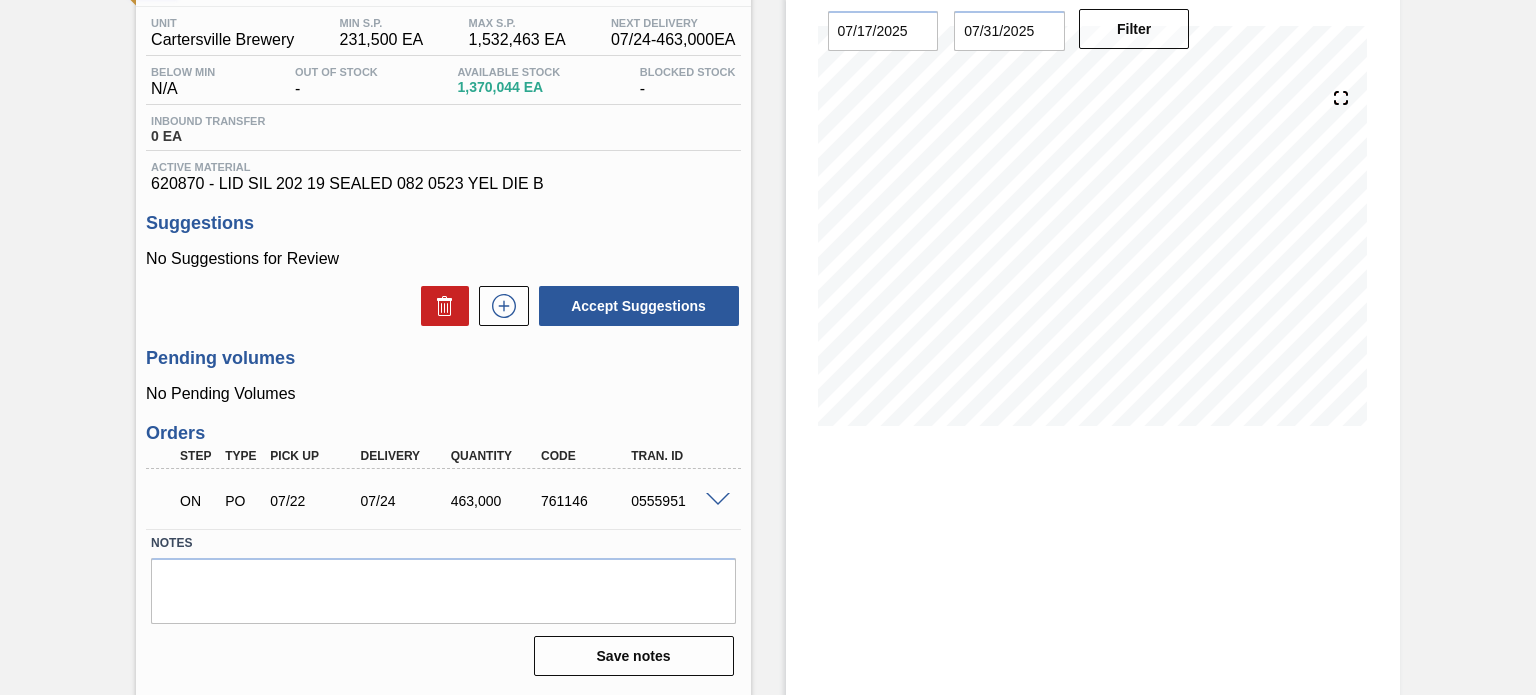 scroll, scrollTop: 163, scrollLeft: 0, axis: vertical 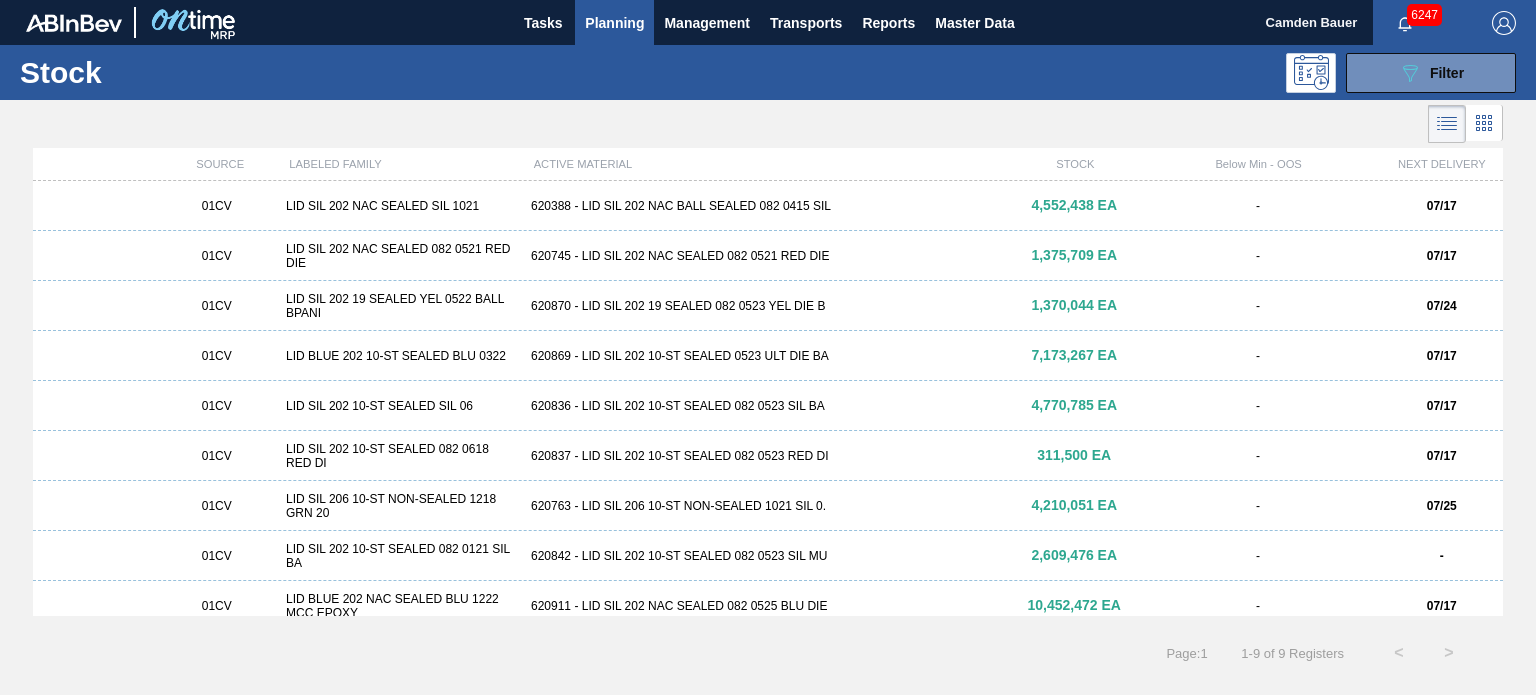 click on "01CV LID BLUE 202 10-ST SEALED BLU 0322 620869 - LID SIL 202 10-ST SEALED 0523 ULT DIE BA 7,173,267 EA - 07/17" at bounding box center (768, 356) 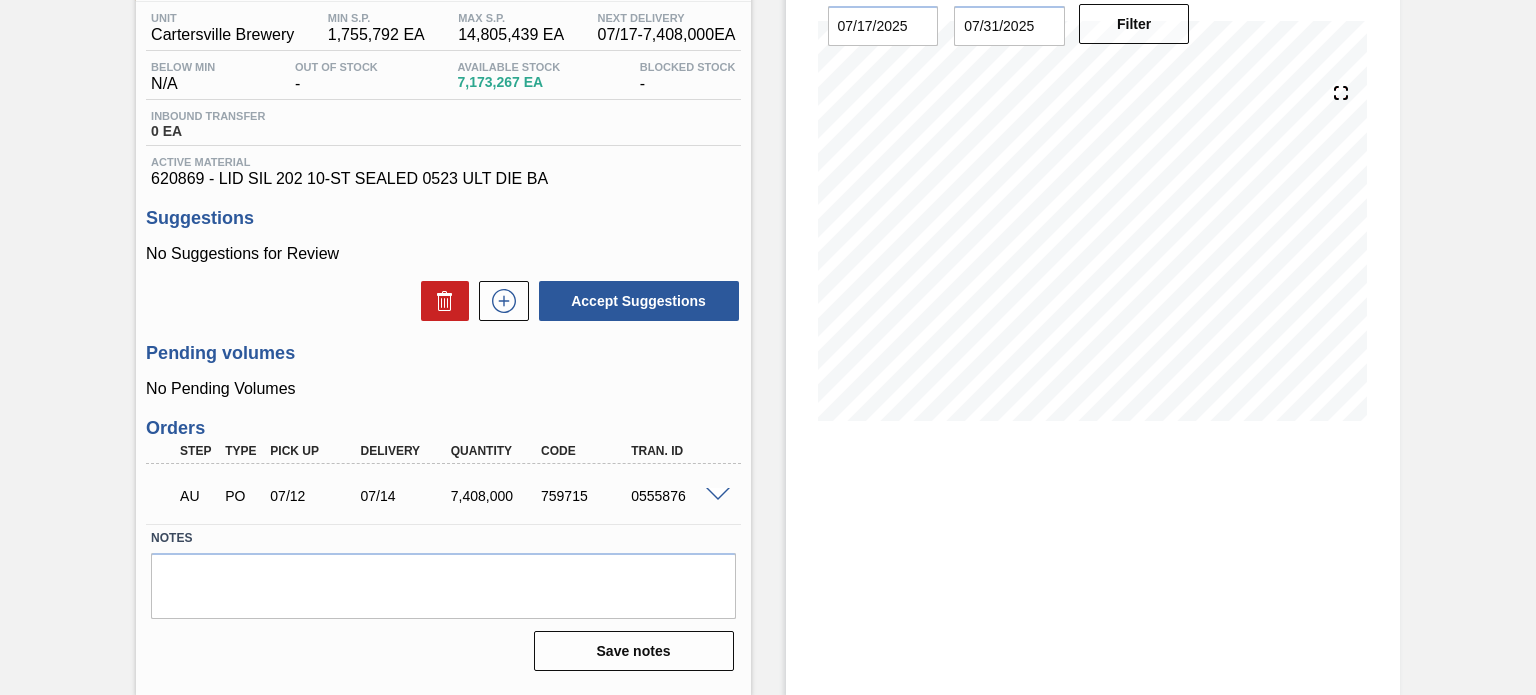 scroll, scrollTop: 164, scrollLeft: 0, axis: vertical 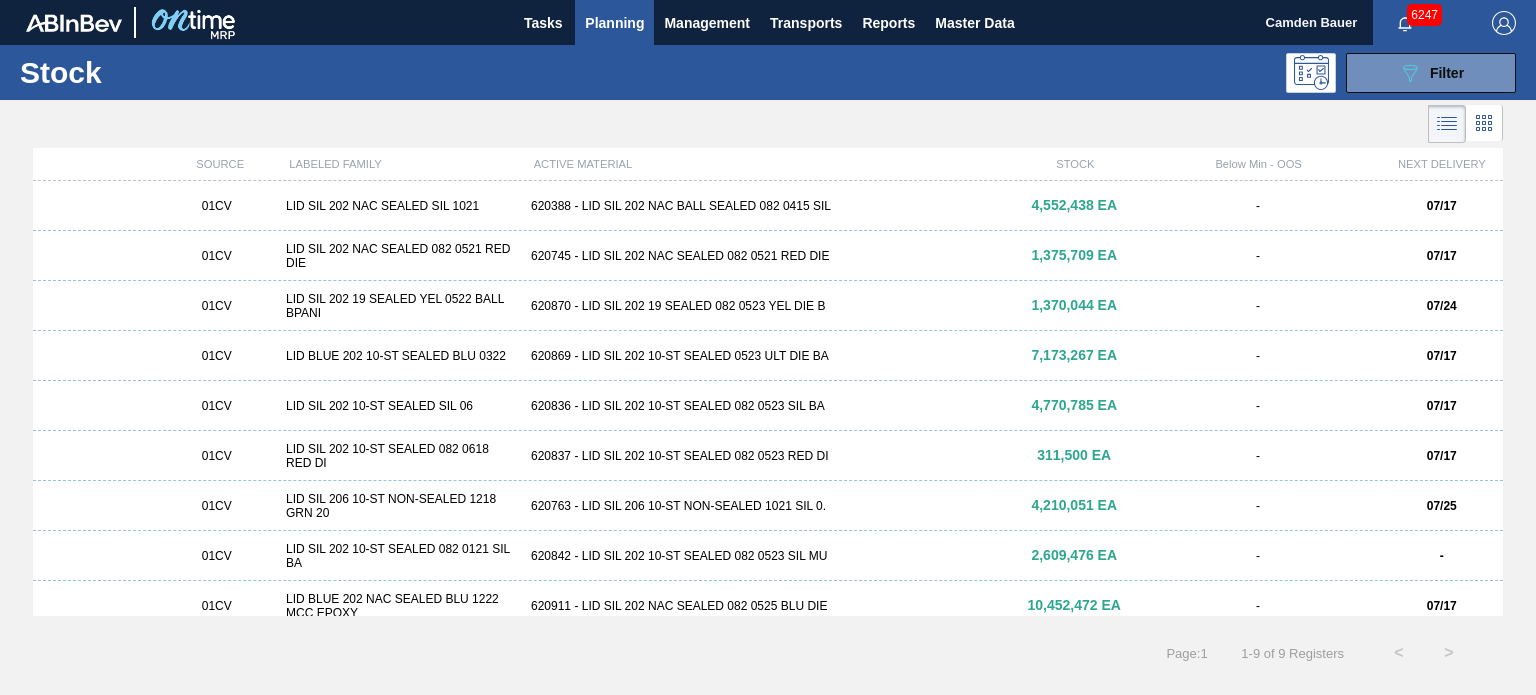 click on "620836 - LID SIL 202 10-ST SEALED 082 0523 SIL BA" at bounding box center [768, 406] 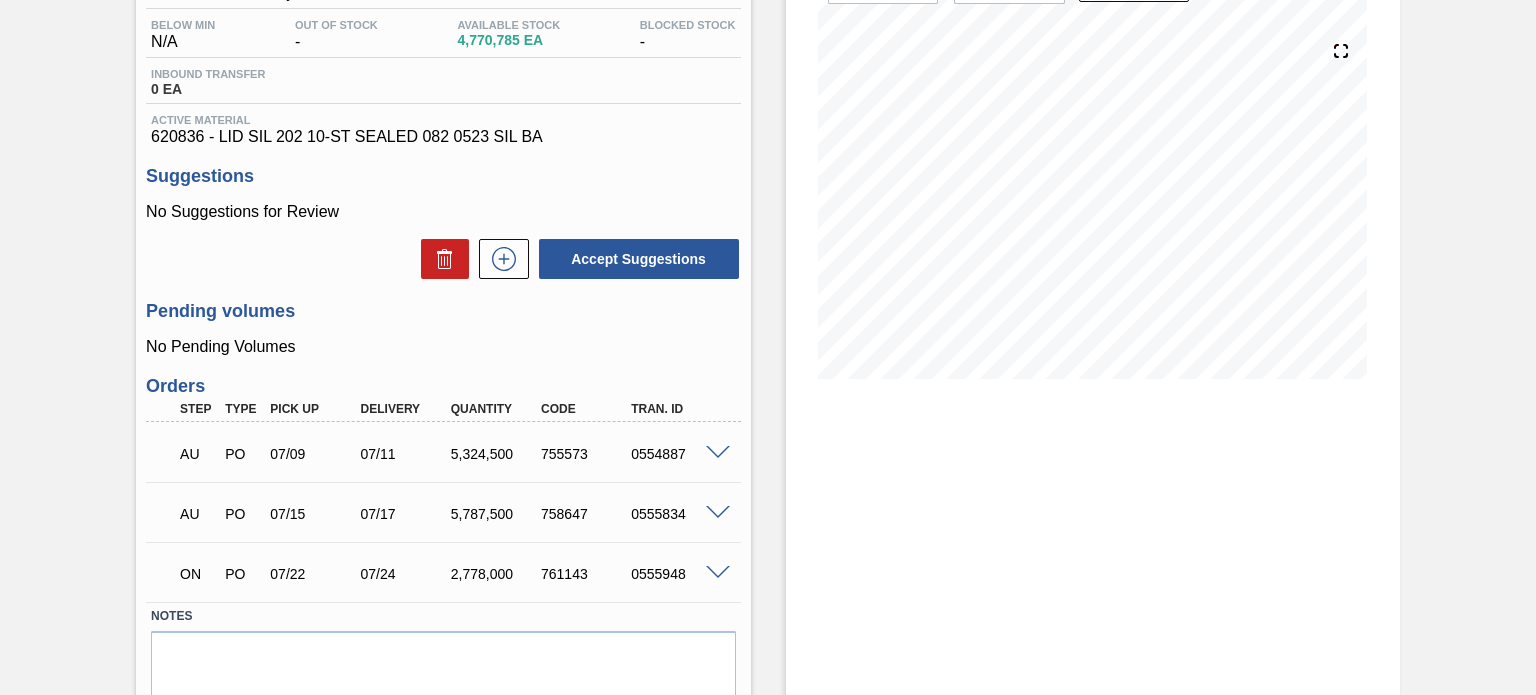 scroll, scrollTop: 204, scrollLeft: 0, axis: vertical 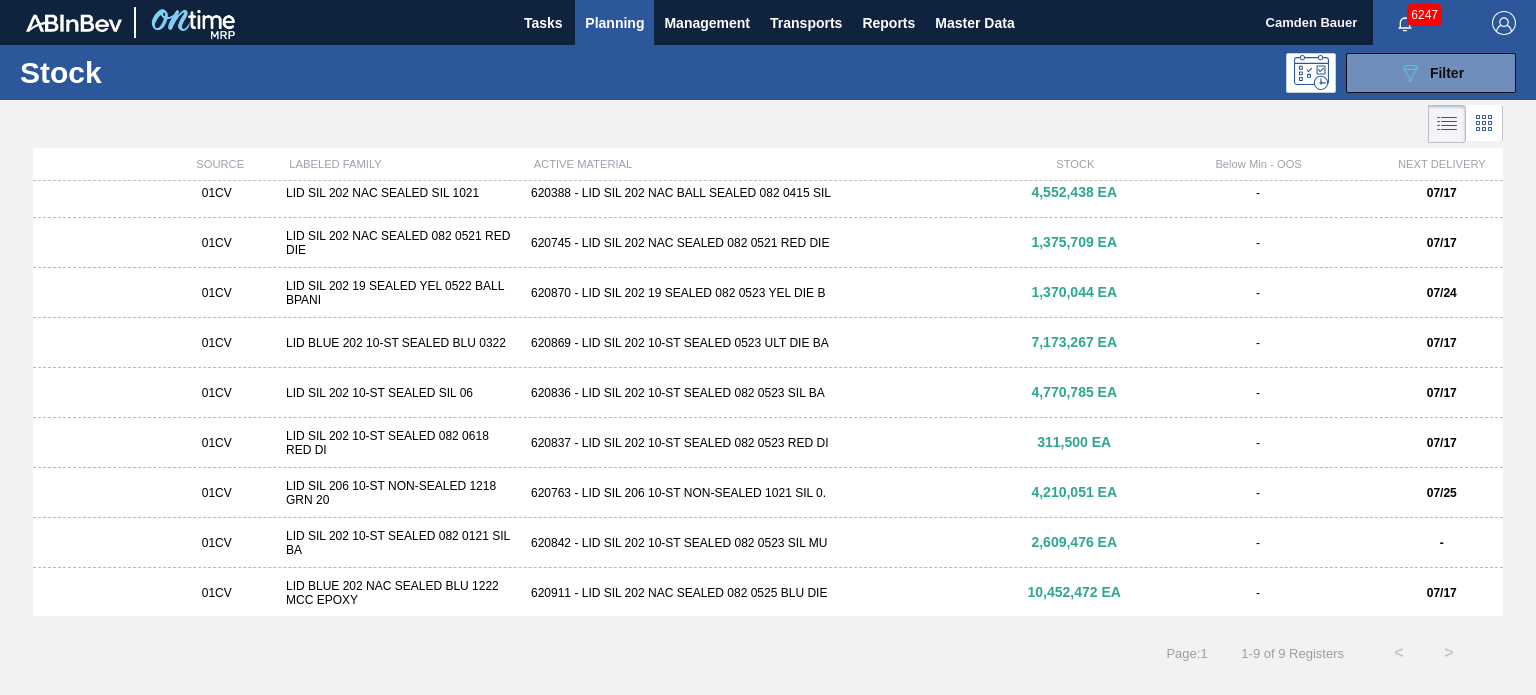 click on "620837 - LID SIL 202 10-ST SEALED 082 0523 RED DI" at bounding box center (768, 443) 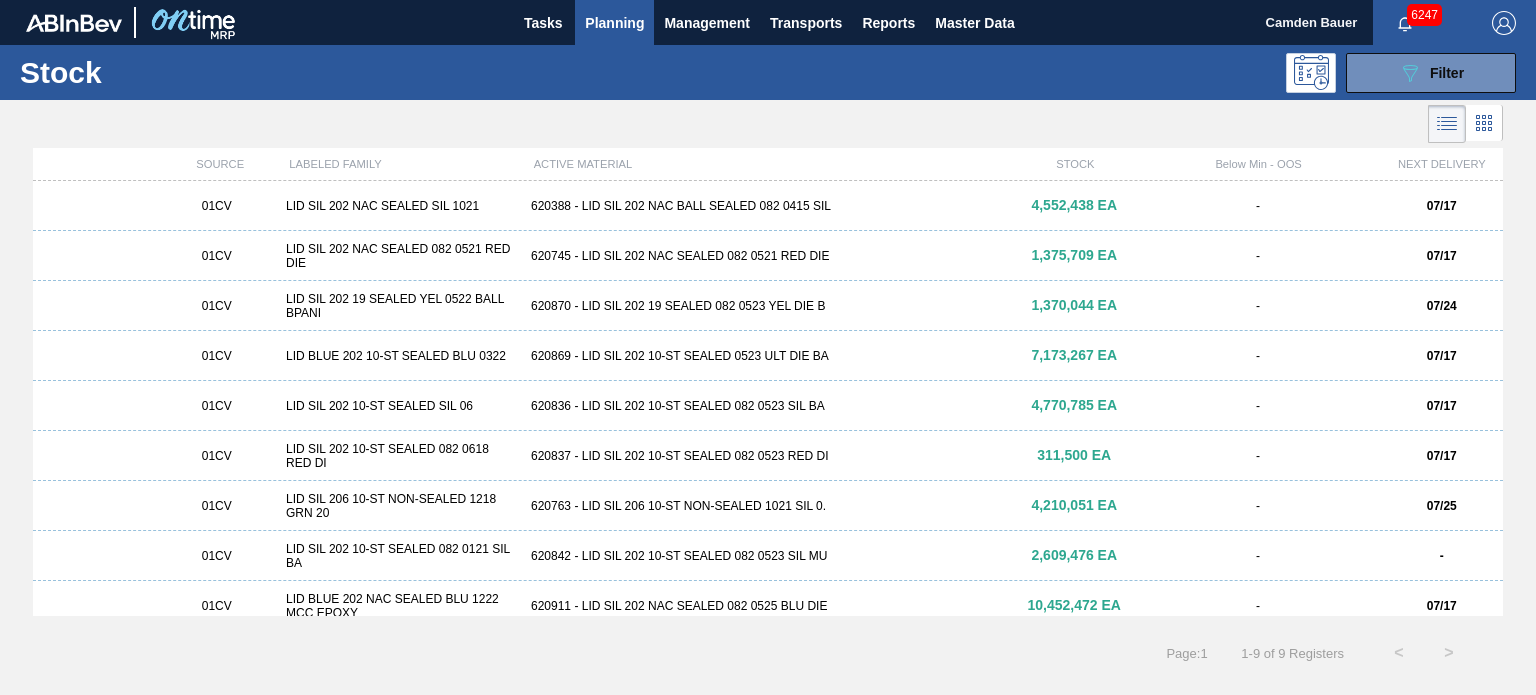 scroll, scrollTop: 14, scrollLeft: 0, axis: vertical 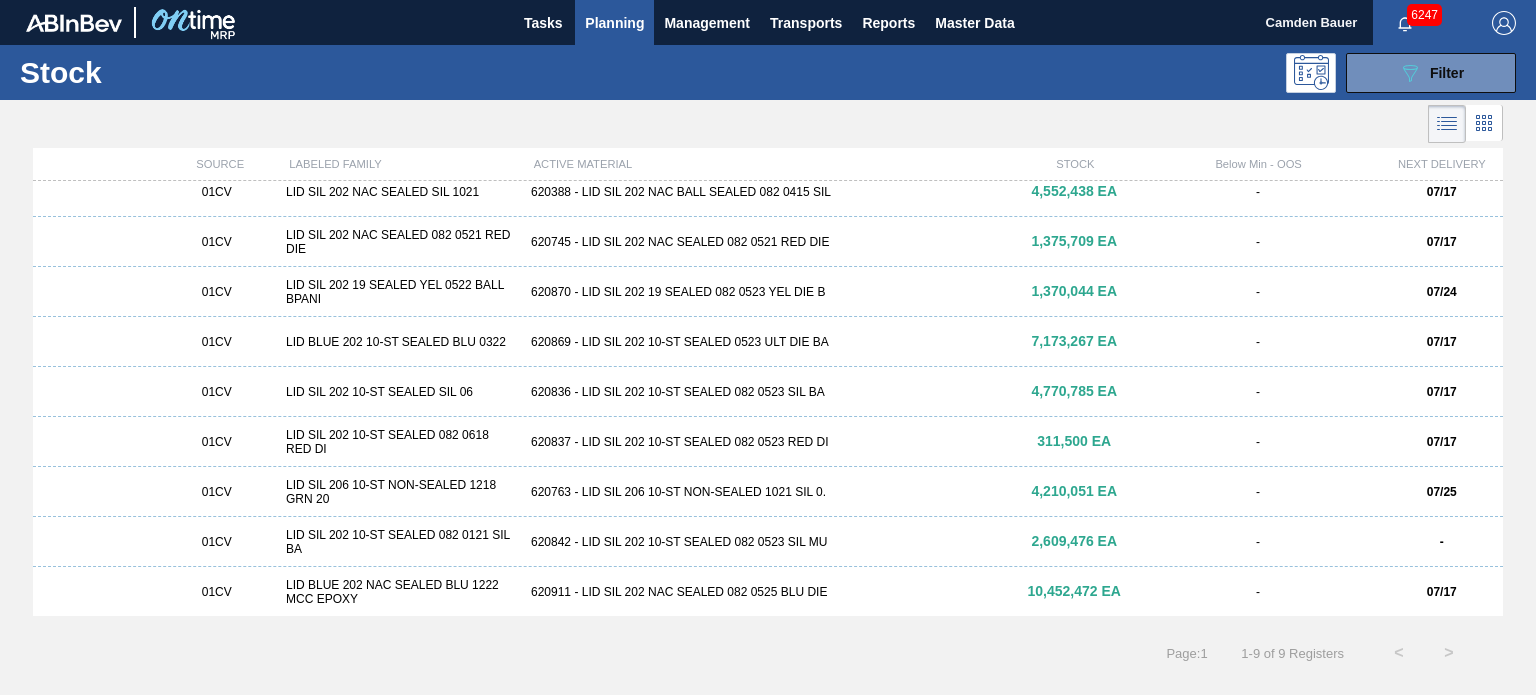 click on "01CV LID BLUE 202 NAC SEALED BLU 1222 MCC EPOXY 620911 - LID SIL 202 NAC SEALED 082 0525 BLU DIE 10,452,472 EA - 07/17" at bounding box center [768, 592] 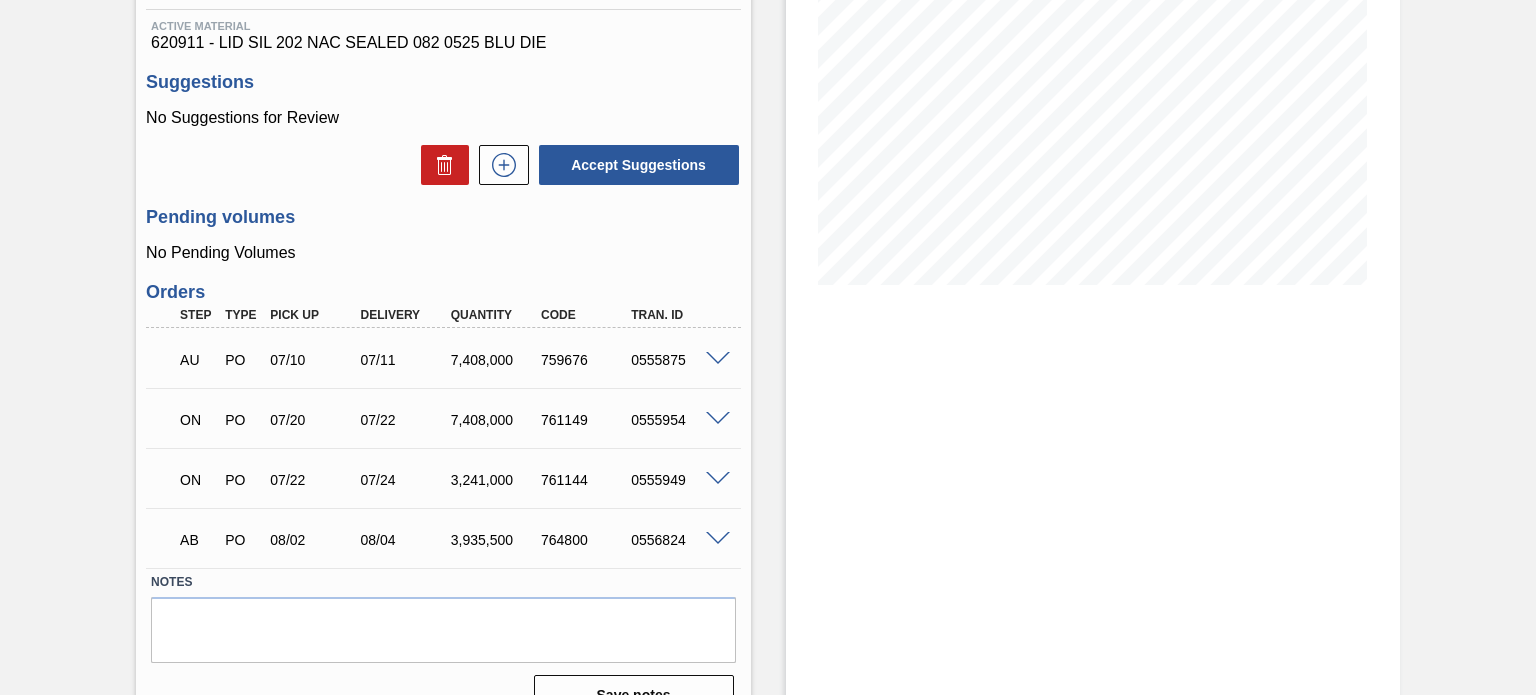 scroll, scrollTop: 300, scrollLeft: 0, axis: vertical 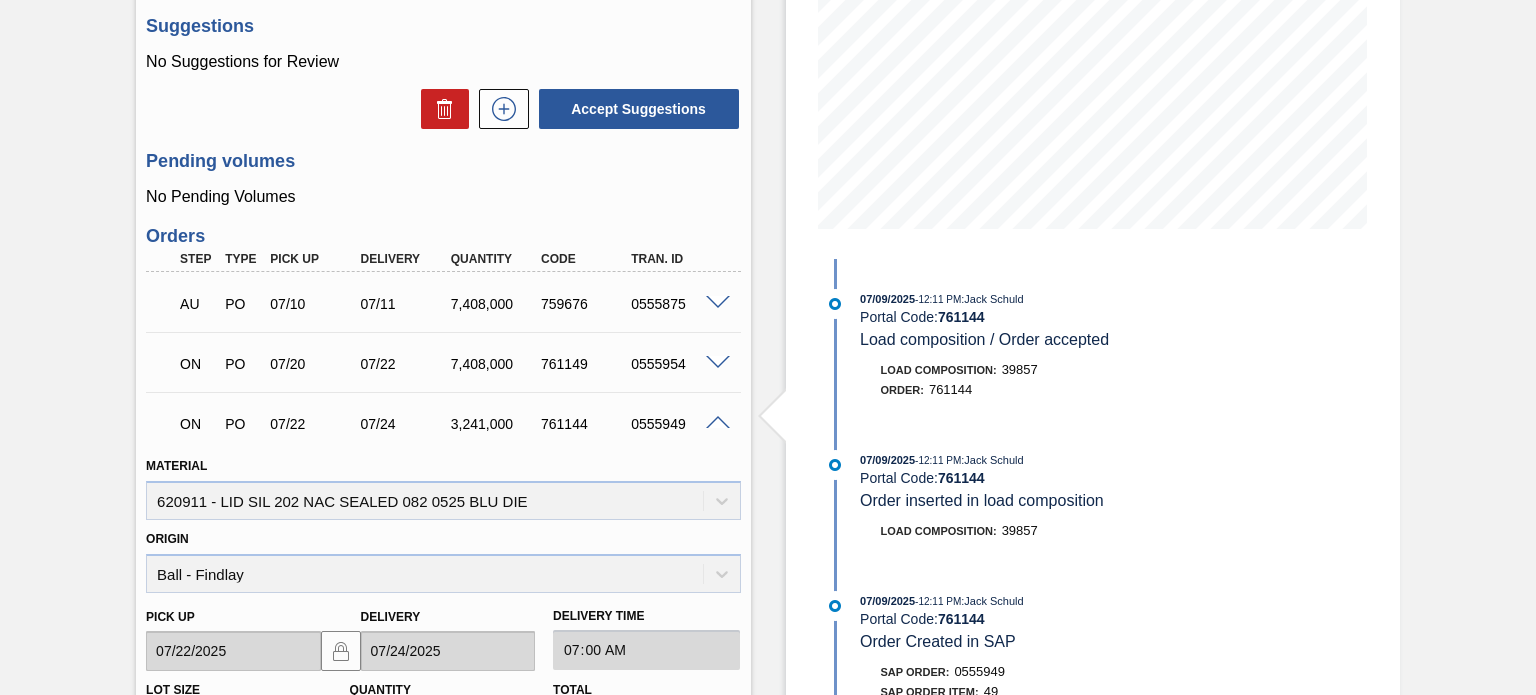 click at bounding box center [718, 423] 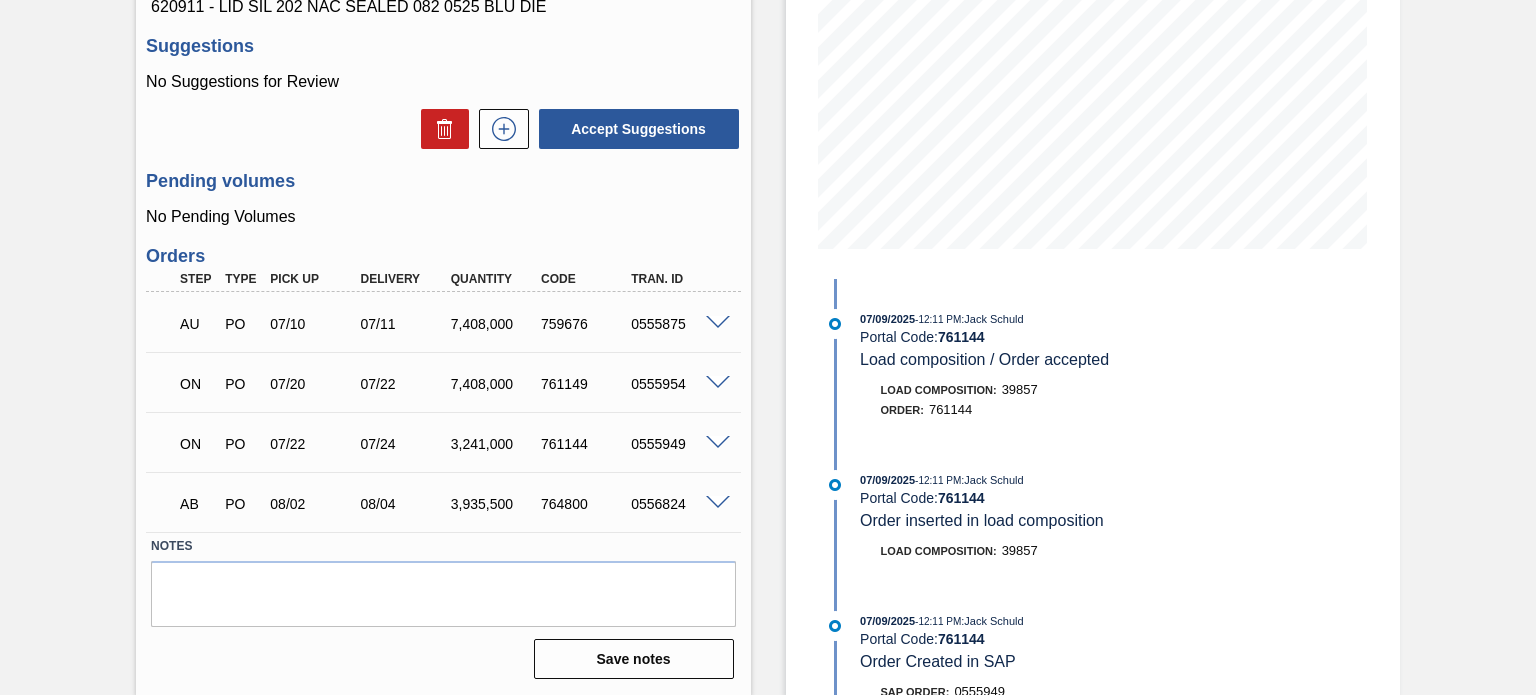 click at bounding box center [721, 501] 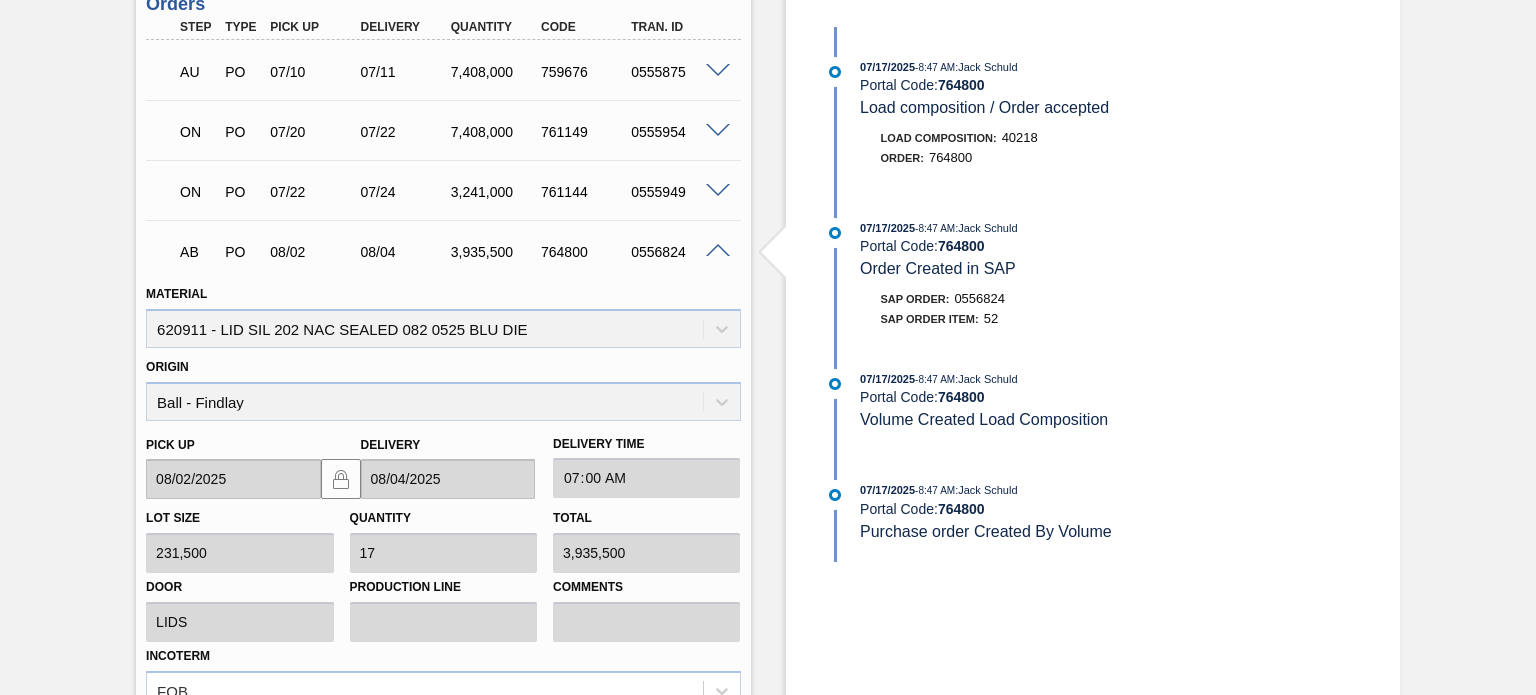 scroll, scrollTop: 639, scrollLeft: 0, axis: vertical 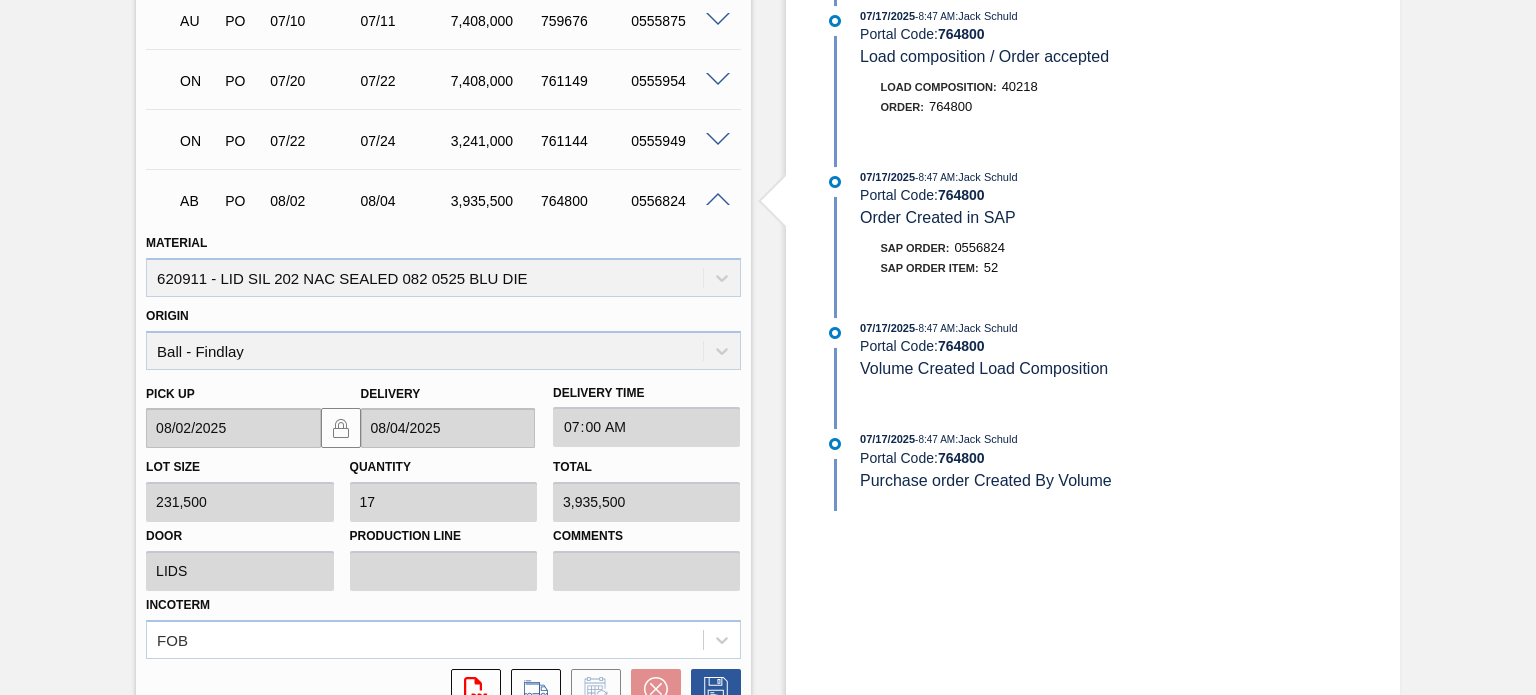 click at bounding box center [718, 200] 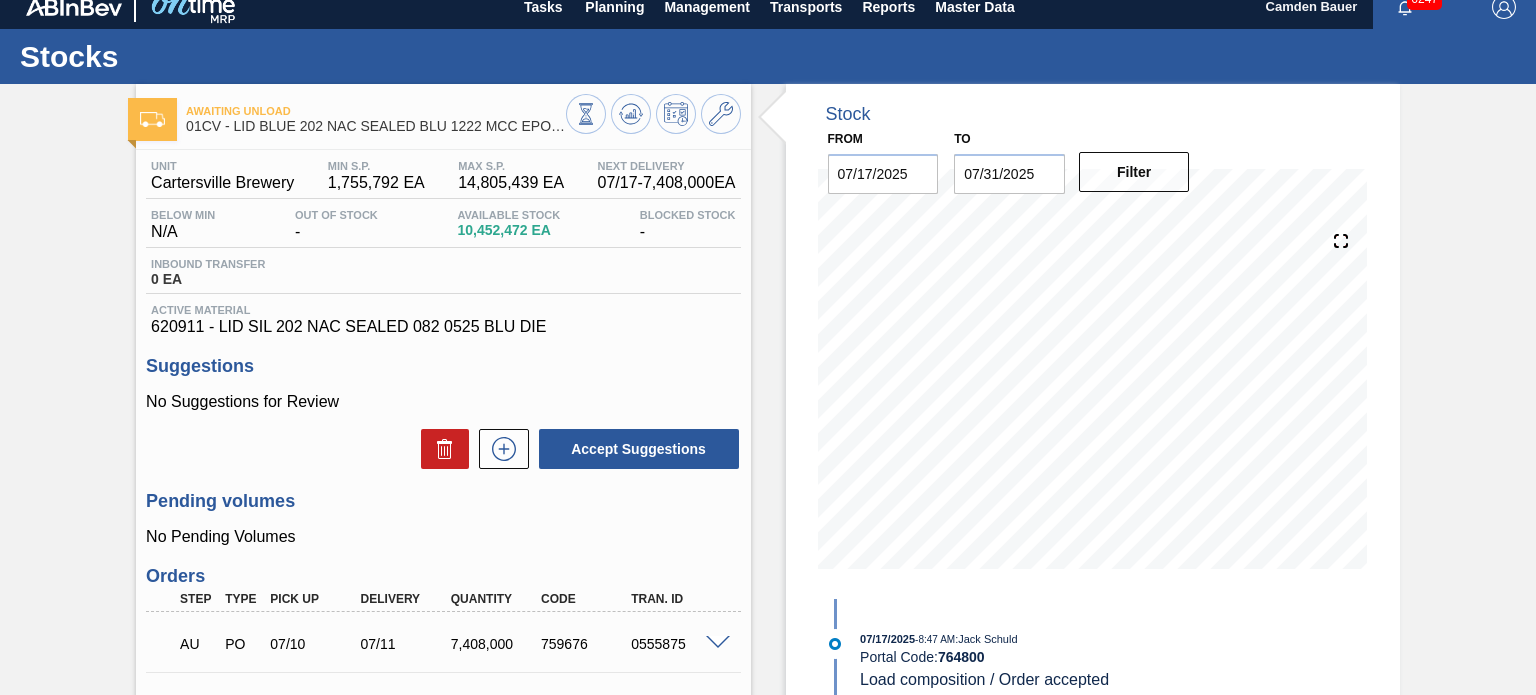 scroll, scrollTop: 0, scrollLeft: 0, axis: both 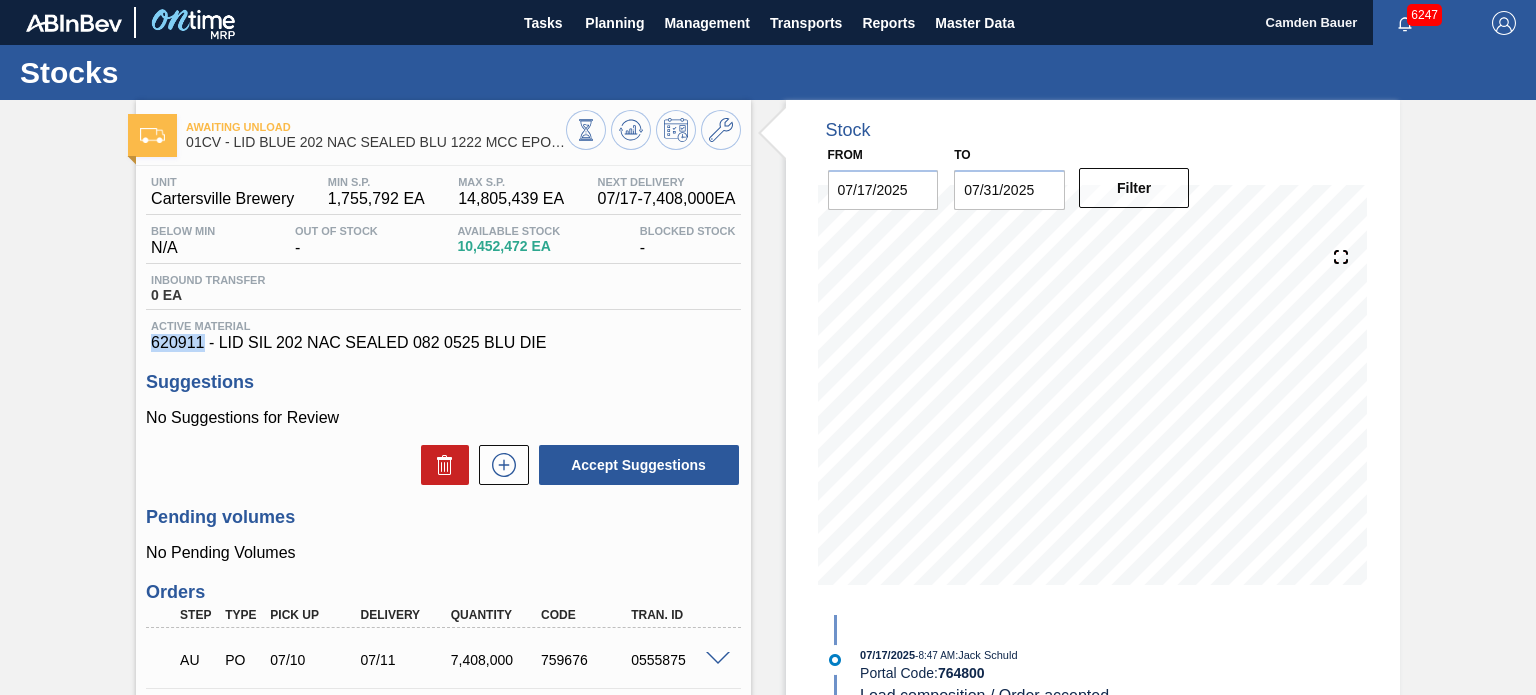 drag, startPoint x: 203, startPoint y: 341, endPoint x: 149, endPoint y: 343, distance: 54.037025 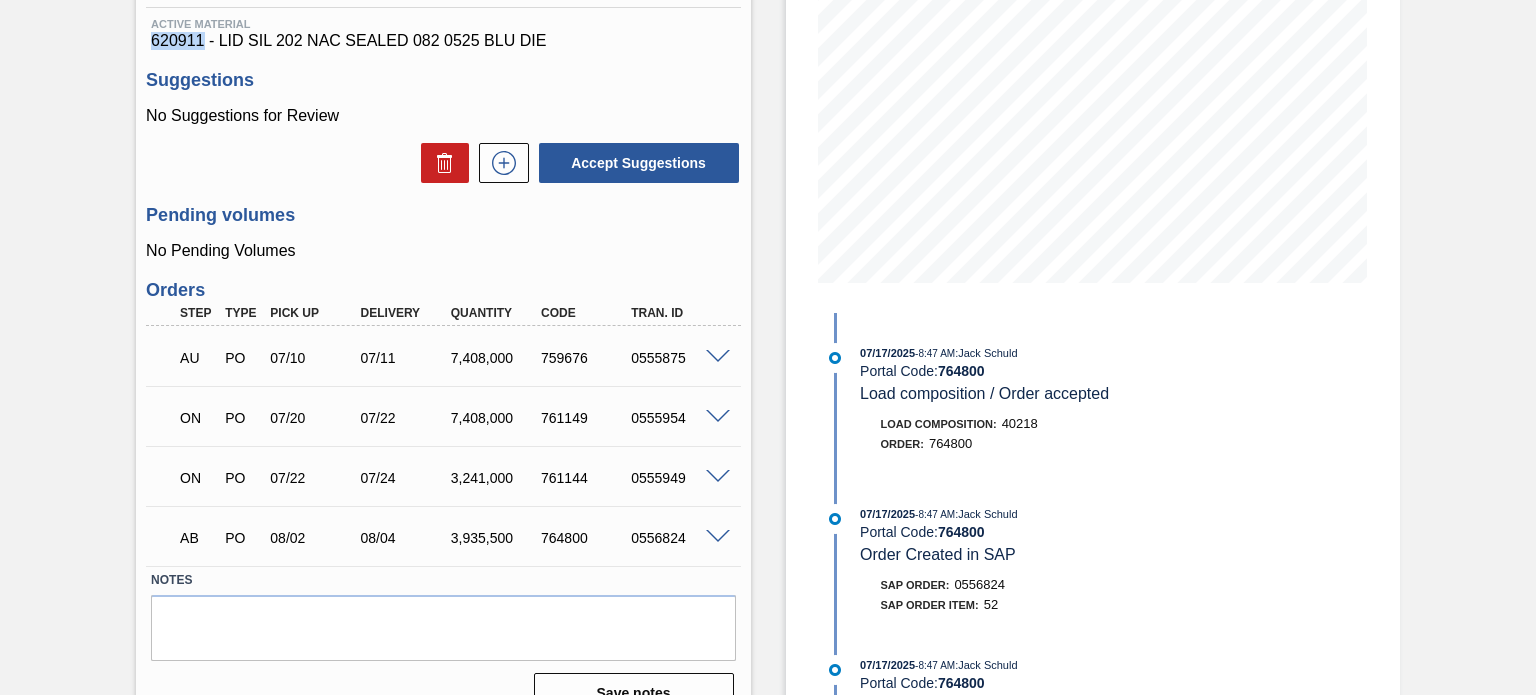 scroll, scrollTop: 302, scrollLeft: 0, axis: vertical 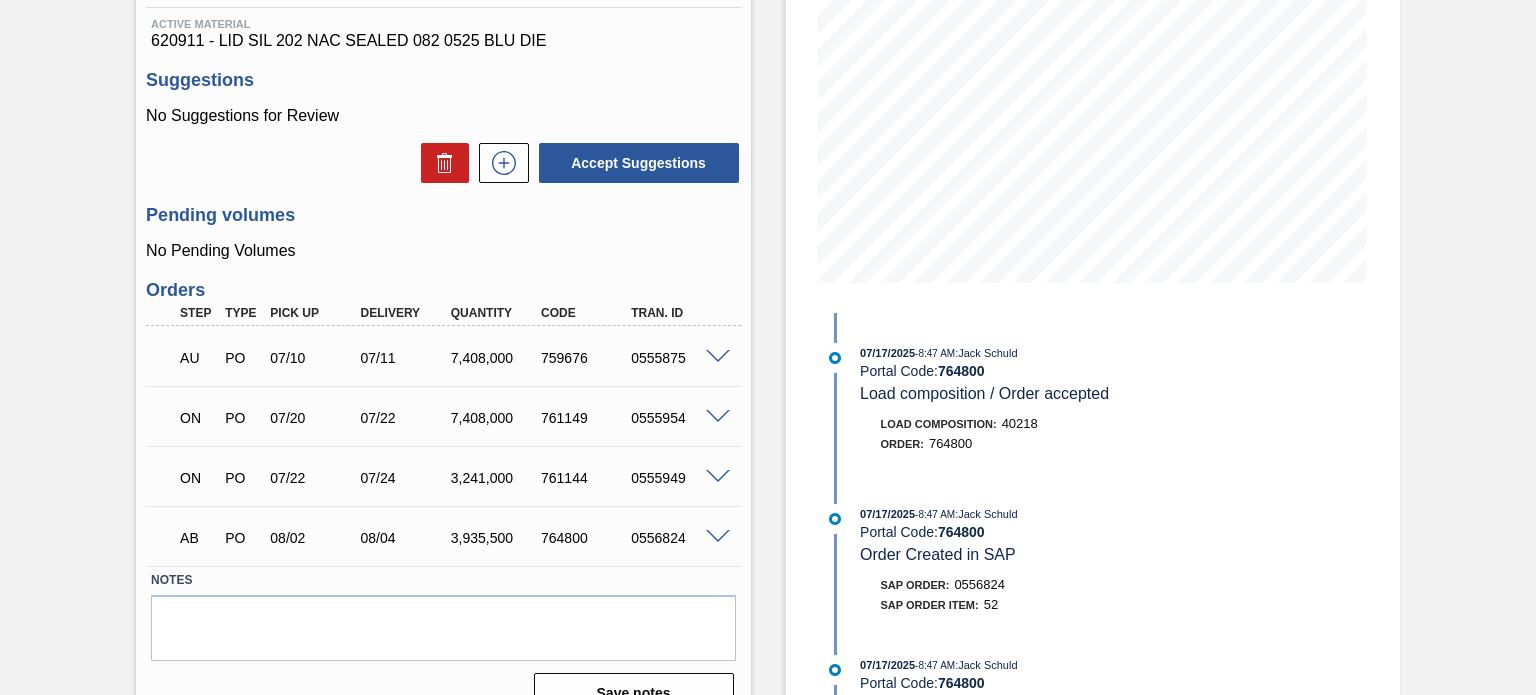 click at bounding box center (718, 537) 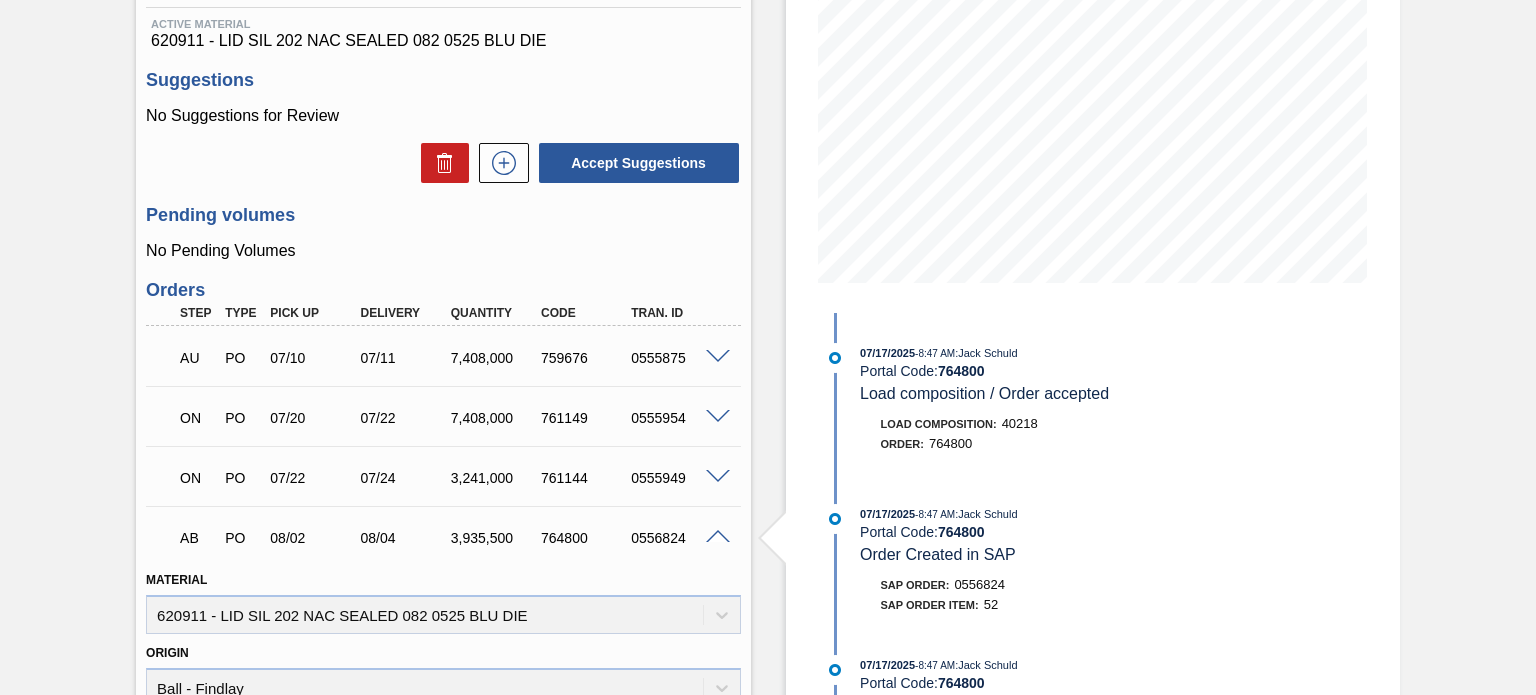 click at bounding box center (718, 537) 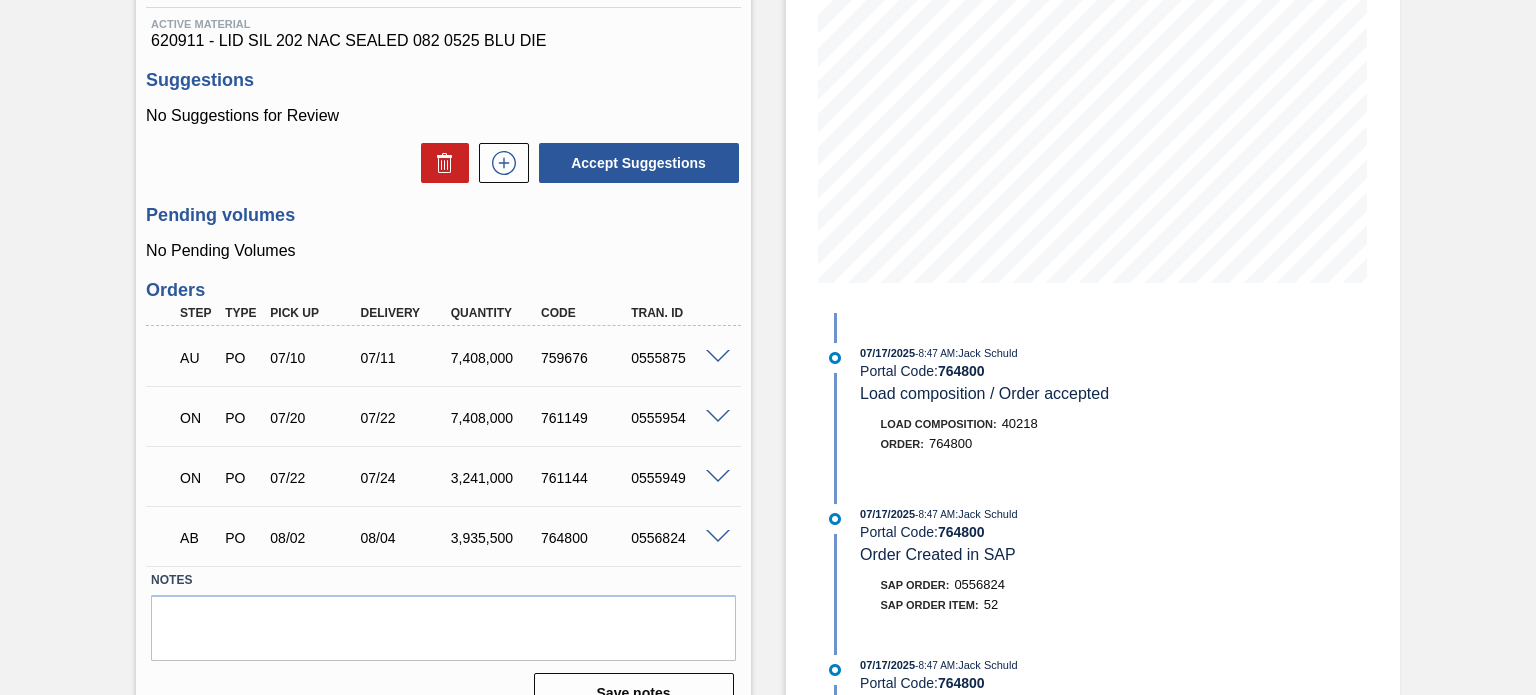 scroll, scrollTop: 0, scrollLeft: 0, axis: both 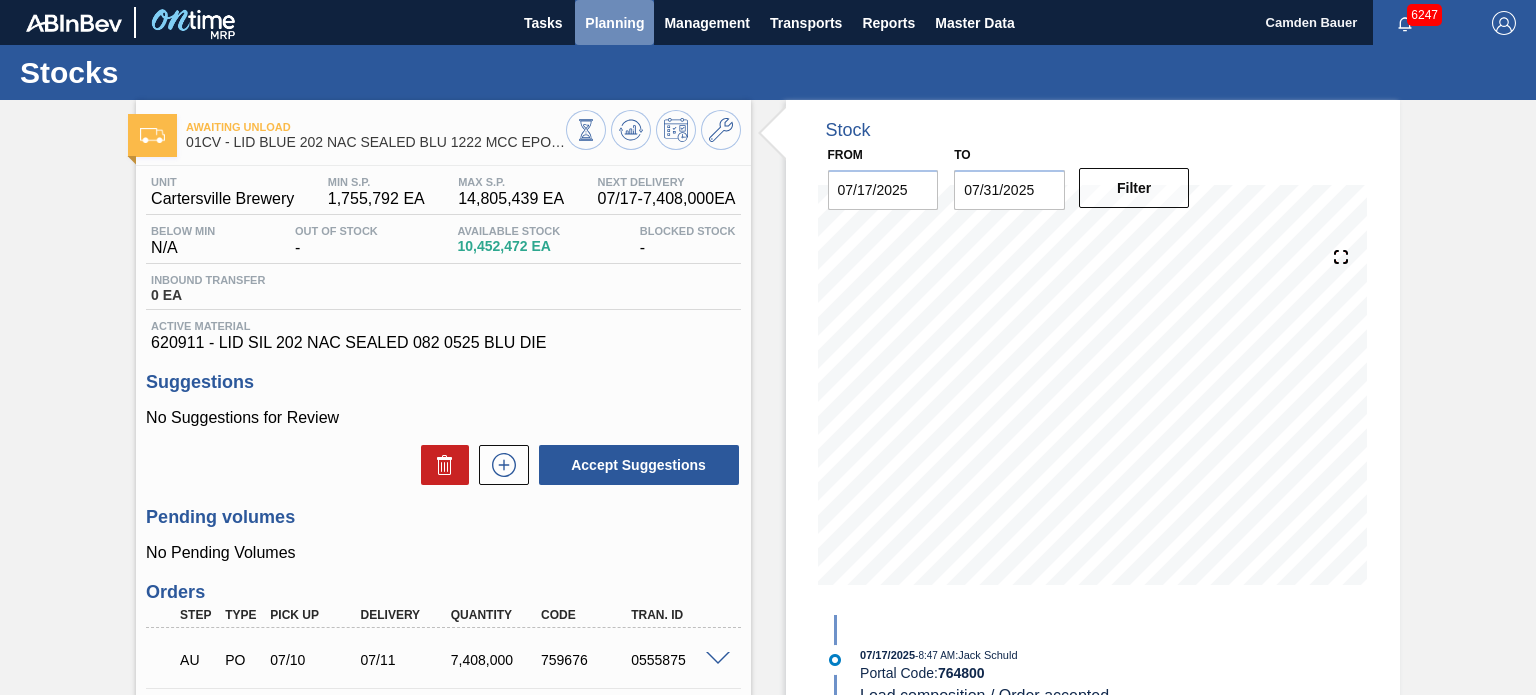 click on "Planning" at bounding box center [614, 23] 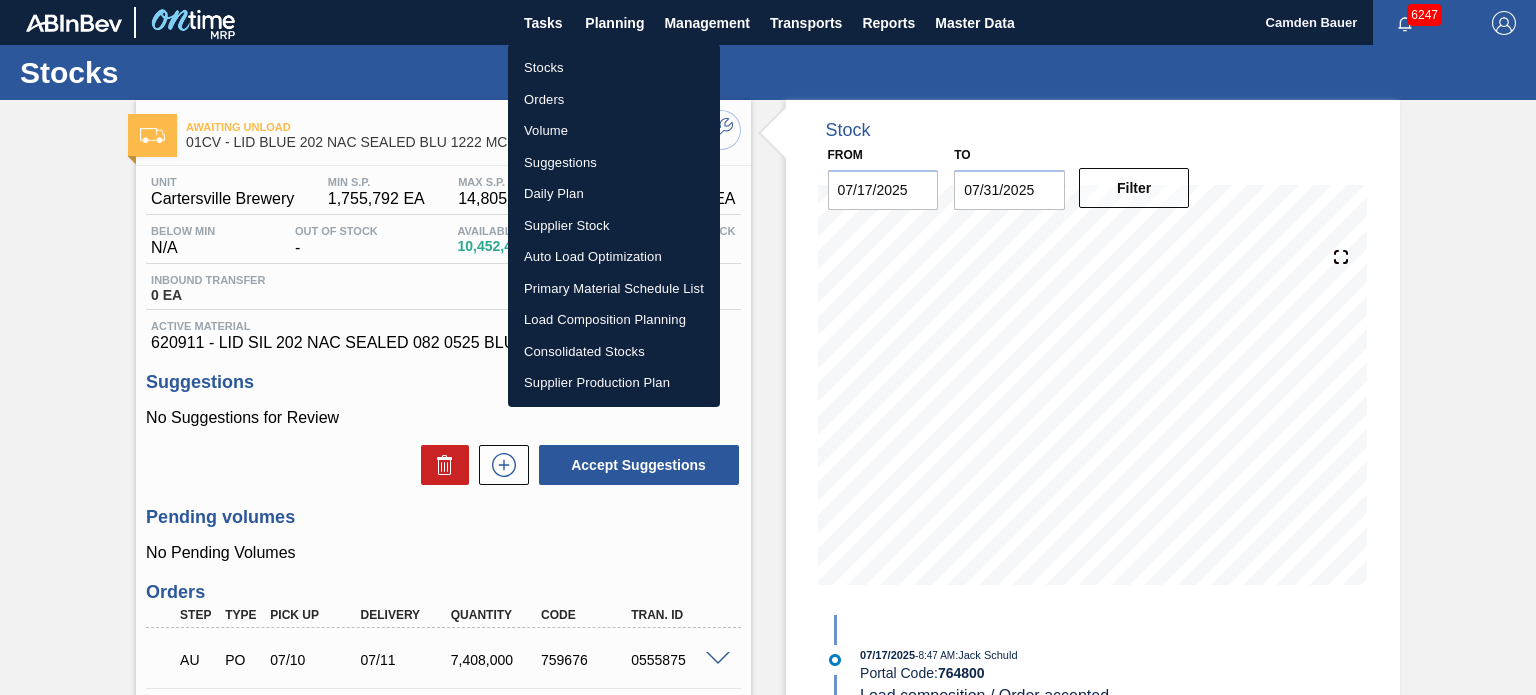 click on "Stocks" at bounding box center [614, 68] 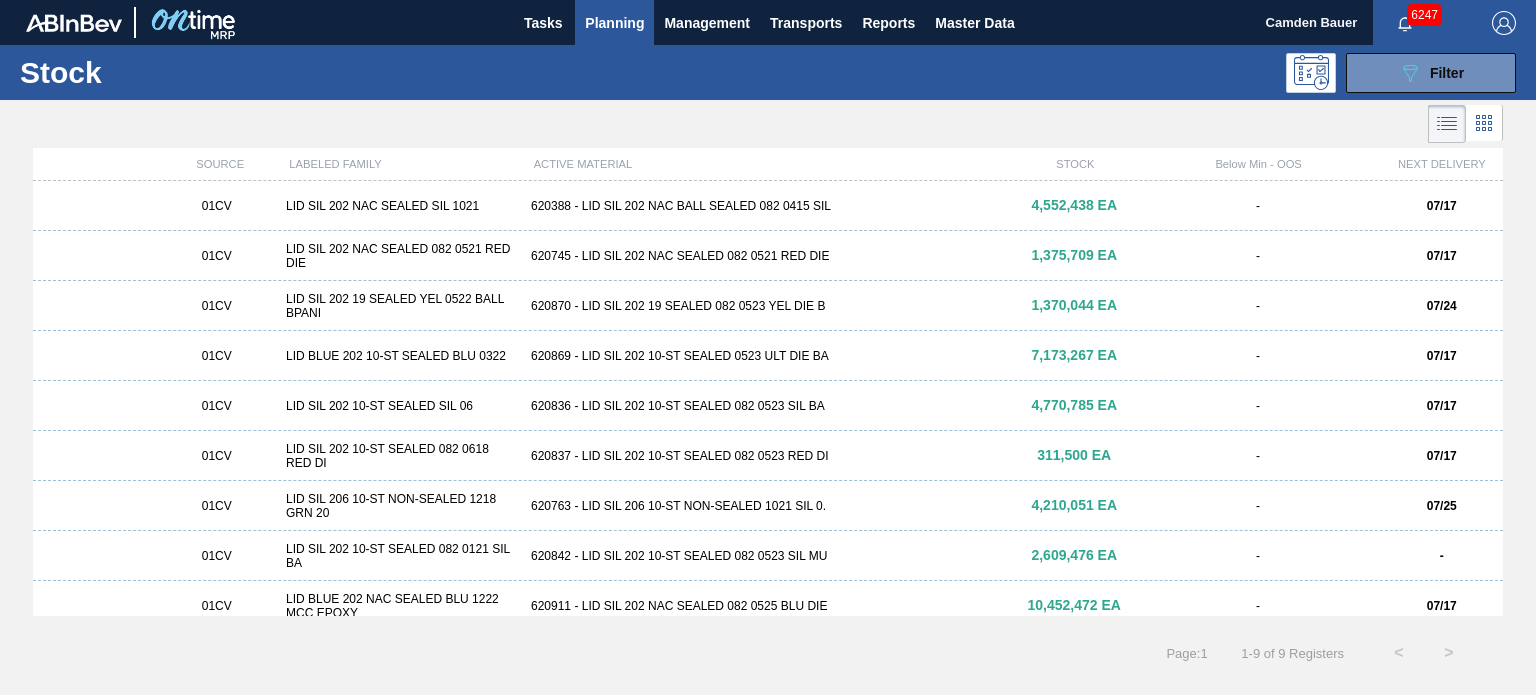 click on "620388 - LID SIL 202 NAC BALL SEALED 082 0415 SIL" at bounding box center [768, 206] 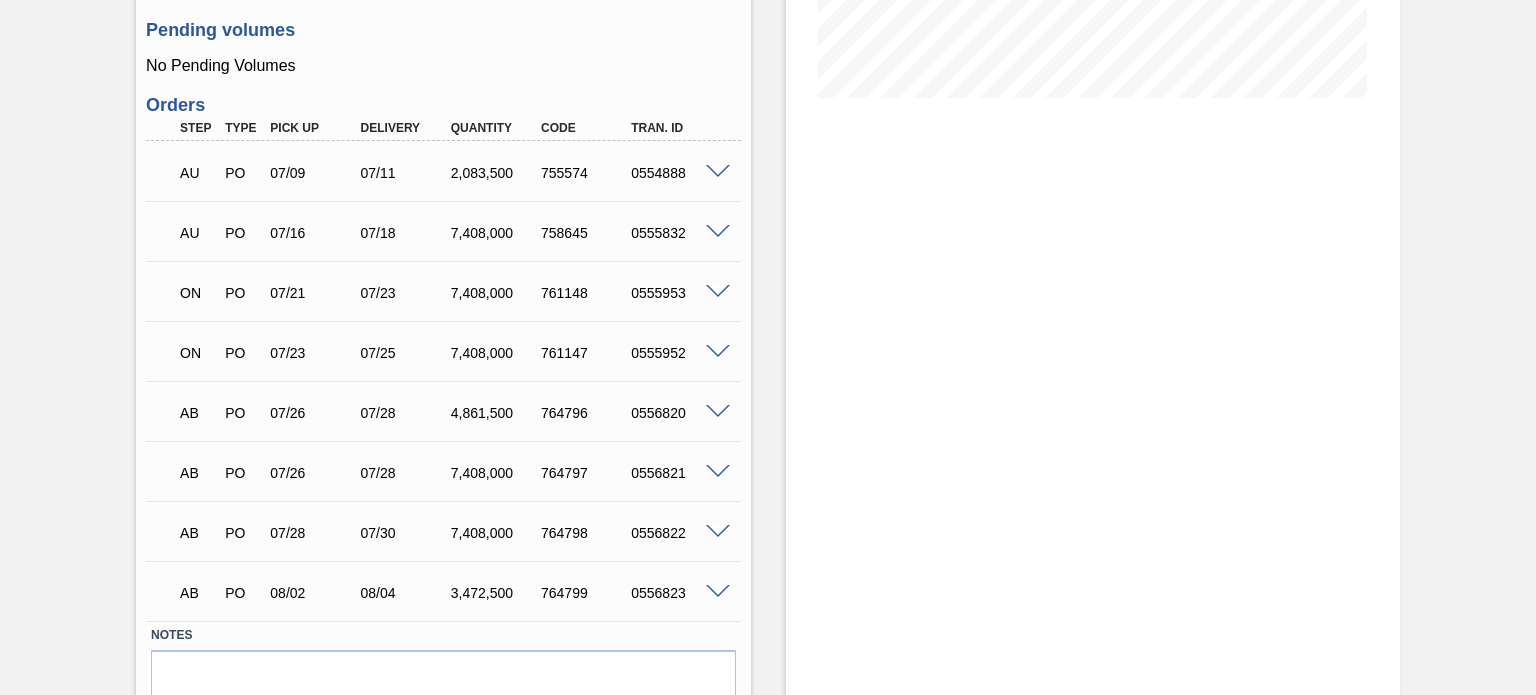 scroll, scrollTop: 488, scrollLeft: 0, axis: vertical 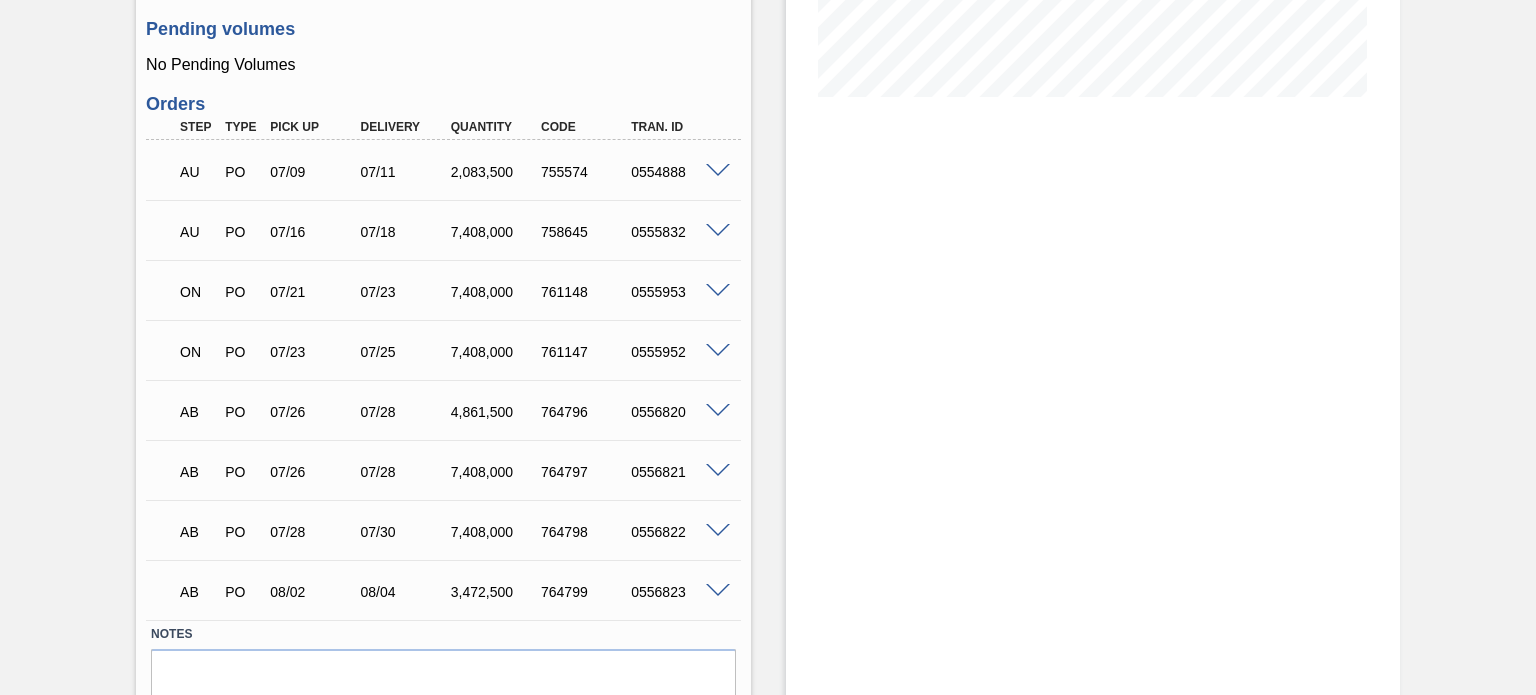 click at bounding box center (718, 411) 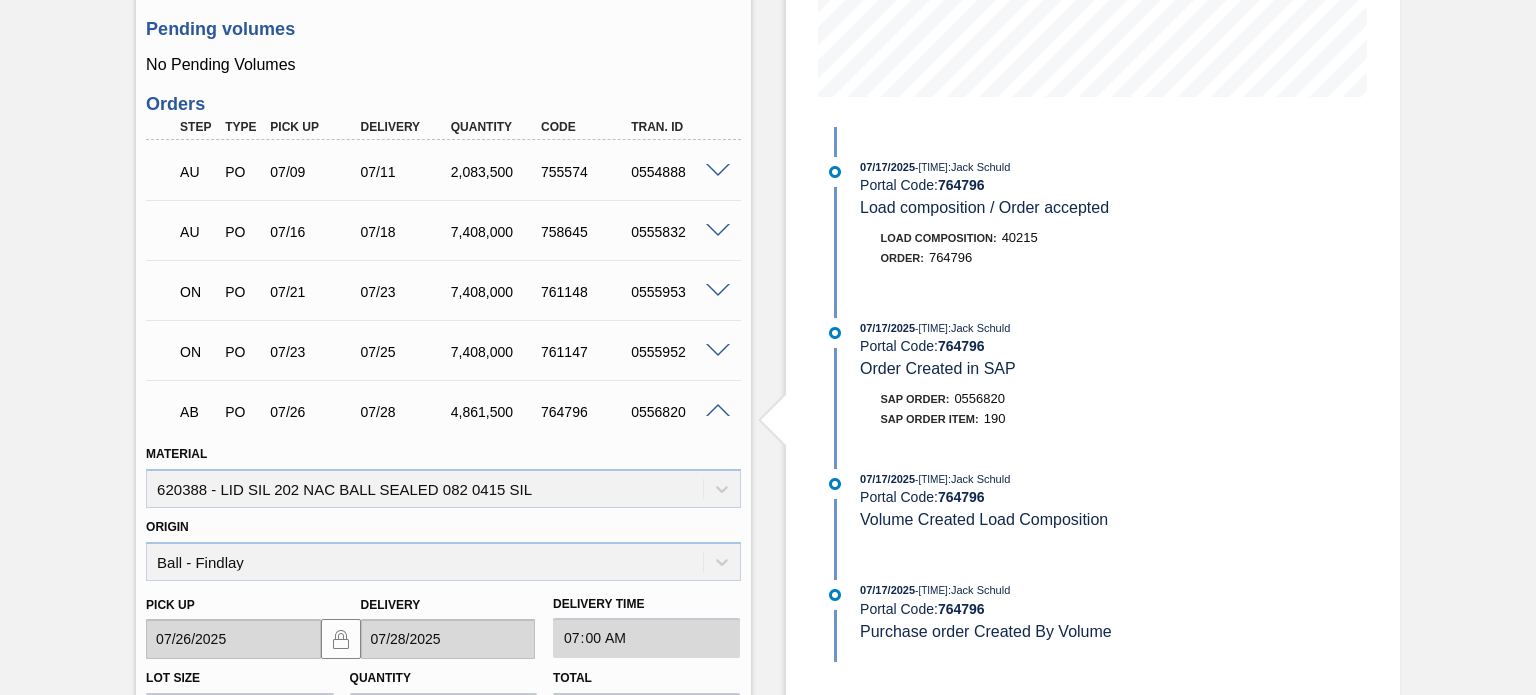 scroll, scrollTop: 0, scrollLeft: 0, axis: both 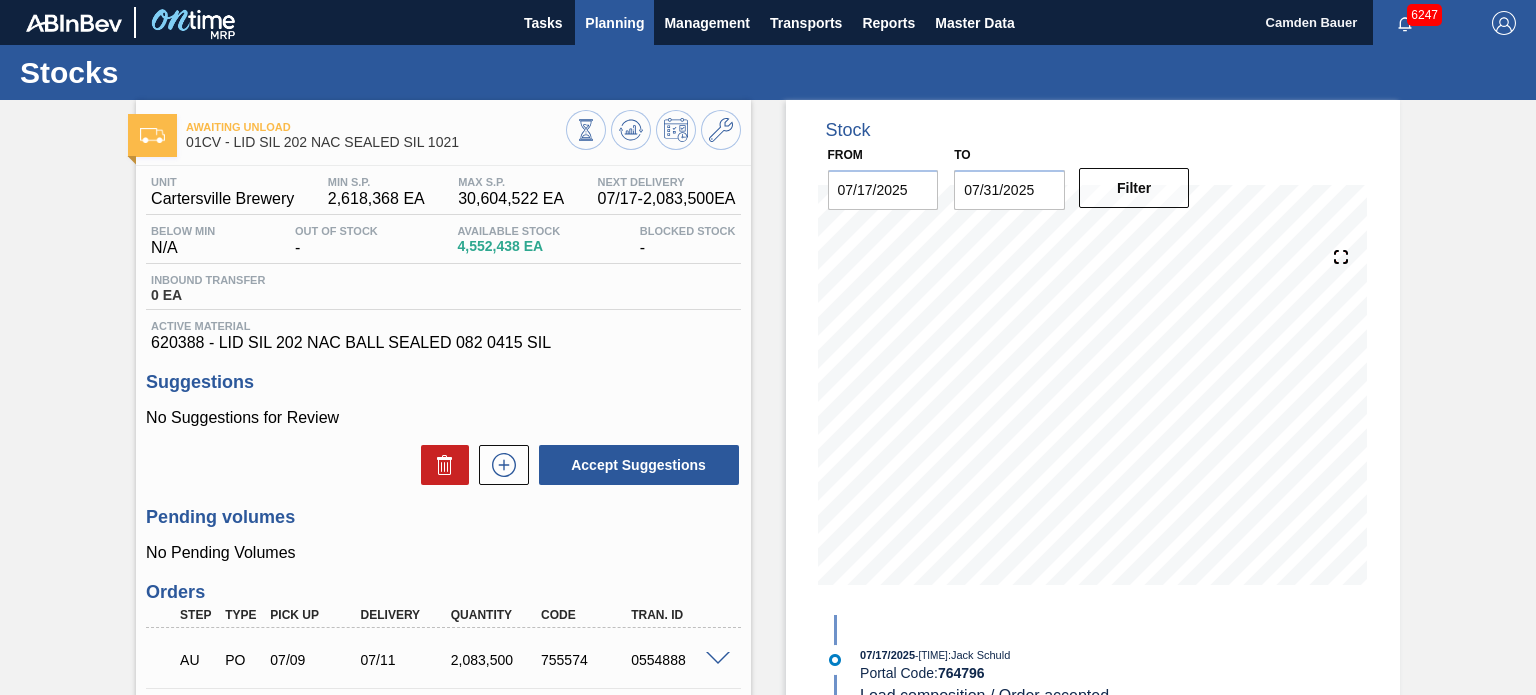 click on "Planning" at bounding box center (614, 23) 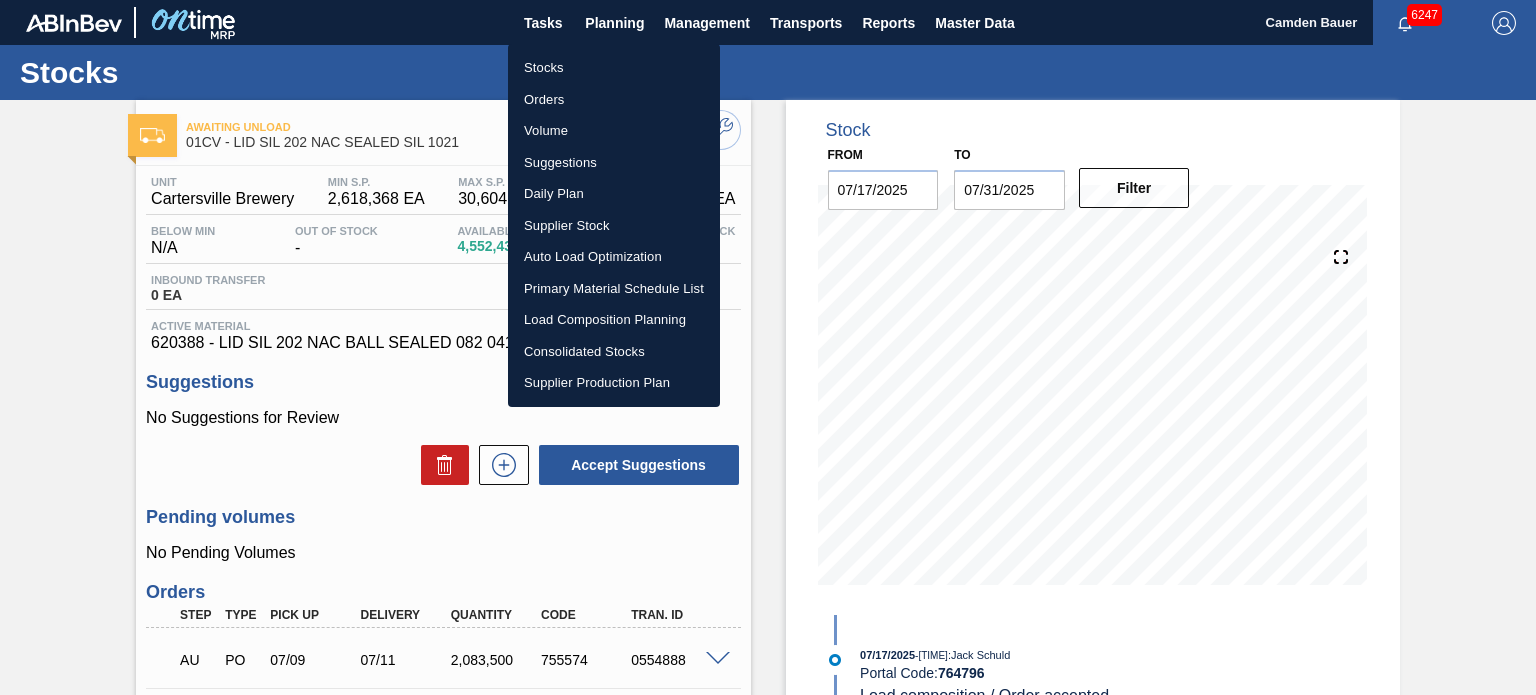 click on "Orders" at bounding box center (614, 100) 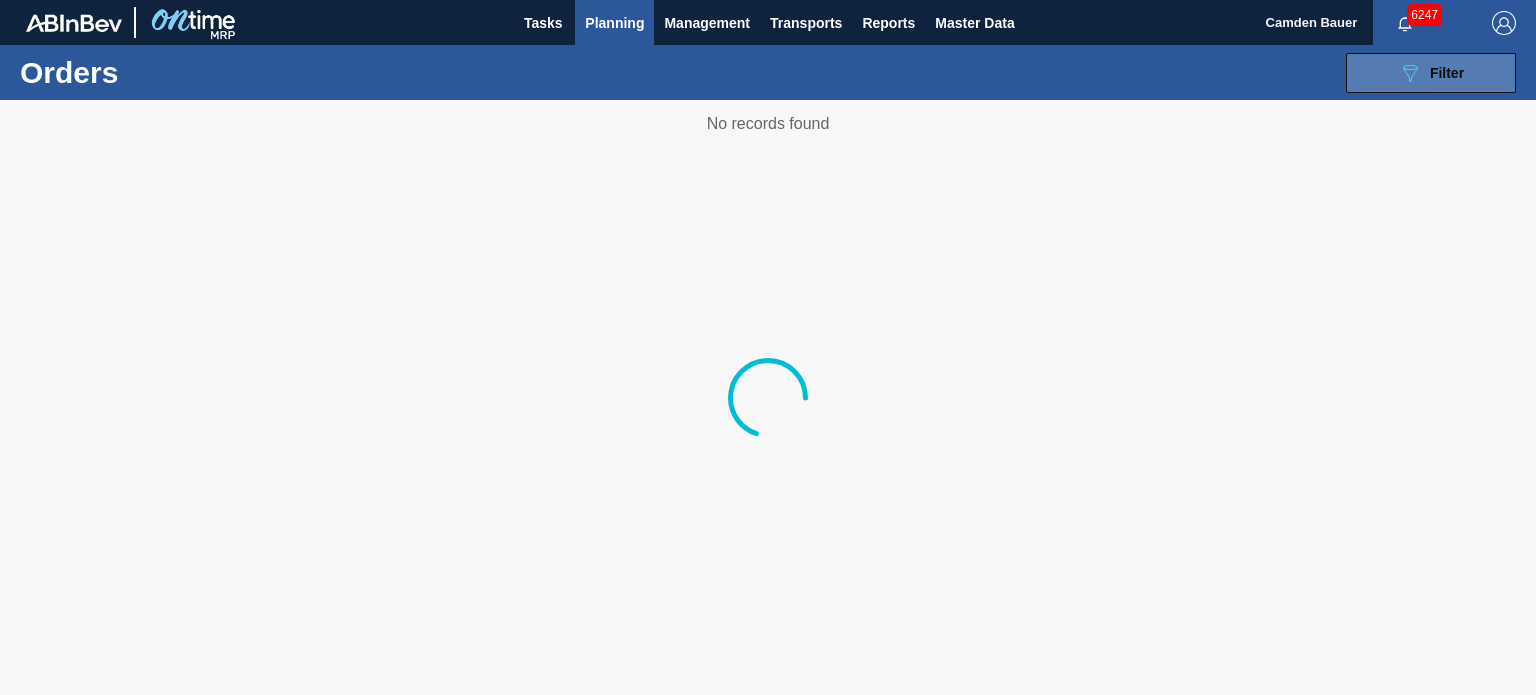 click on "089F7B8B-B2A5-4AFE-B5C0-19BA573D28AC" 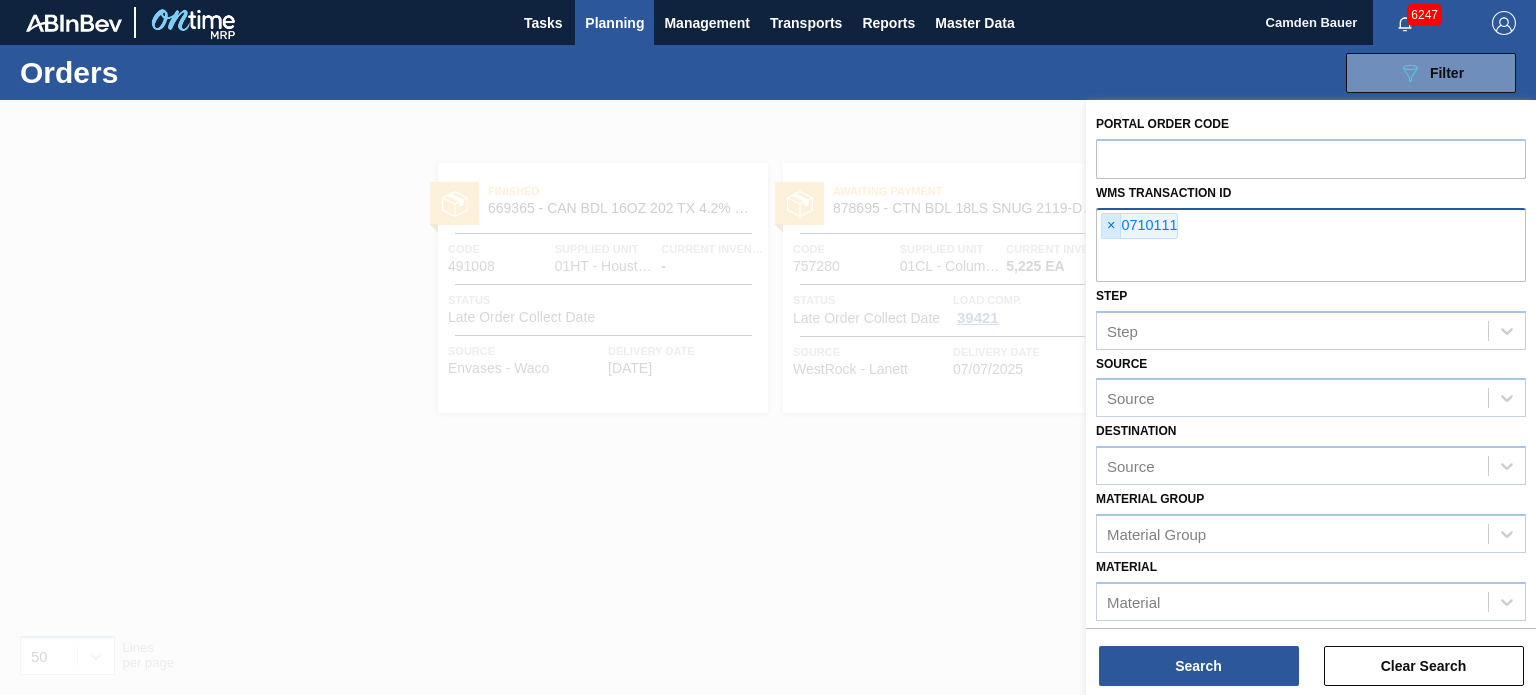 click on "×" at bounding box center (1111, 226) 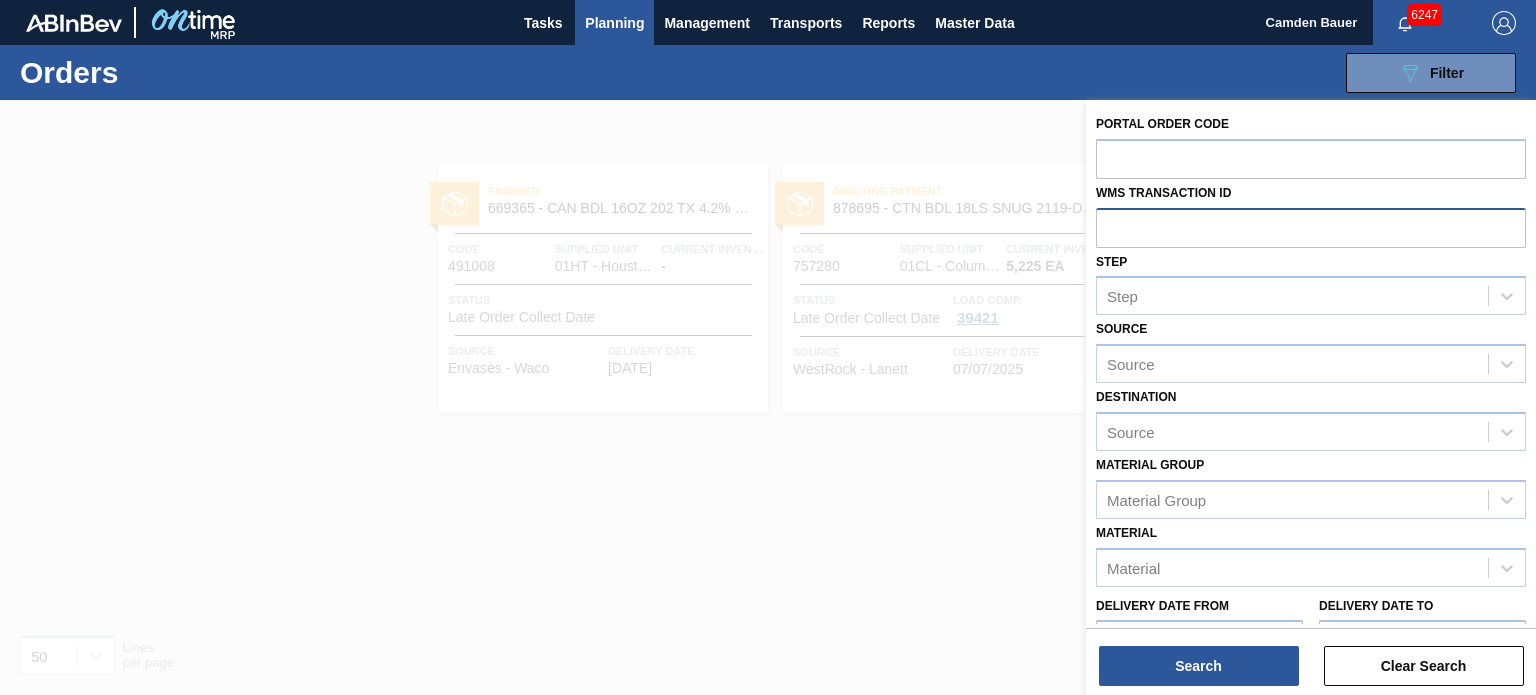 click at bounding box center (768, 447) 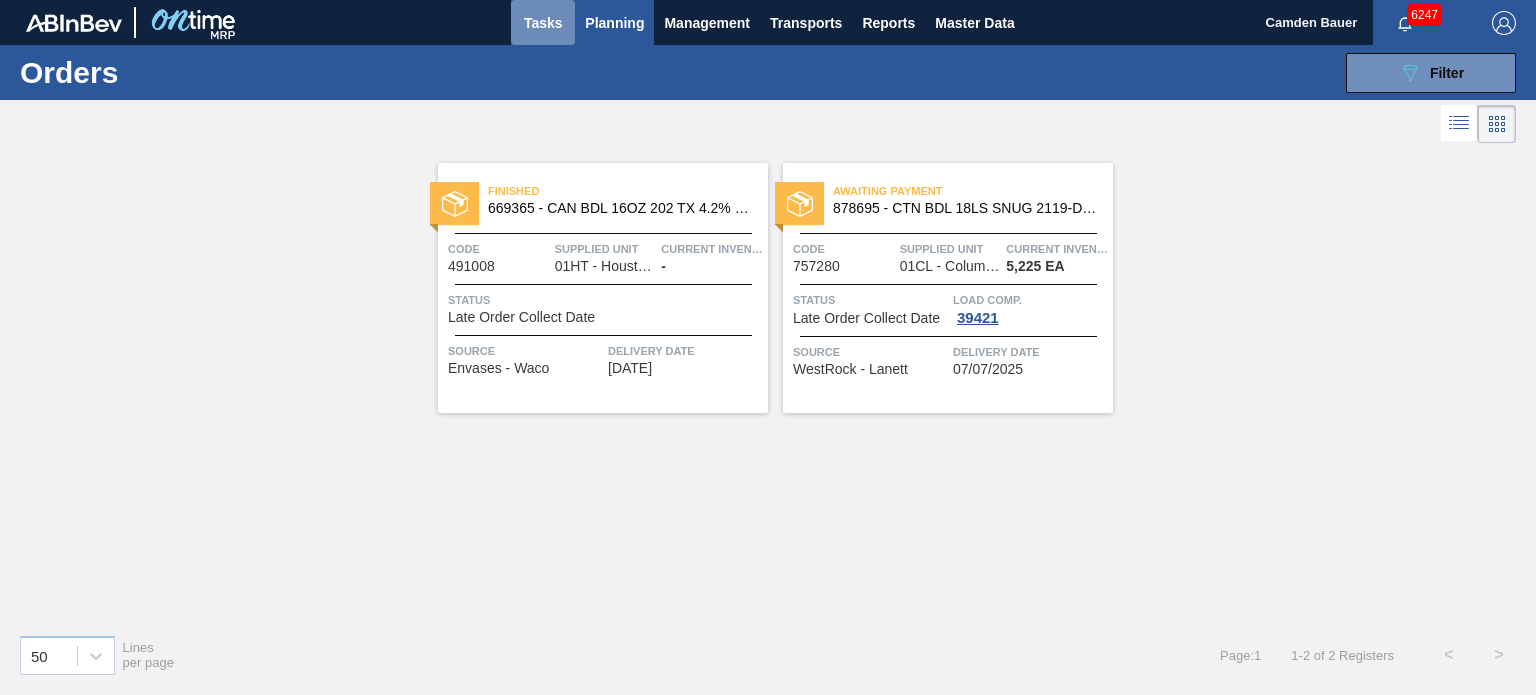 click on "Tasks" at bounding box center (543, 22) 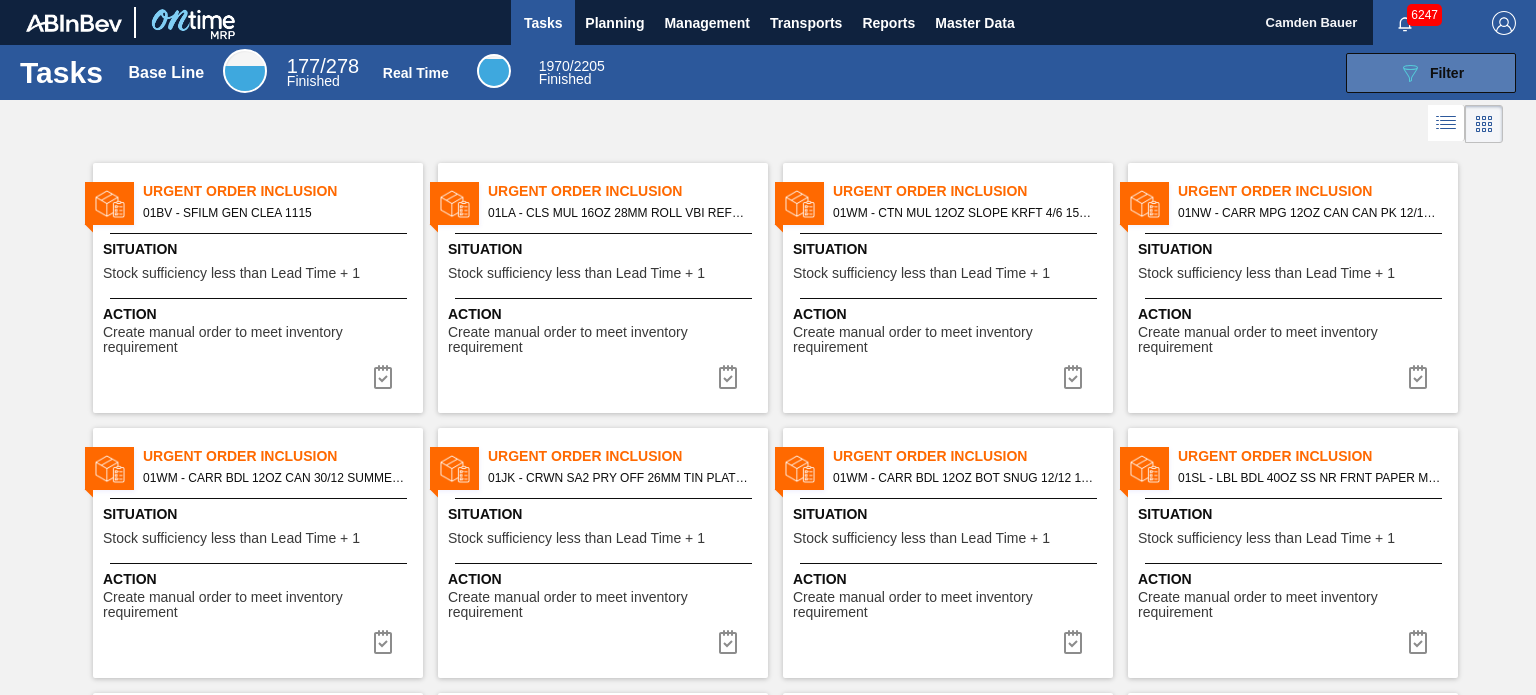 click on "Filter" at bounding box center [1447, 73] 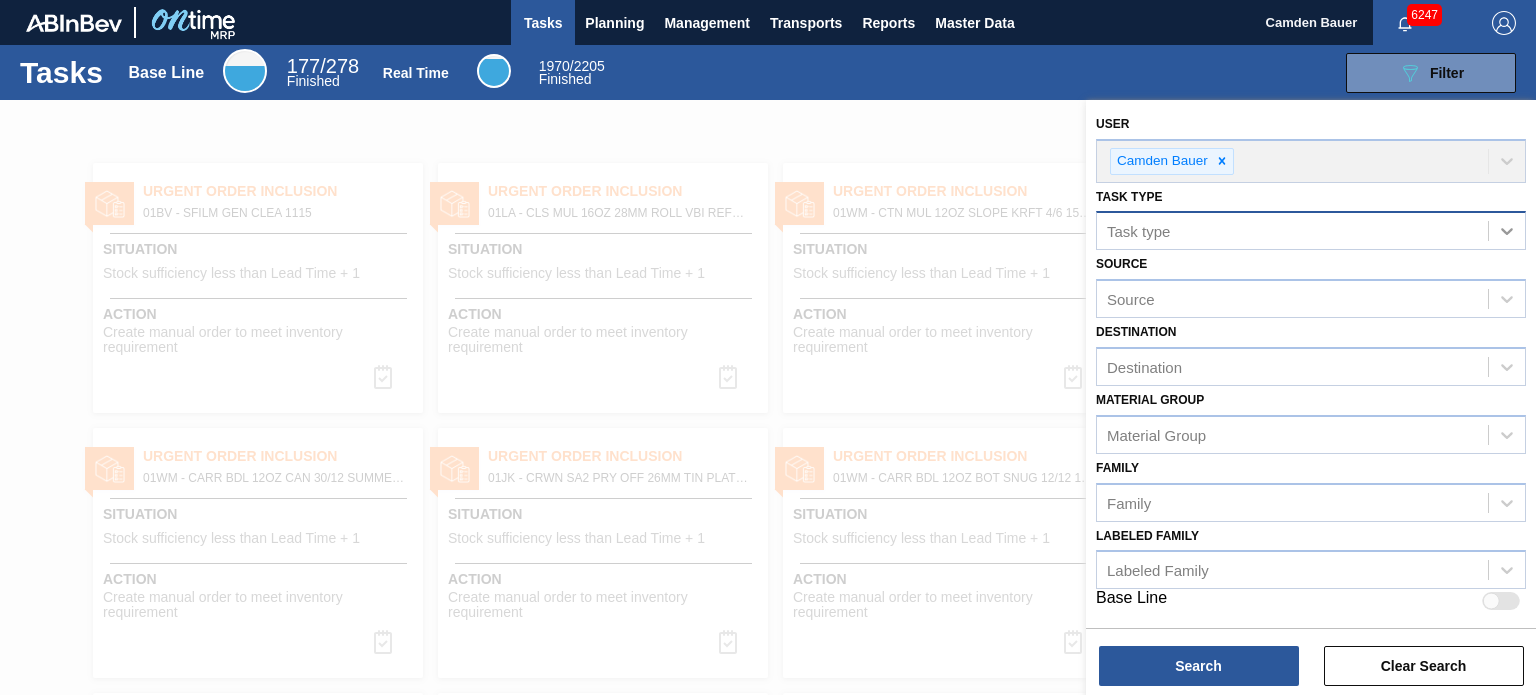 click 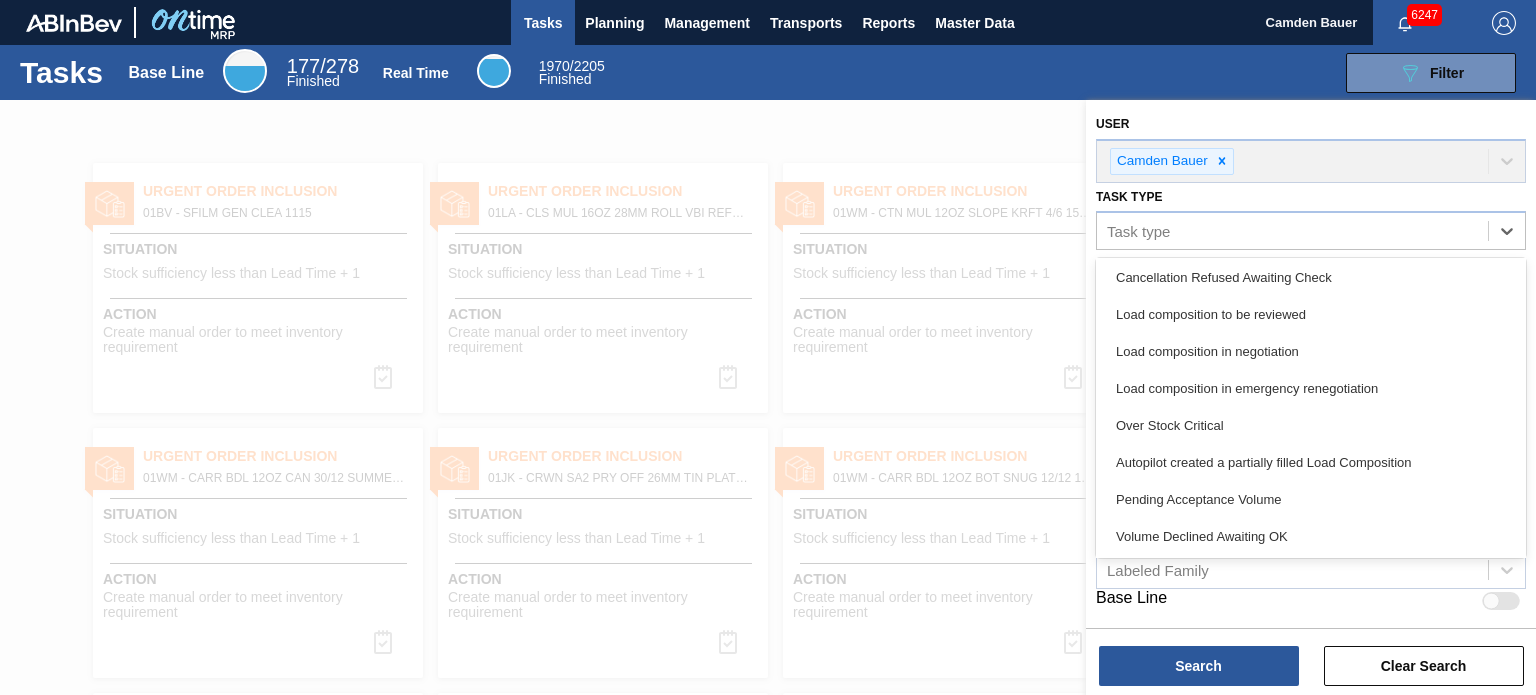 scroll, scrollTop: 596, scrollLeft: 0, axis: vertical 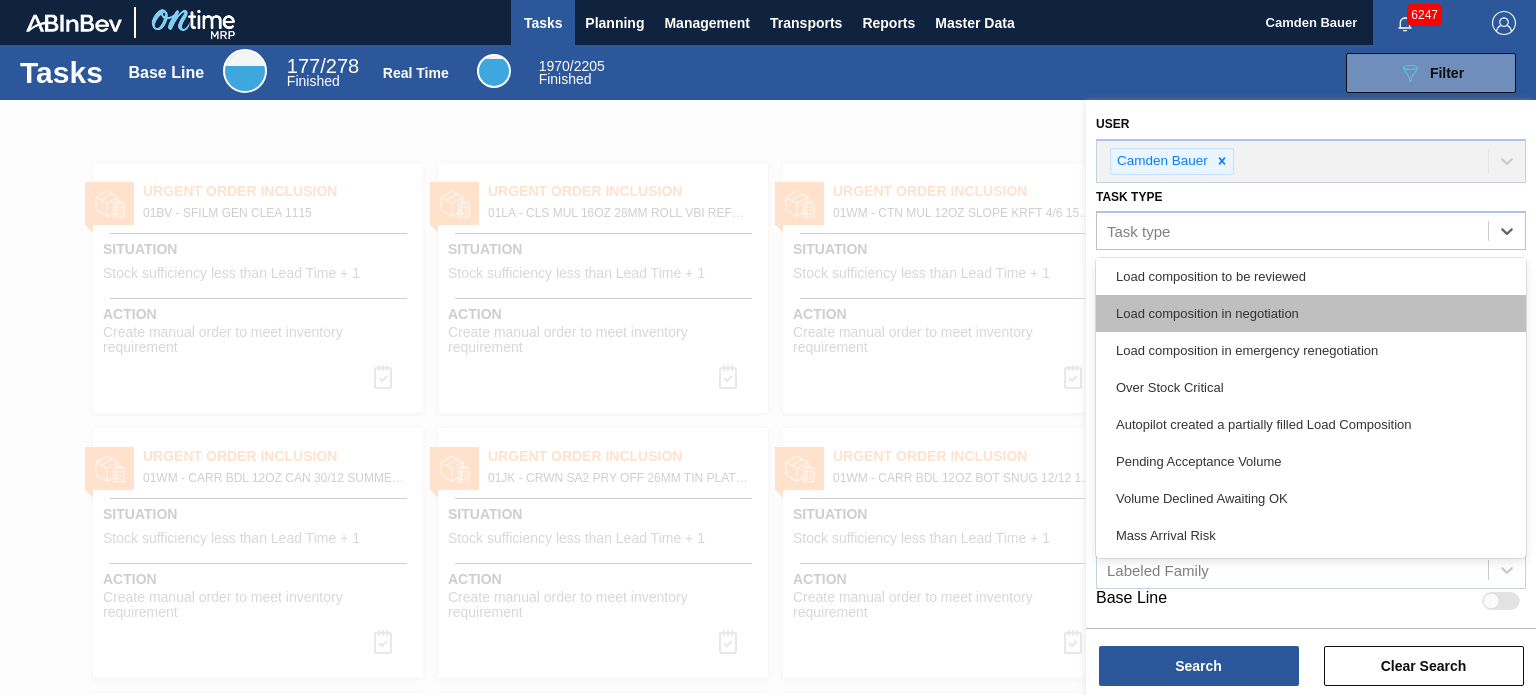 click on "Load composition in negotiation" at bounding box center (1311, 313) 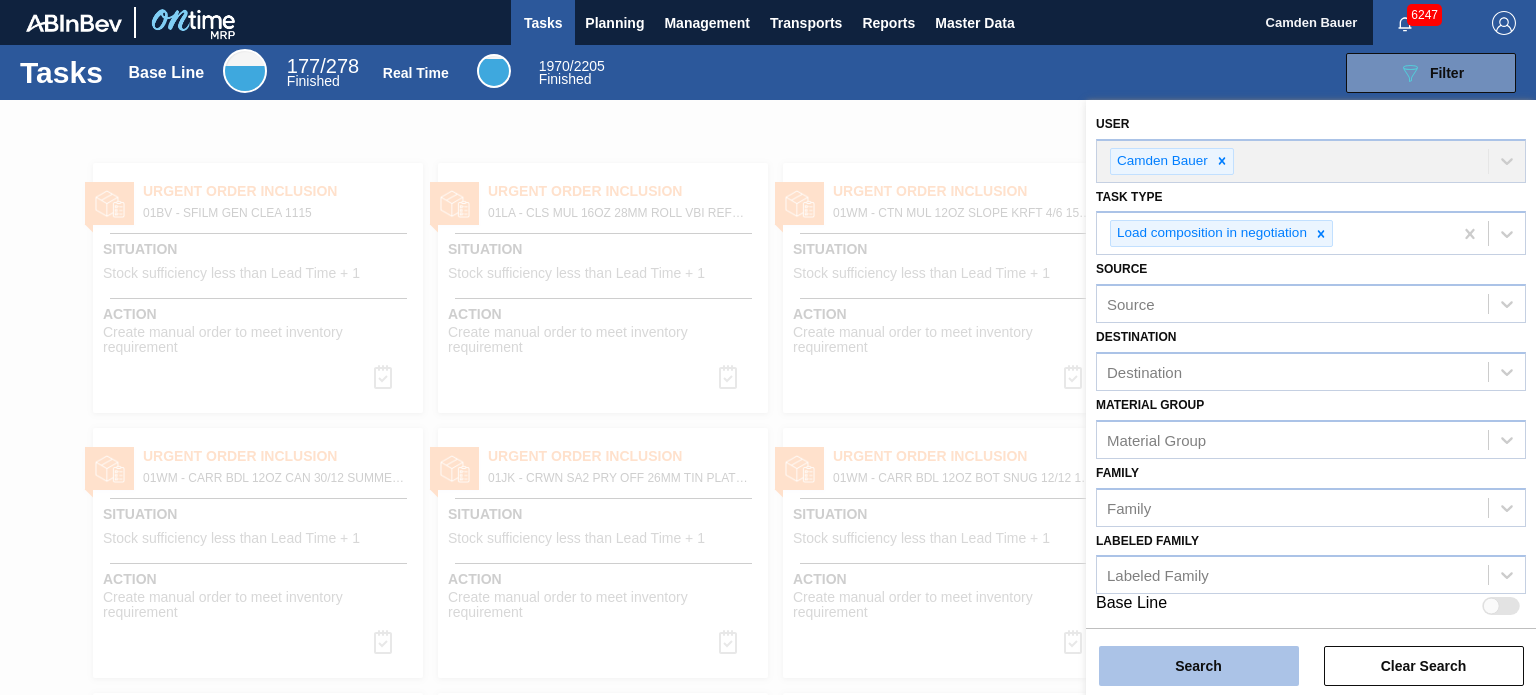 click on "Search" at bounding box center (1199, 666) 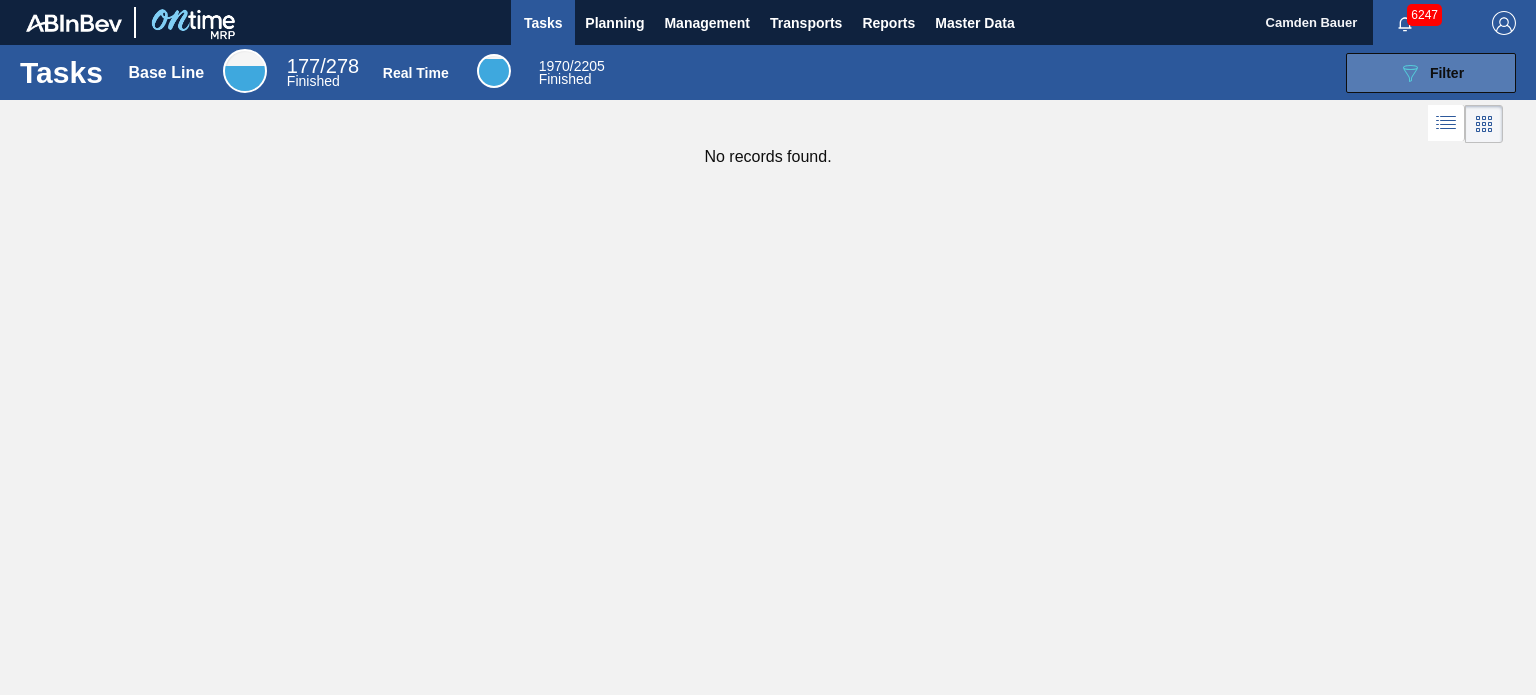 click on "089F7B8B-B2A5-4AFE-B5C0-19BA573D28AC Filter" at bounding box center (1431, 73) 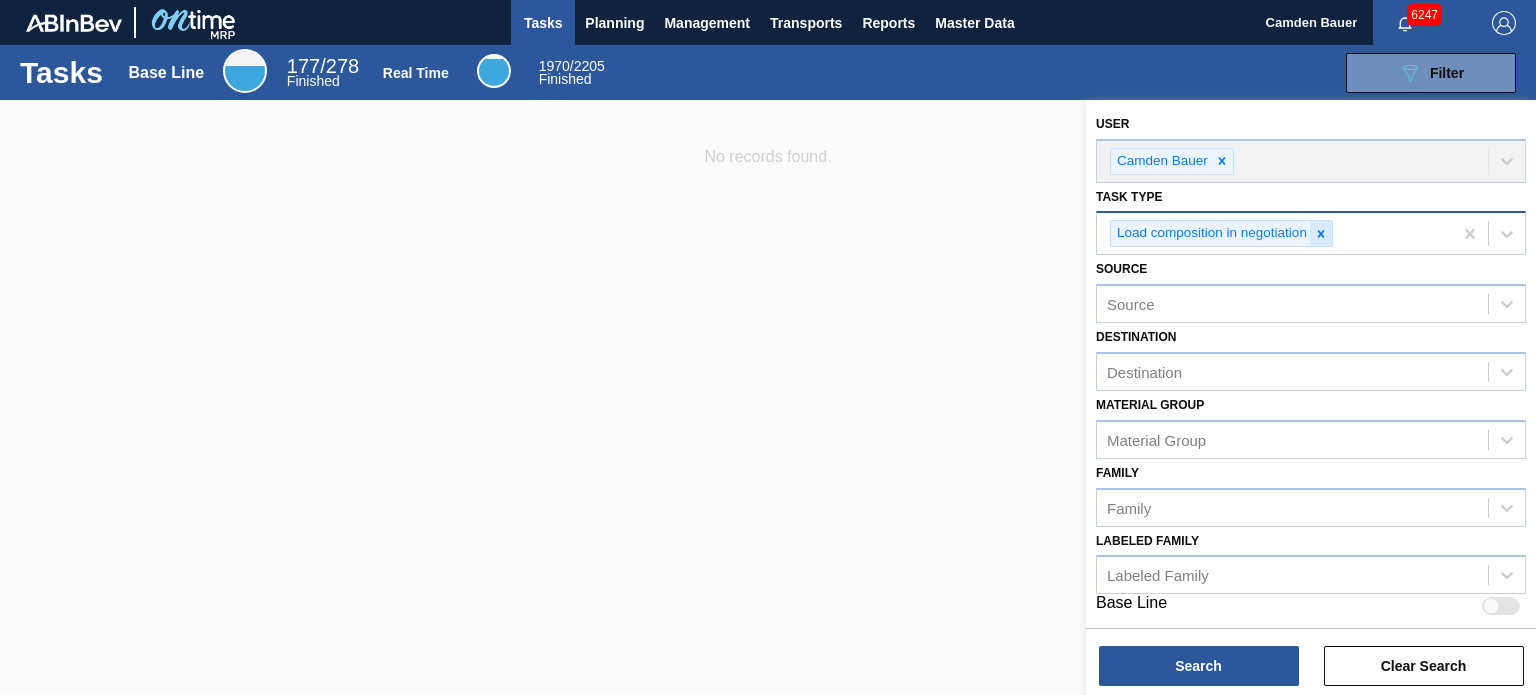 click at bounding box center (1321, 233) 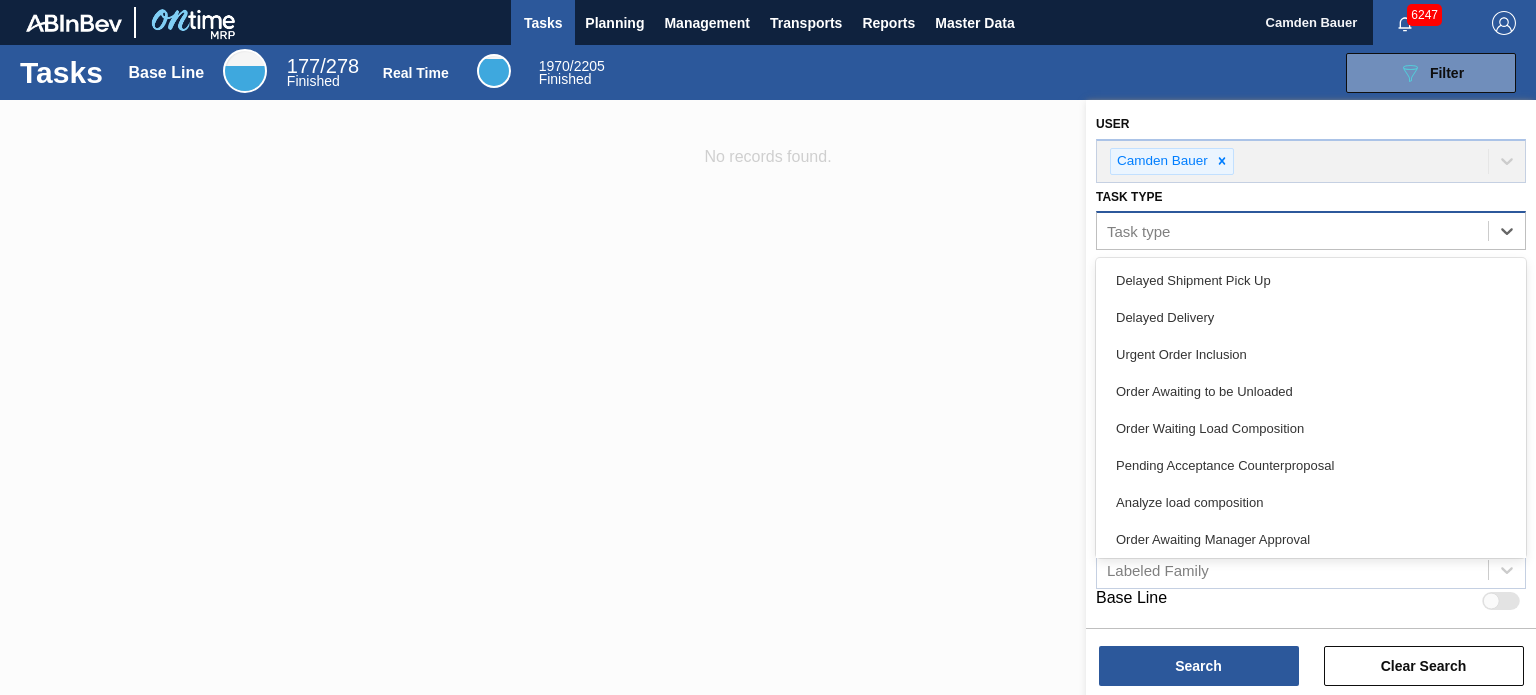 click on "Task type" at bounding box center [1292, 231] 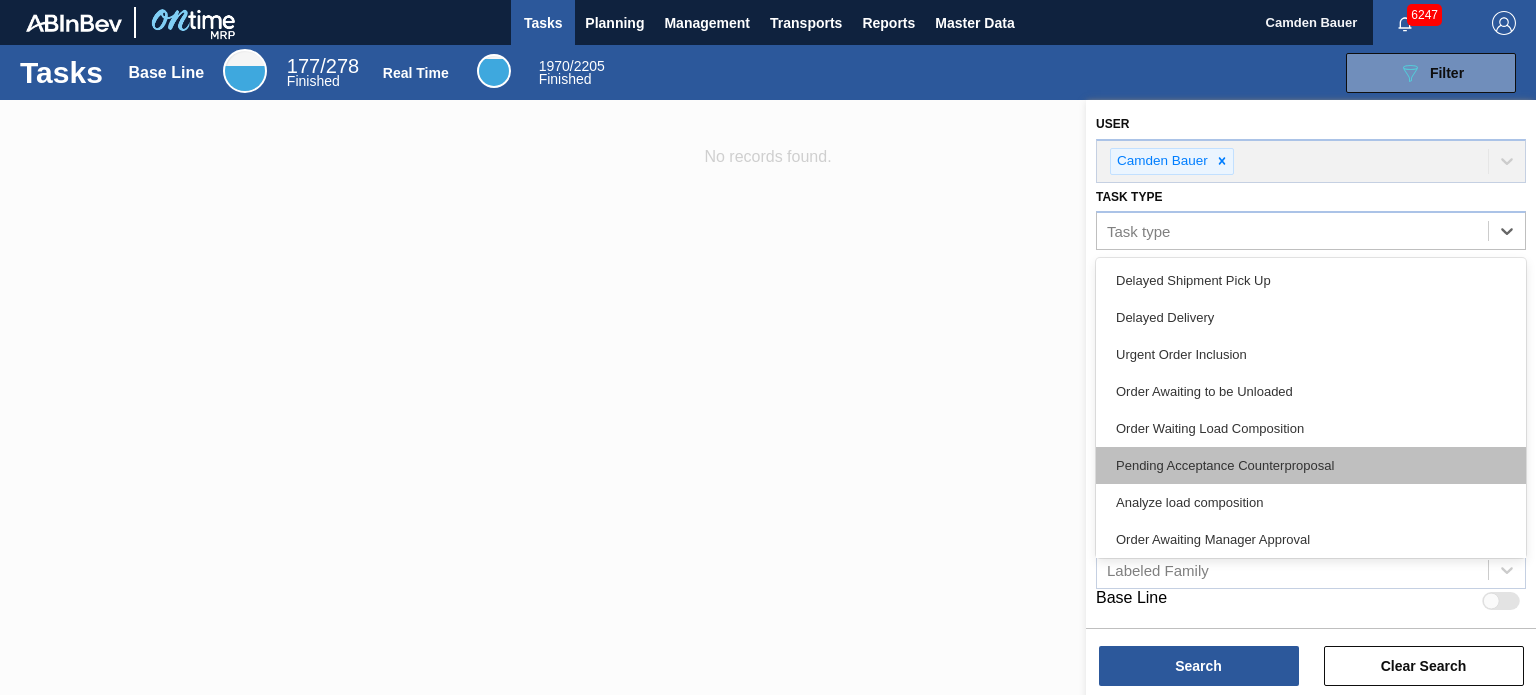 click on "Pending Acceptance Counterproposal" at bounding box center (1311, 465) 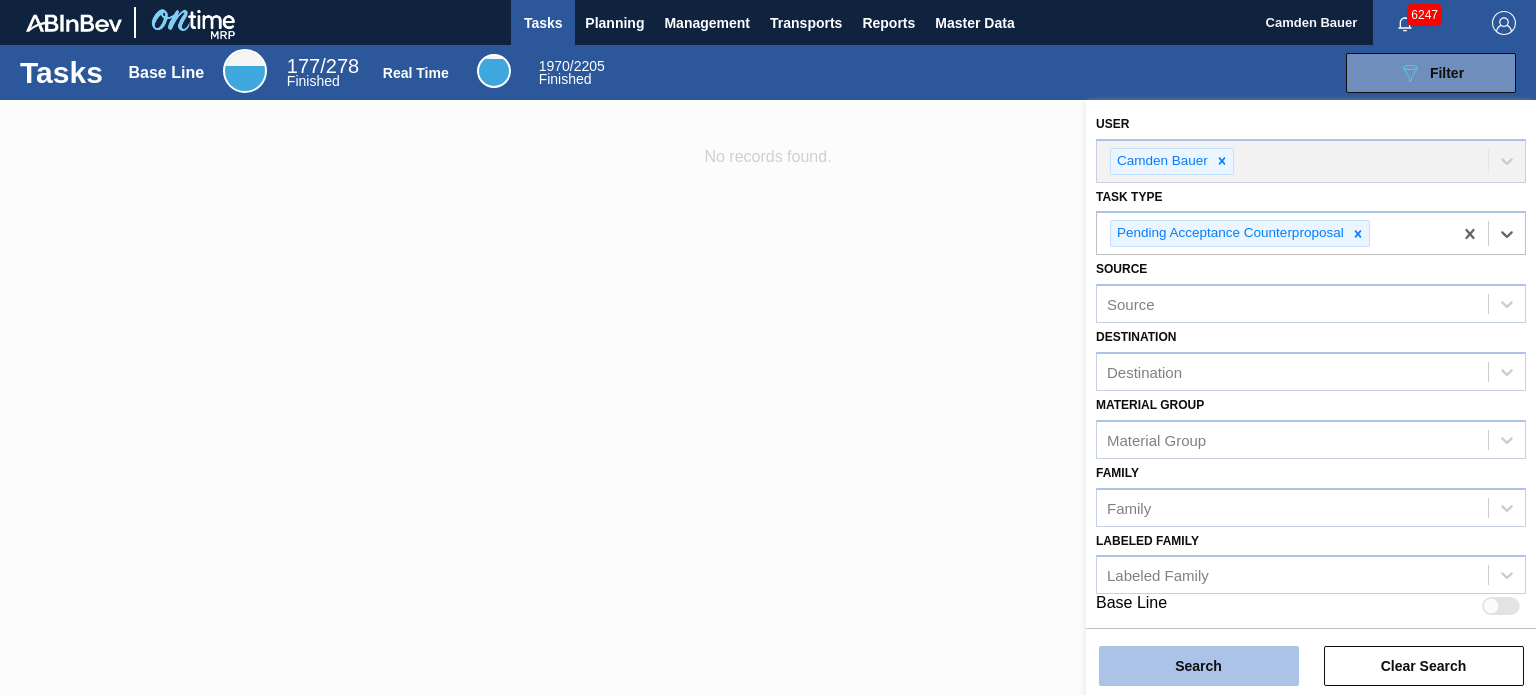 click on "Search" at bounding box center (1199, 666) 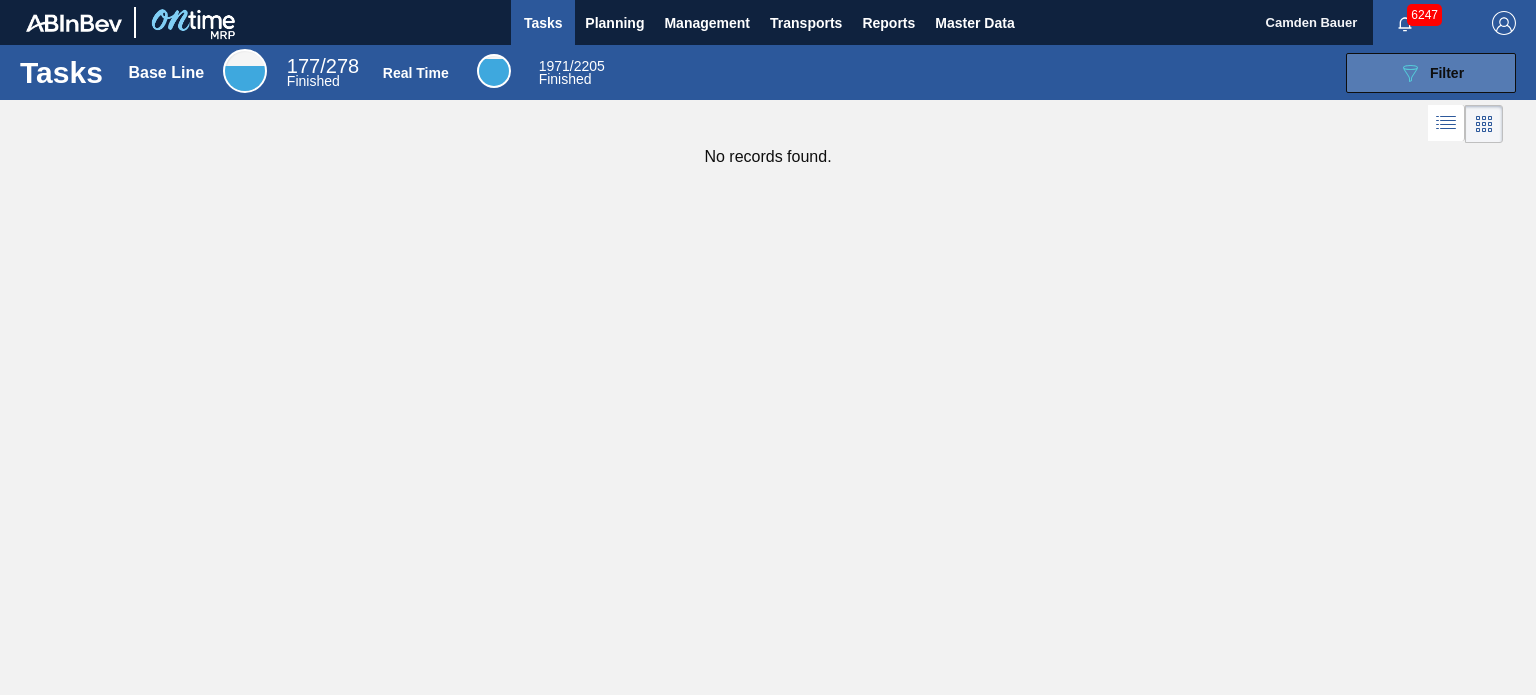 click on "089F7B8B-B2A5-4AFE-B5C0-19BA573D28AC" 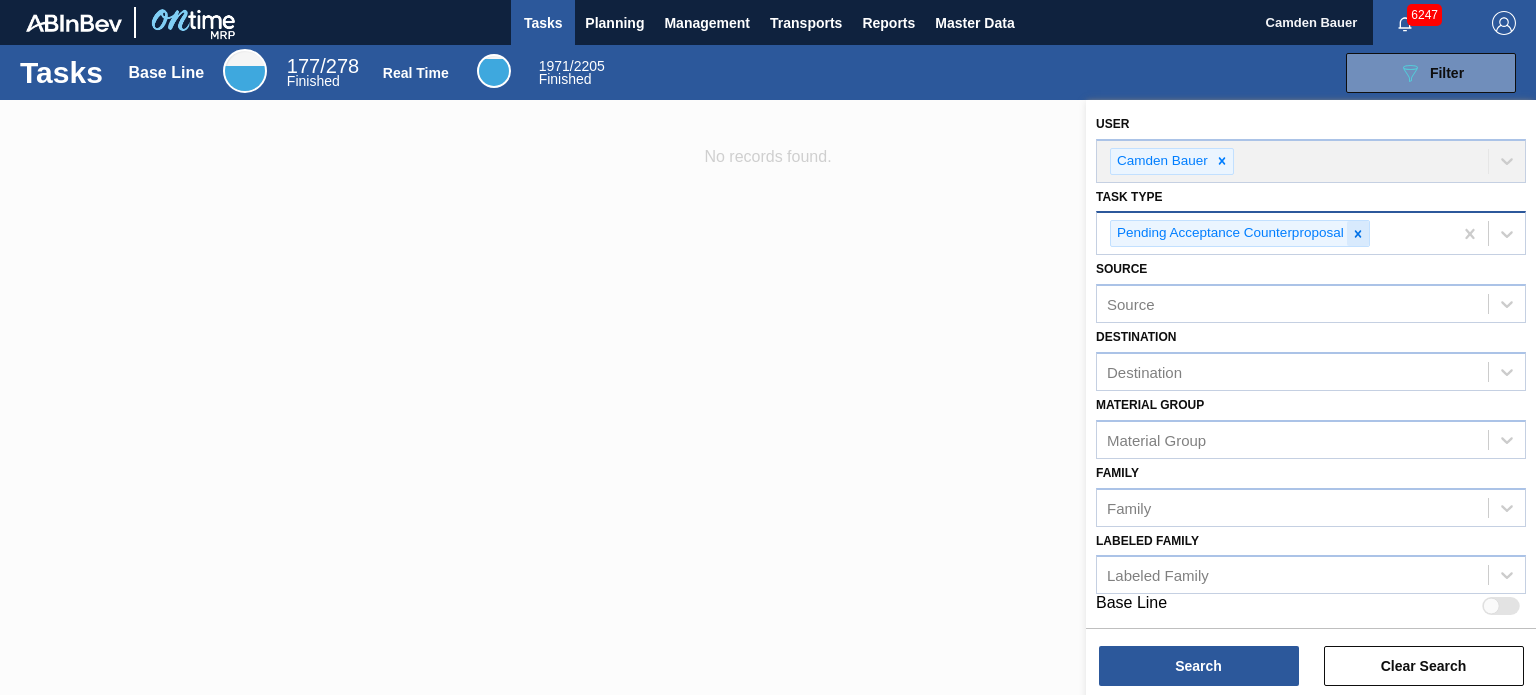 click 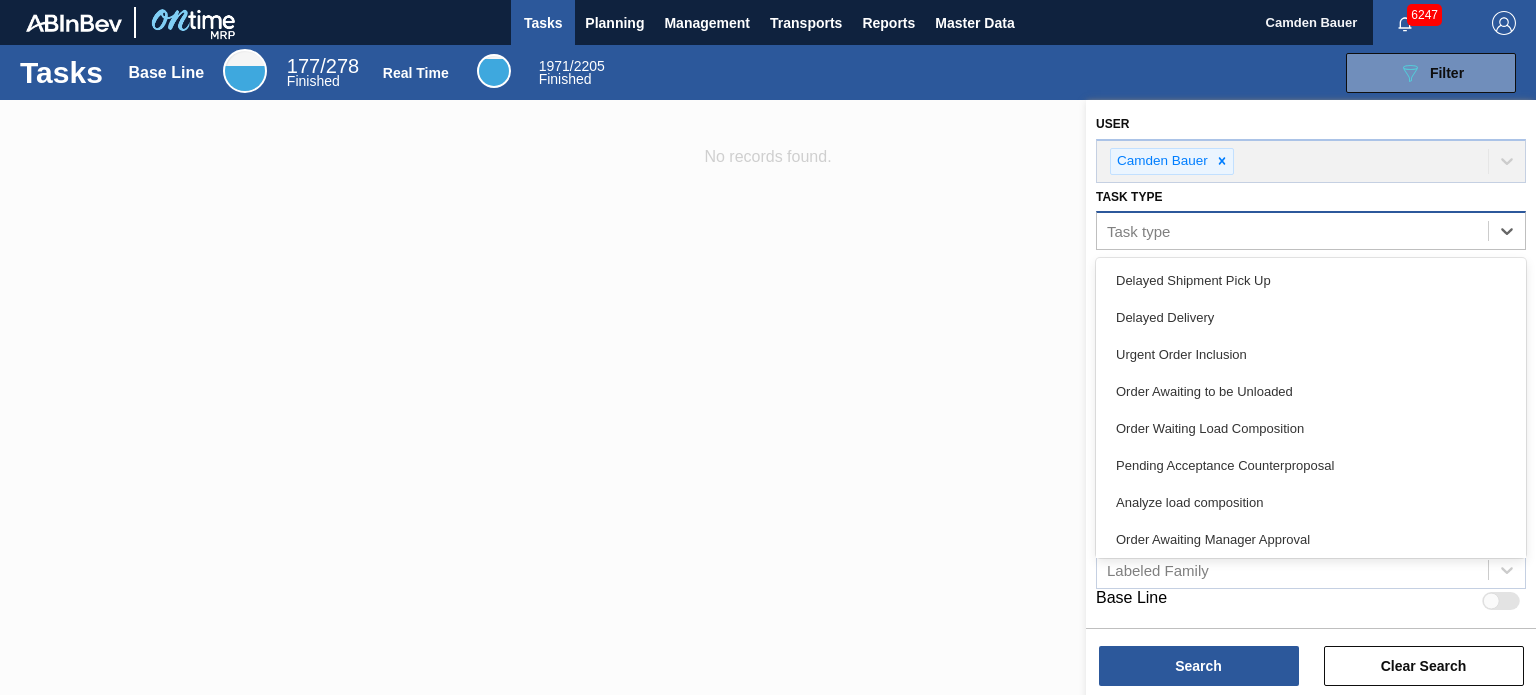 click on "Task type" at bounding box center (1292, 231) 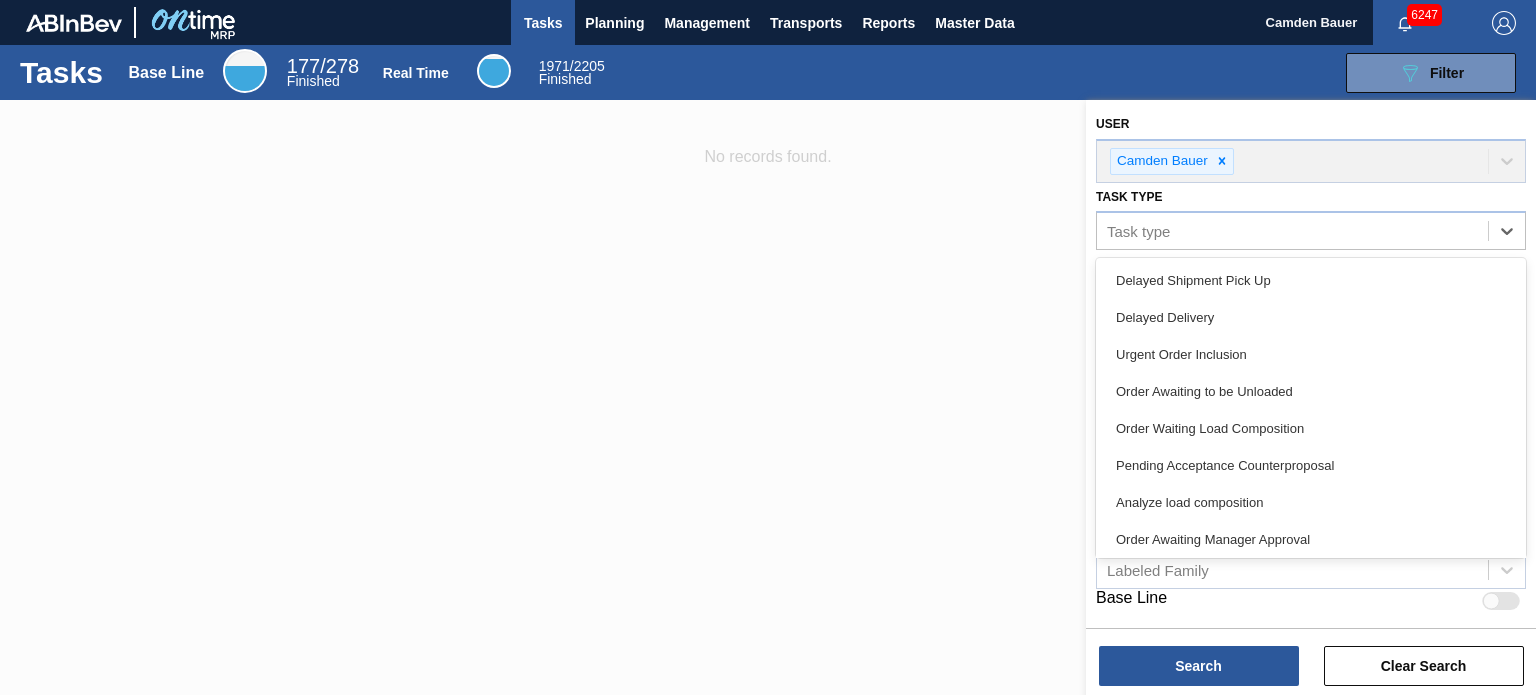 click on "User Camden Bauer Task type option Pending Acceptance Counterproposal, deselected. option Delayed Delivery focused, 2 of 24. 24 results available. Use Up and Down to choose options, press Enter to select the currently focused option, press Escape to exit the menu, press Tab to select the option and exit the menu. Task type Delayed Shipment Pick Up Delayed Delivery Urgent Order Inclusion Order Awaiting to be Unloaded Order Waiting Load Composition Pending Acceptance Counterproposal Analyze load composition Order Awaiting Manager Approval Over Stock Order Declined Awaiting OK Emergency Renegotiation of Order Declined Emergency Date Renegotiation Receipt notice not created Cancellation Awaiting Check Order cancellation awaiting analysis Cancellation Refused Awaiting Check Load composition to be reviewed Load composition in negotiation Load composition in emergency renegotiation Over Stock Critical Autopilot created a partially filled Load Composition Pending Acceptance Volume Volume Declined Awaiting OK Source" at bounding box center (1311, 361) 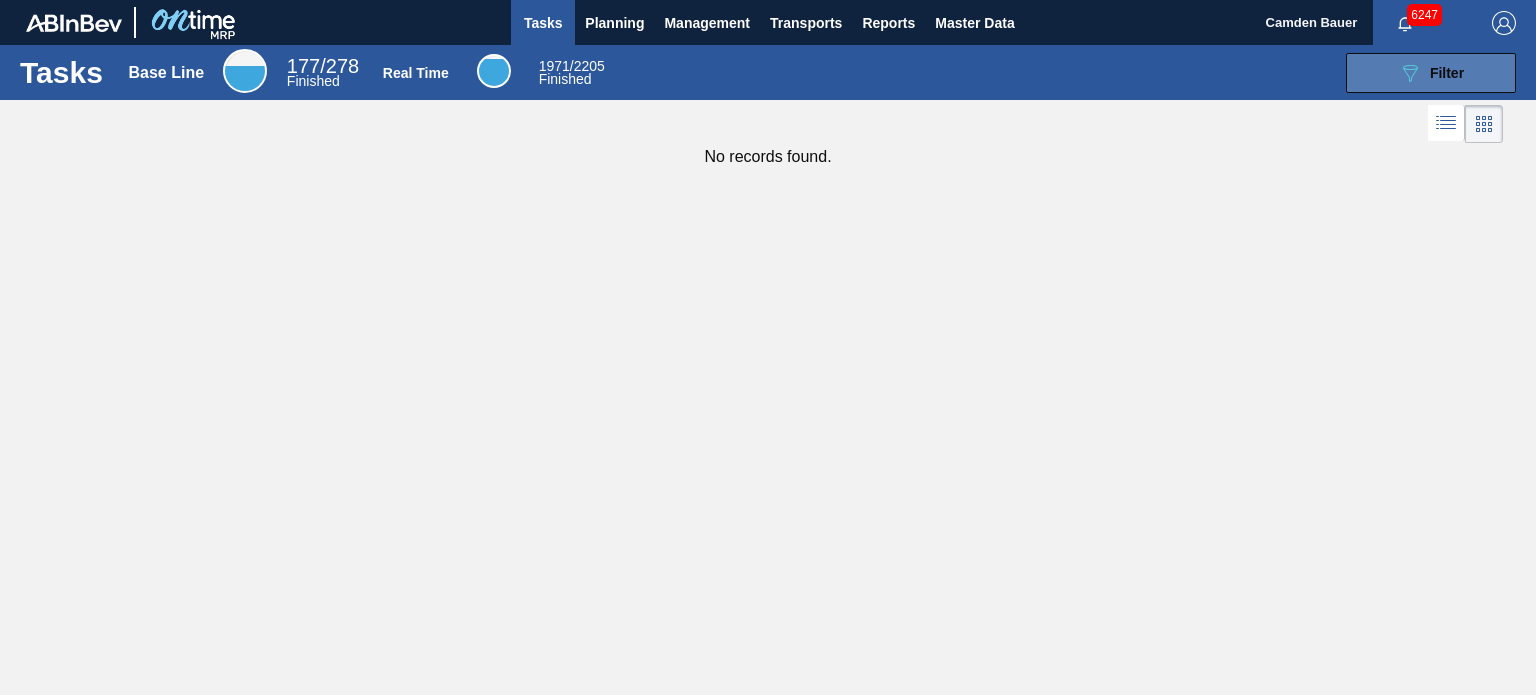 click on "089F7B8B-B2A5-4AFE-B5C0-19BA573D28AC" 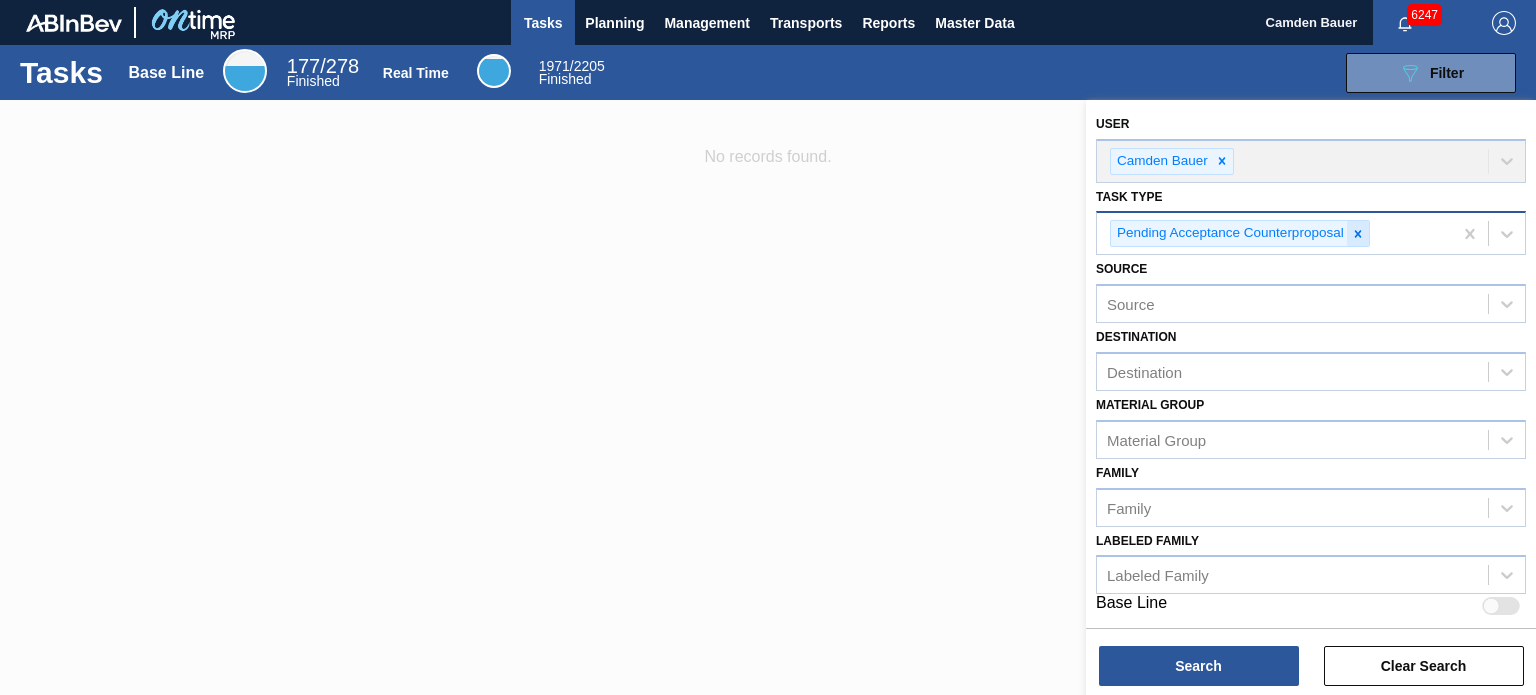 click 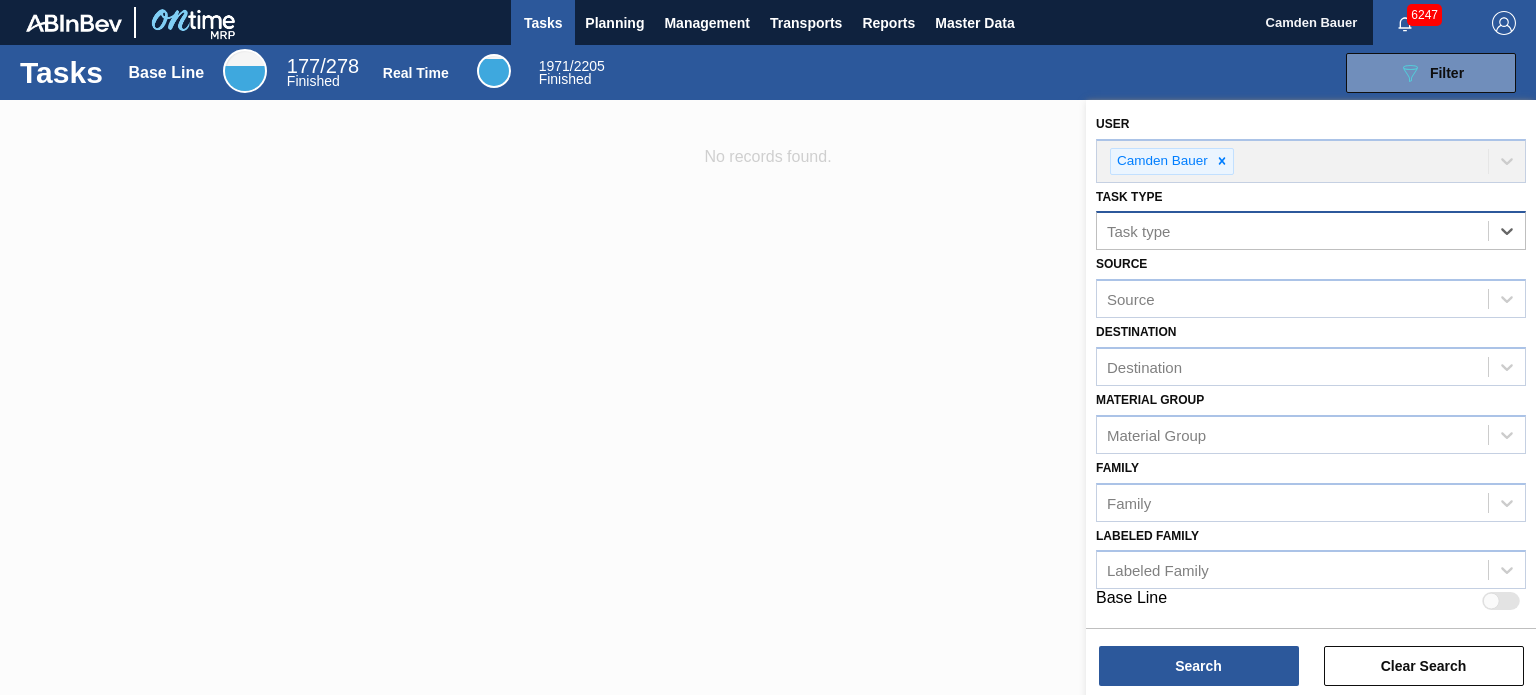 click on "Task type" at bounding box center [1292, 231] 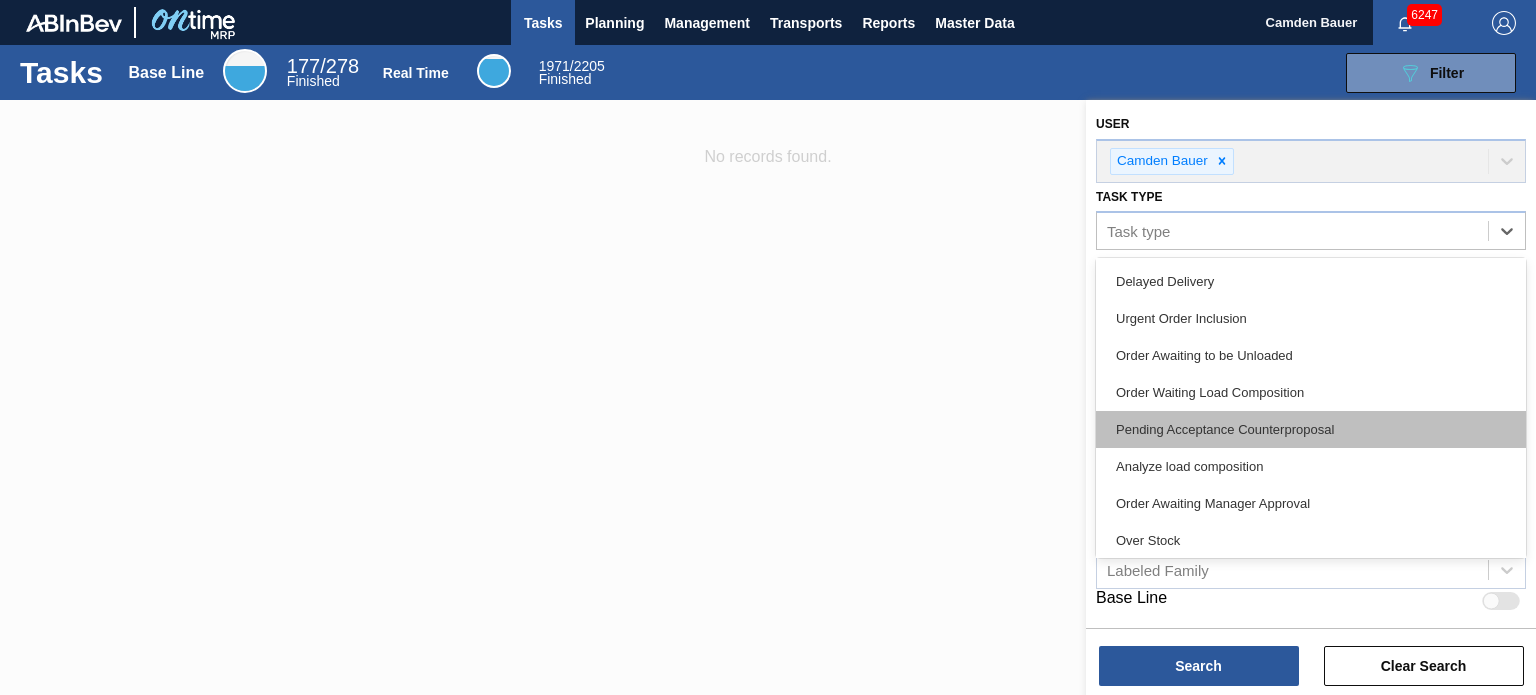 scroll, scrollTop: 58, scrollLeft: 0, axis: vertical 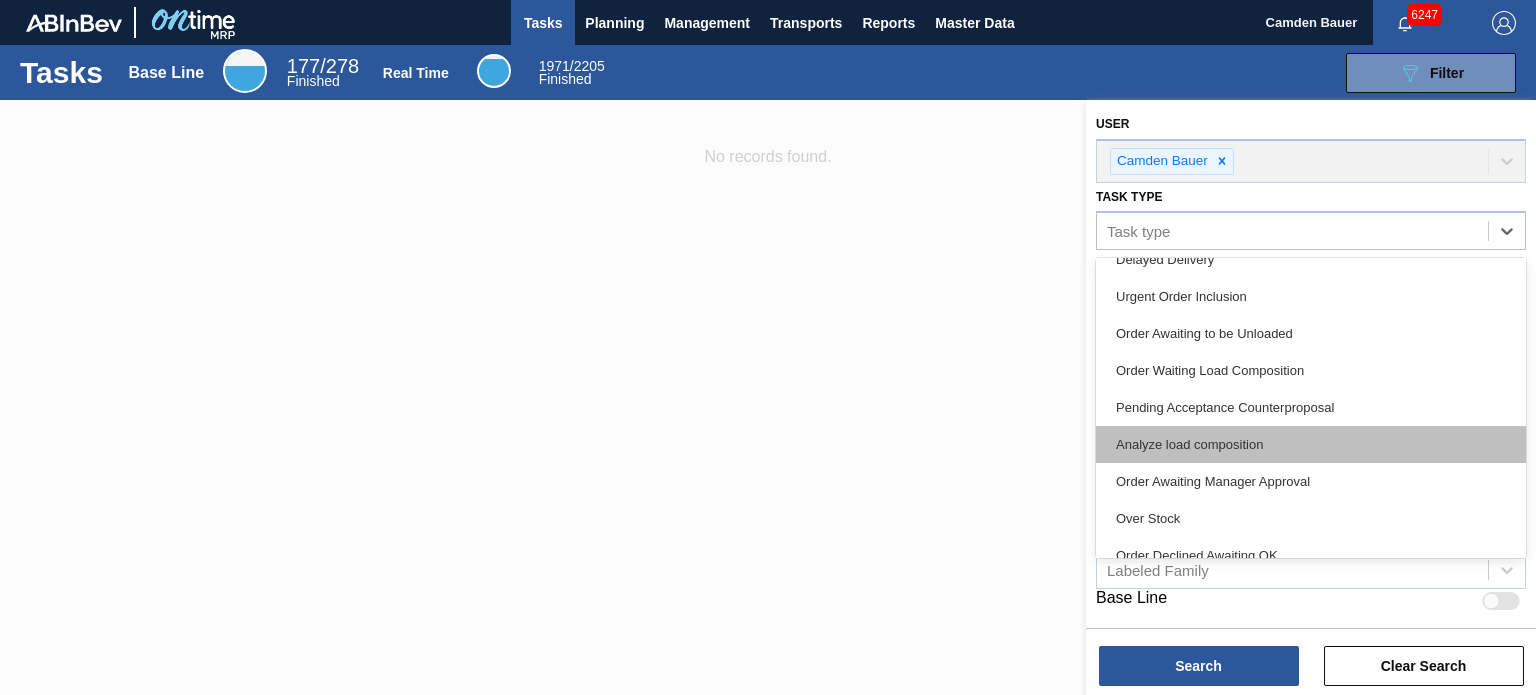 click on "Analyze load composition" at bounding box center [1311, 444] 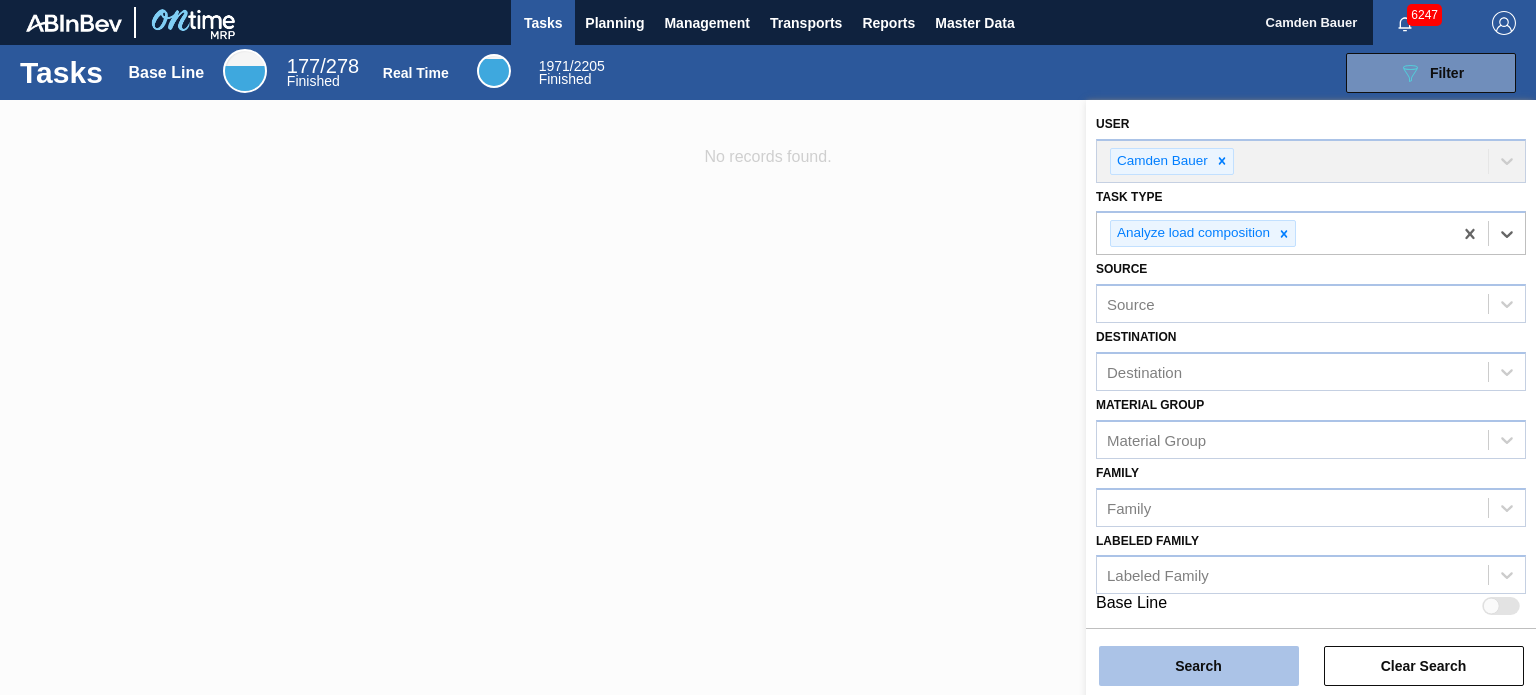 click on "Search" at bounding box center [1199, 666] 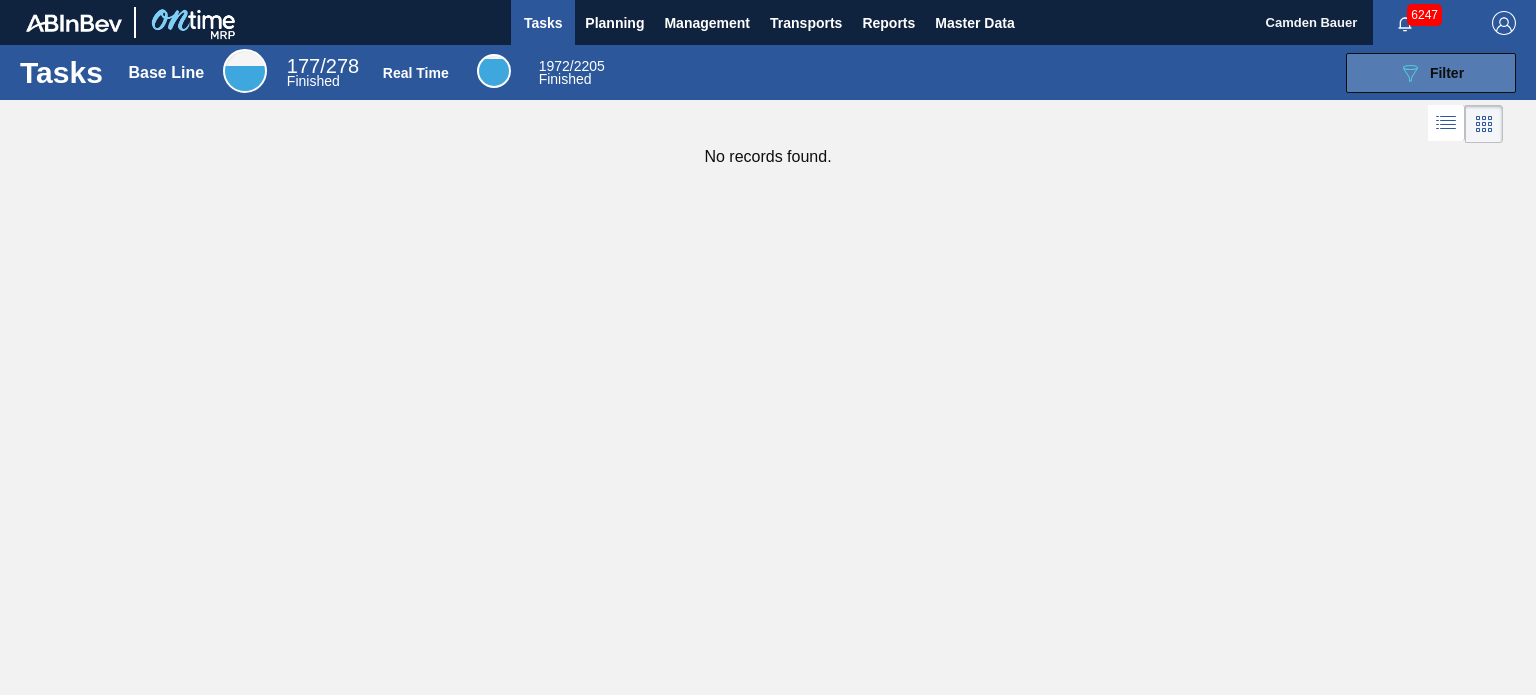 click on "089F7B8B-B2A5-4AFE-B5C0-19BA573D28AC" 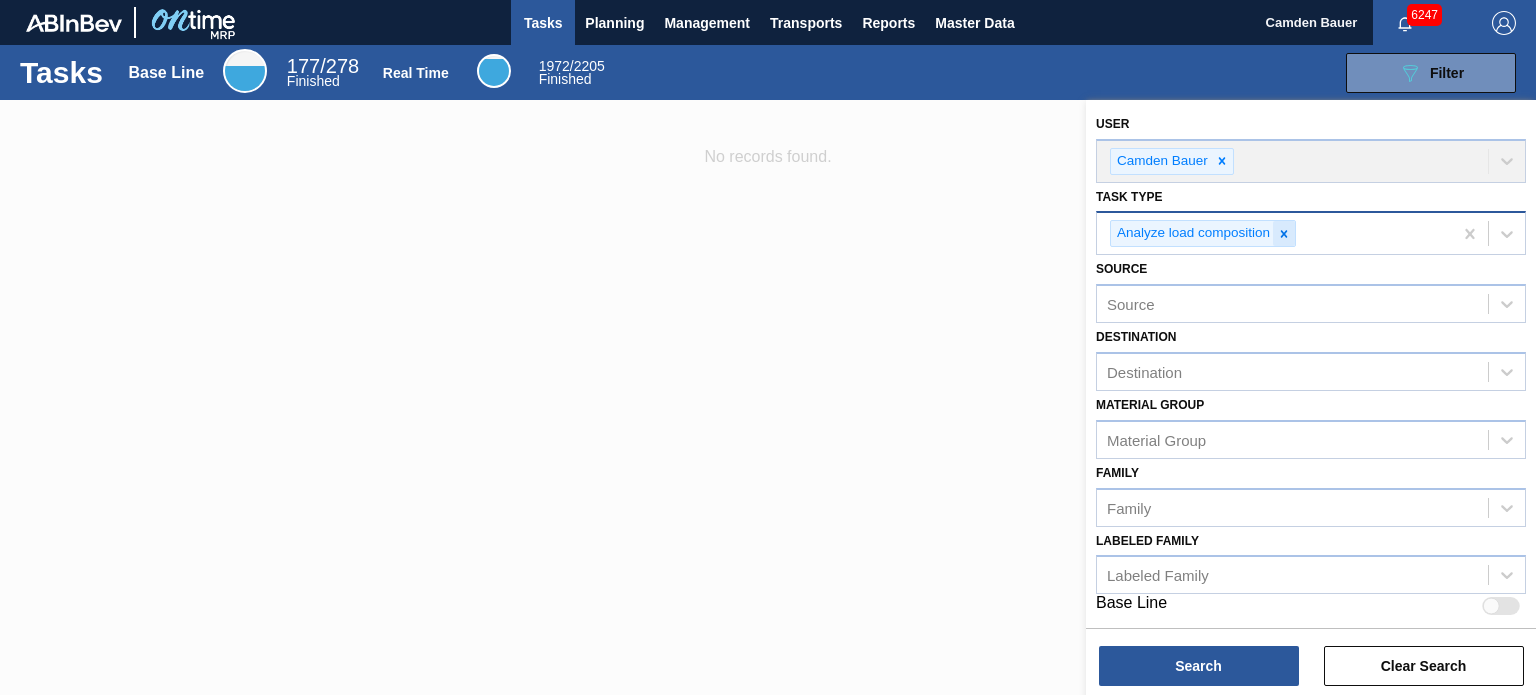click at bounding box center [1284, 233] 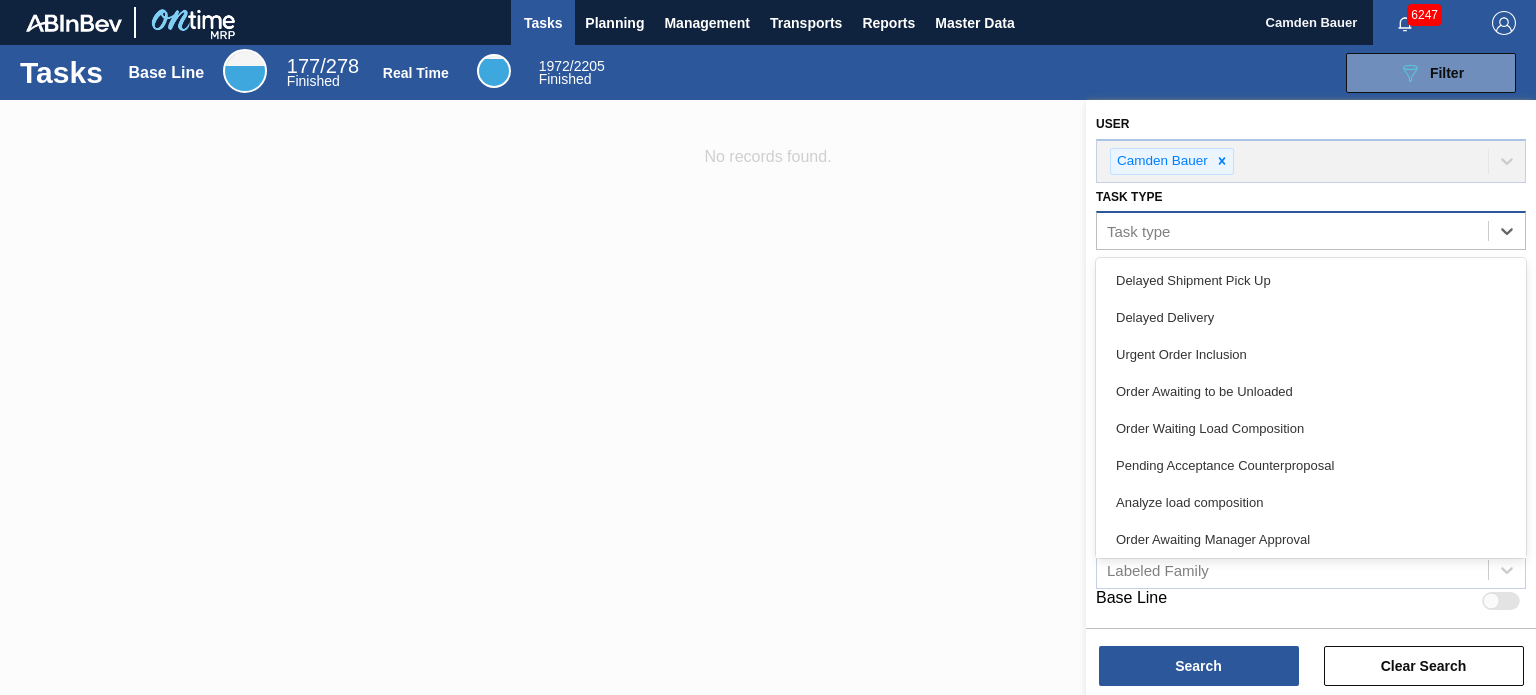 click on "Task type" at bounding box center (1292, 231) 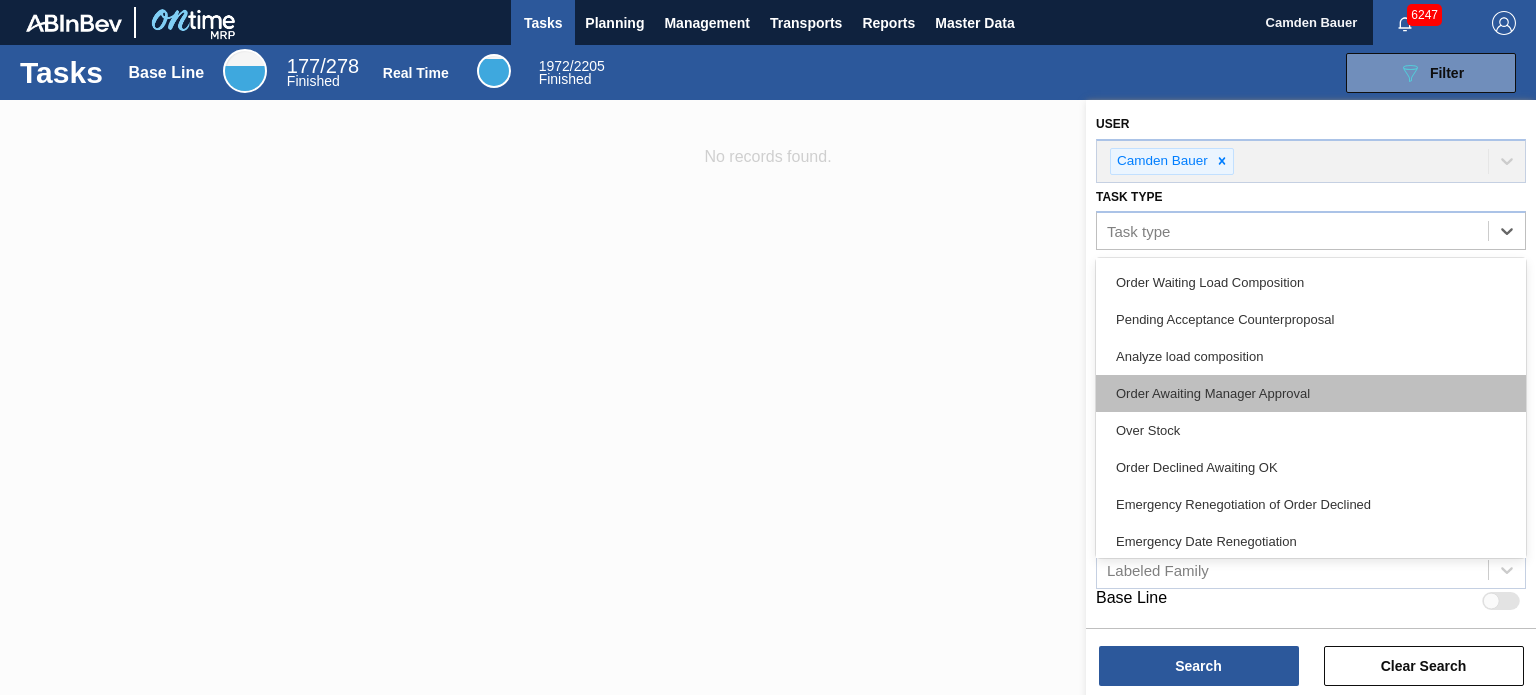 scroll, scrollTop: 147, scrollLeft: 0, axis: vertical 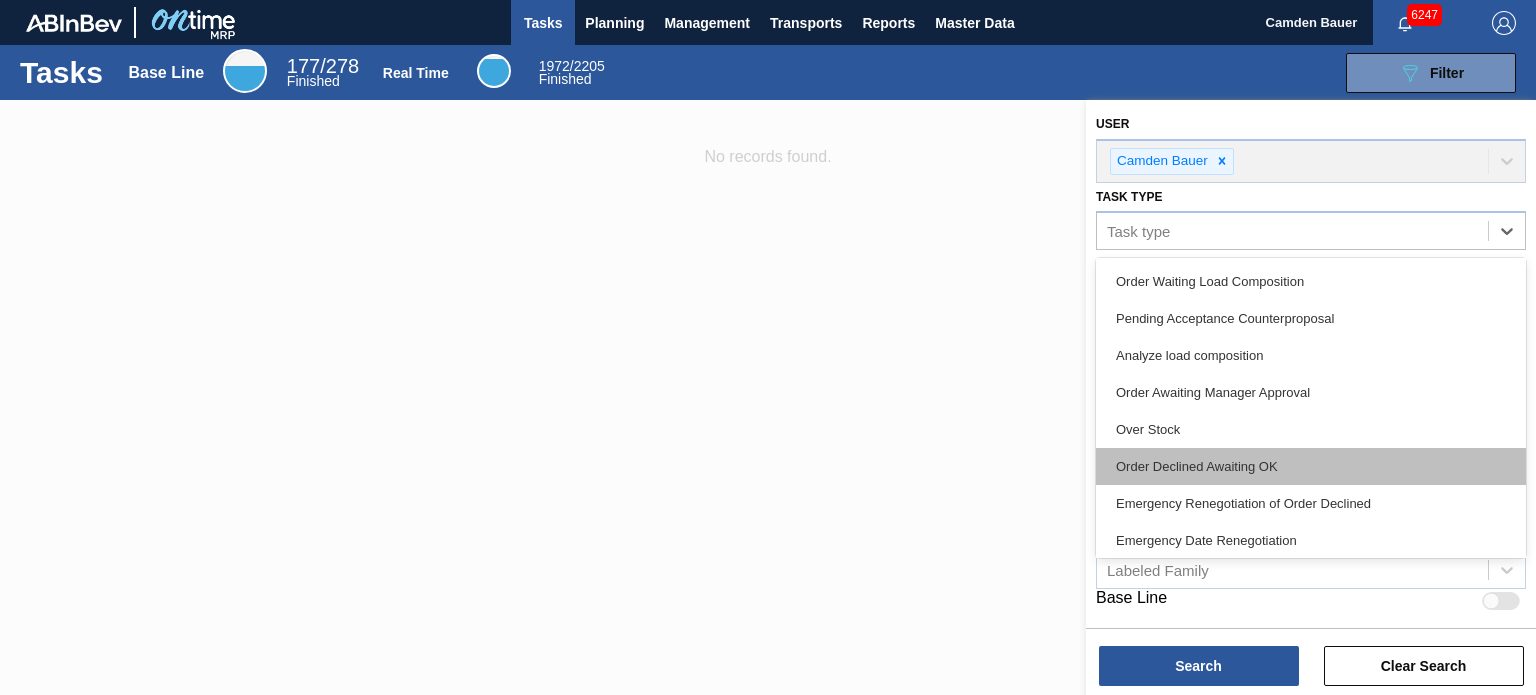 click on "Order Declined Awaiting OK" at bounding box center [1311, 466] 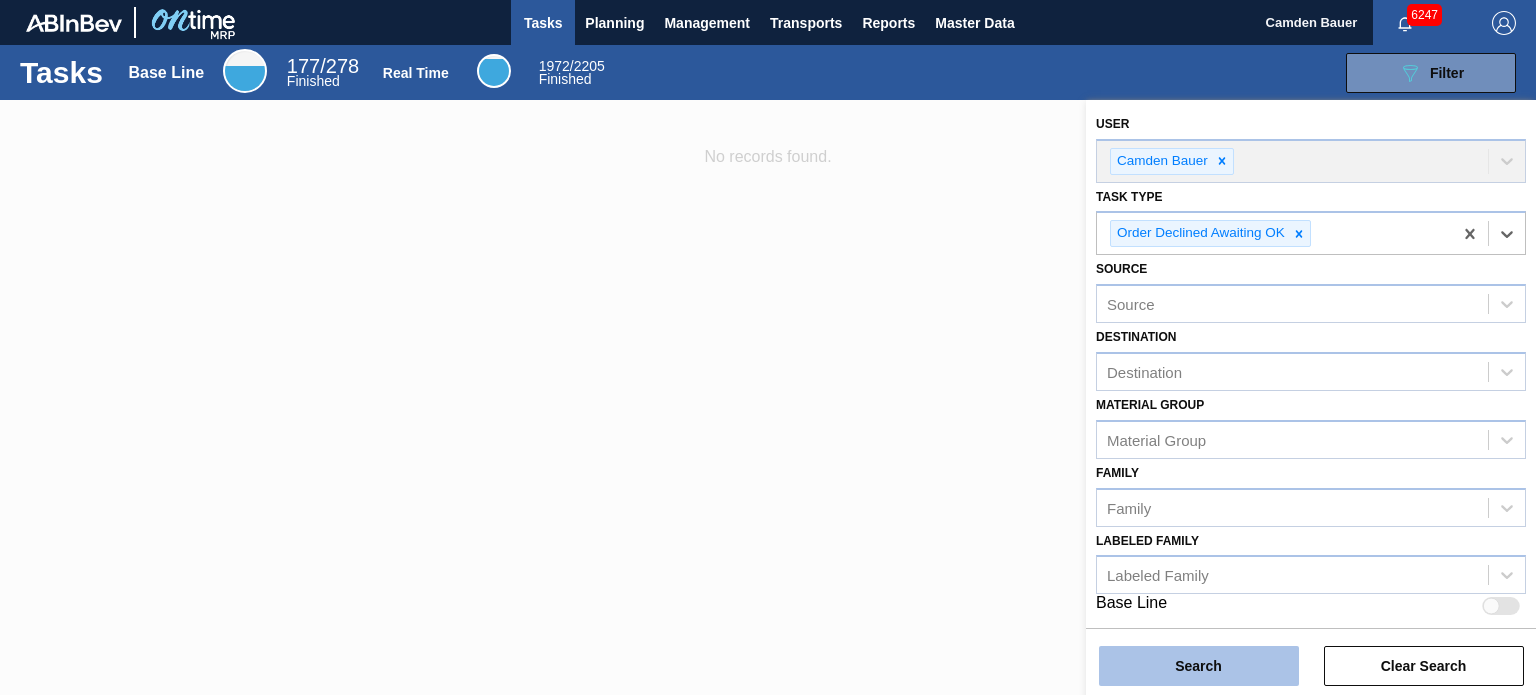 click on "Search" at bounding box center [1199, 666] 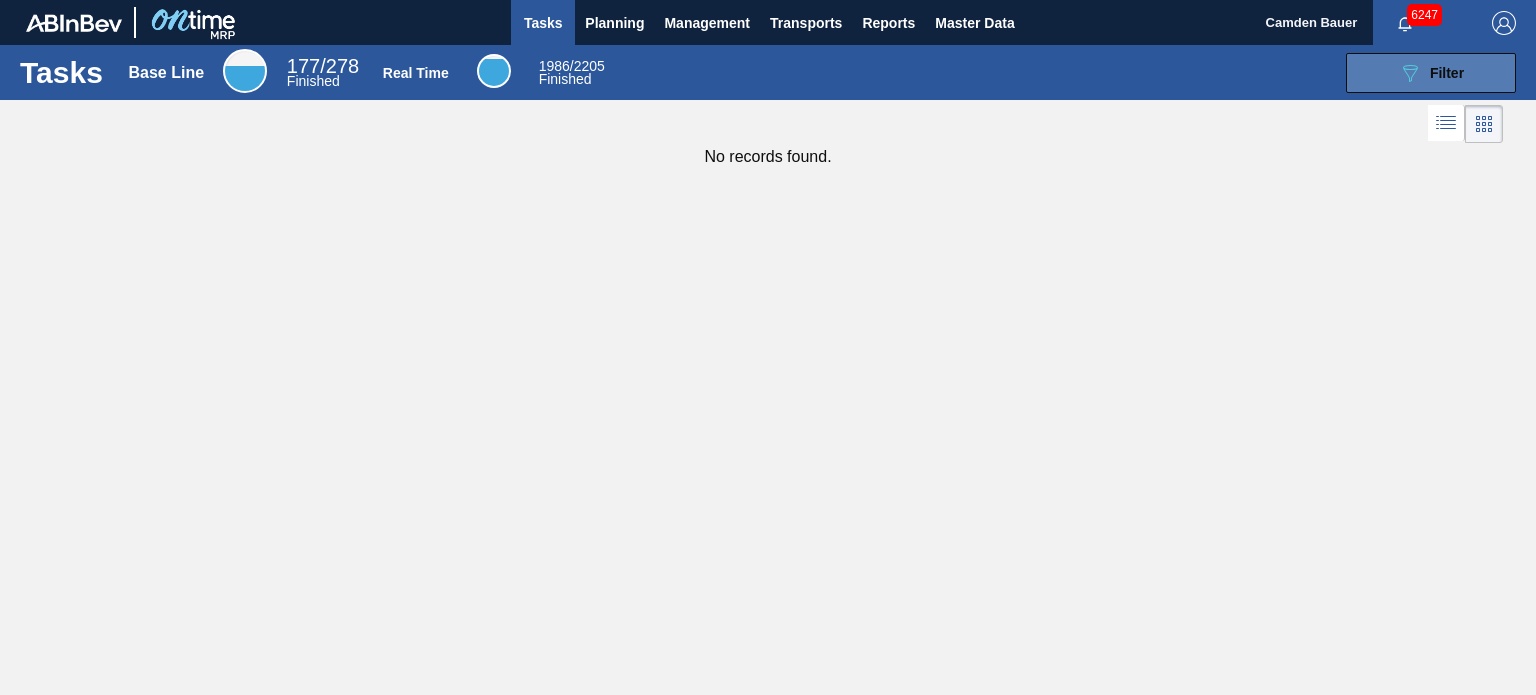 click on "089F7B8B-B2A5-4AFE-B5C0-19BA573D28AC" 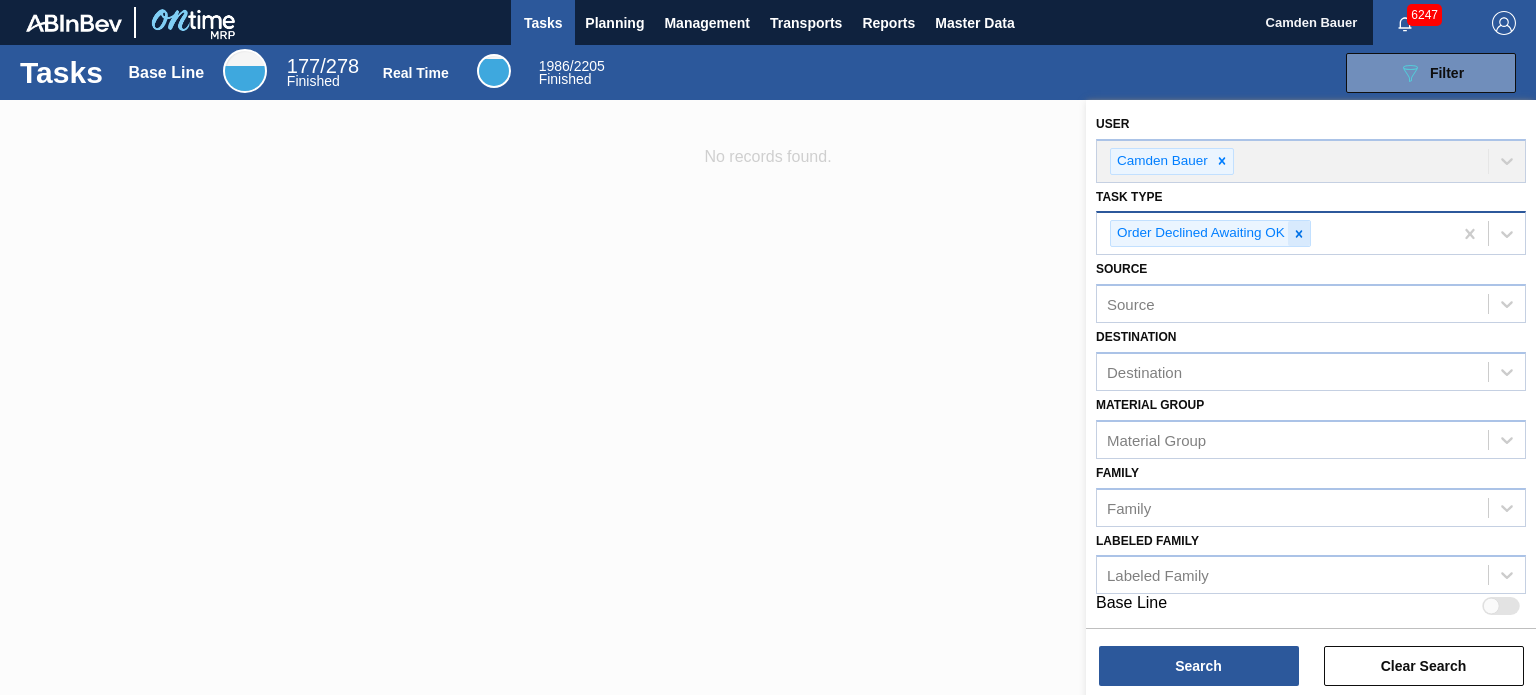 click 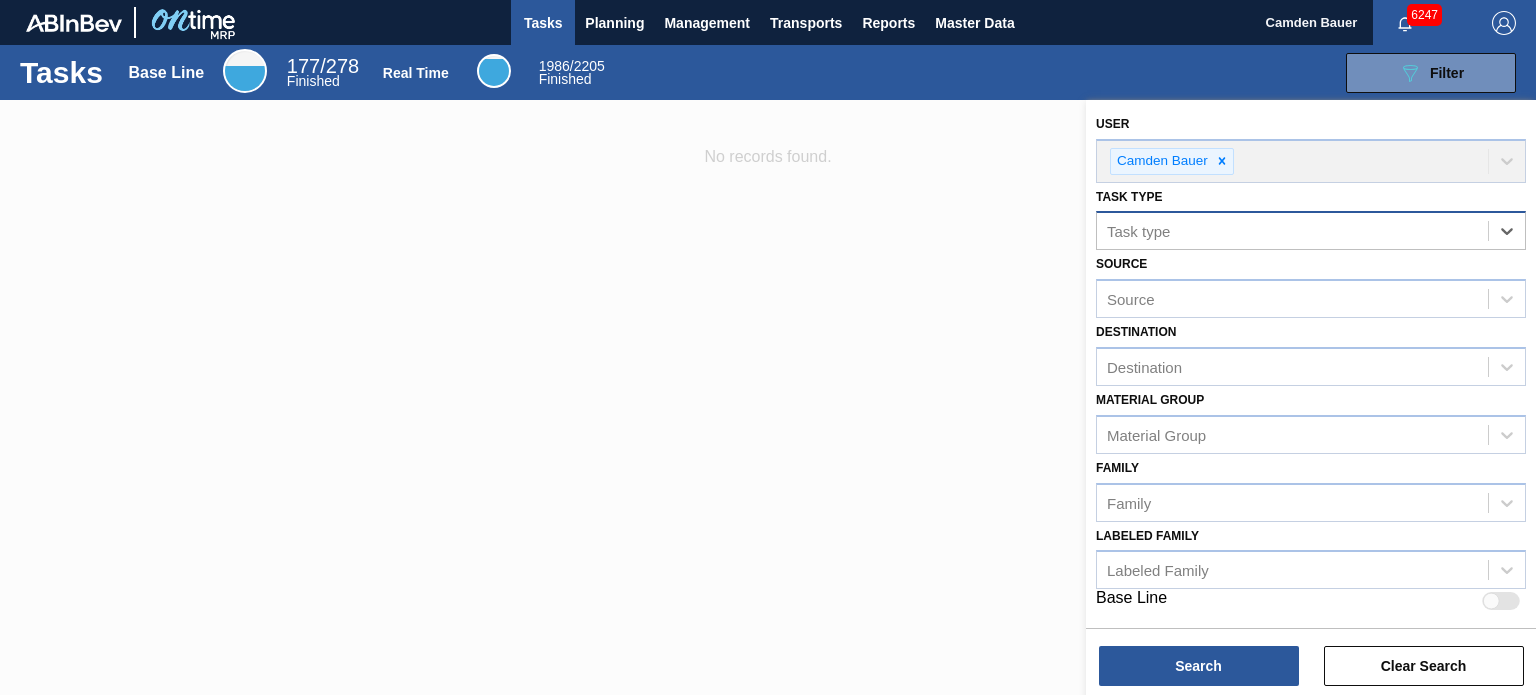 click on "Task type" at bounding box center [1292, 231] 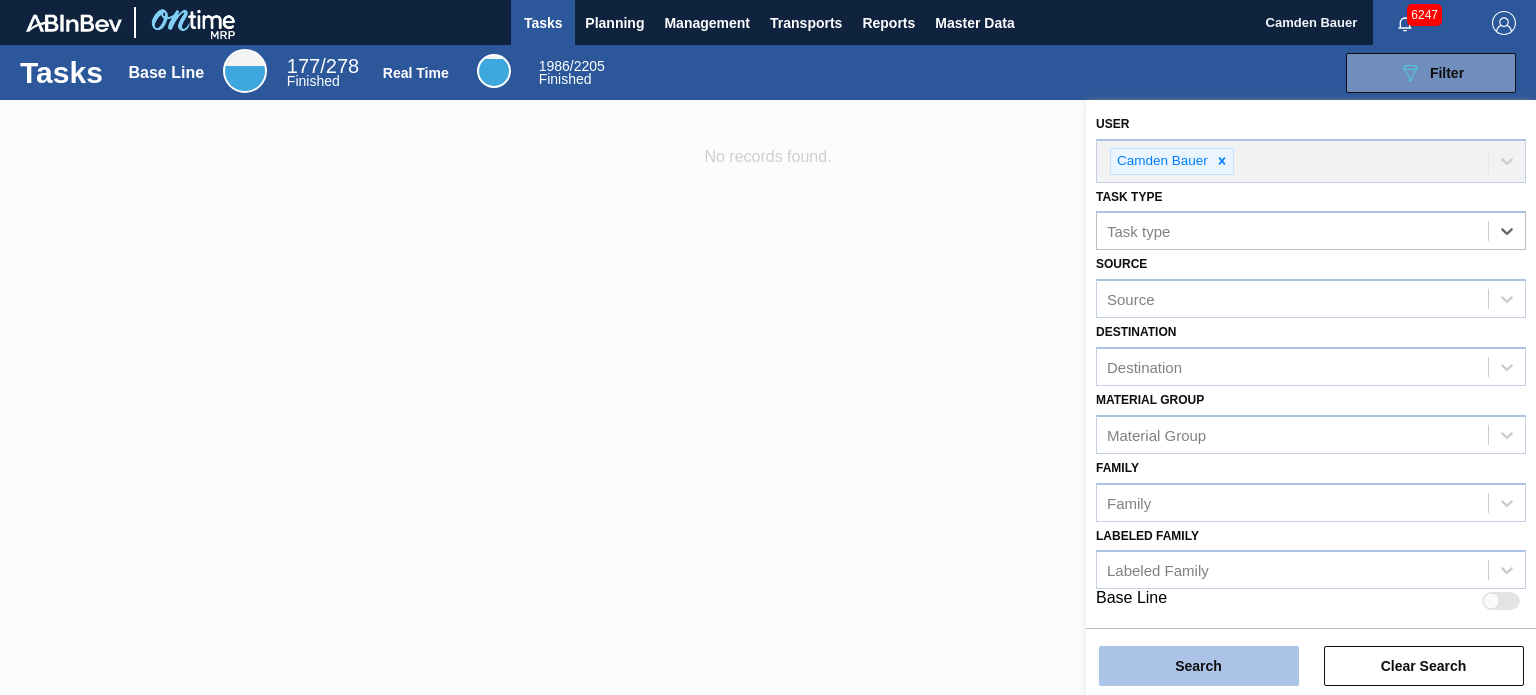 click on "Search" at bounding box center (1199, 666) 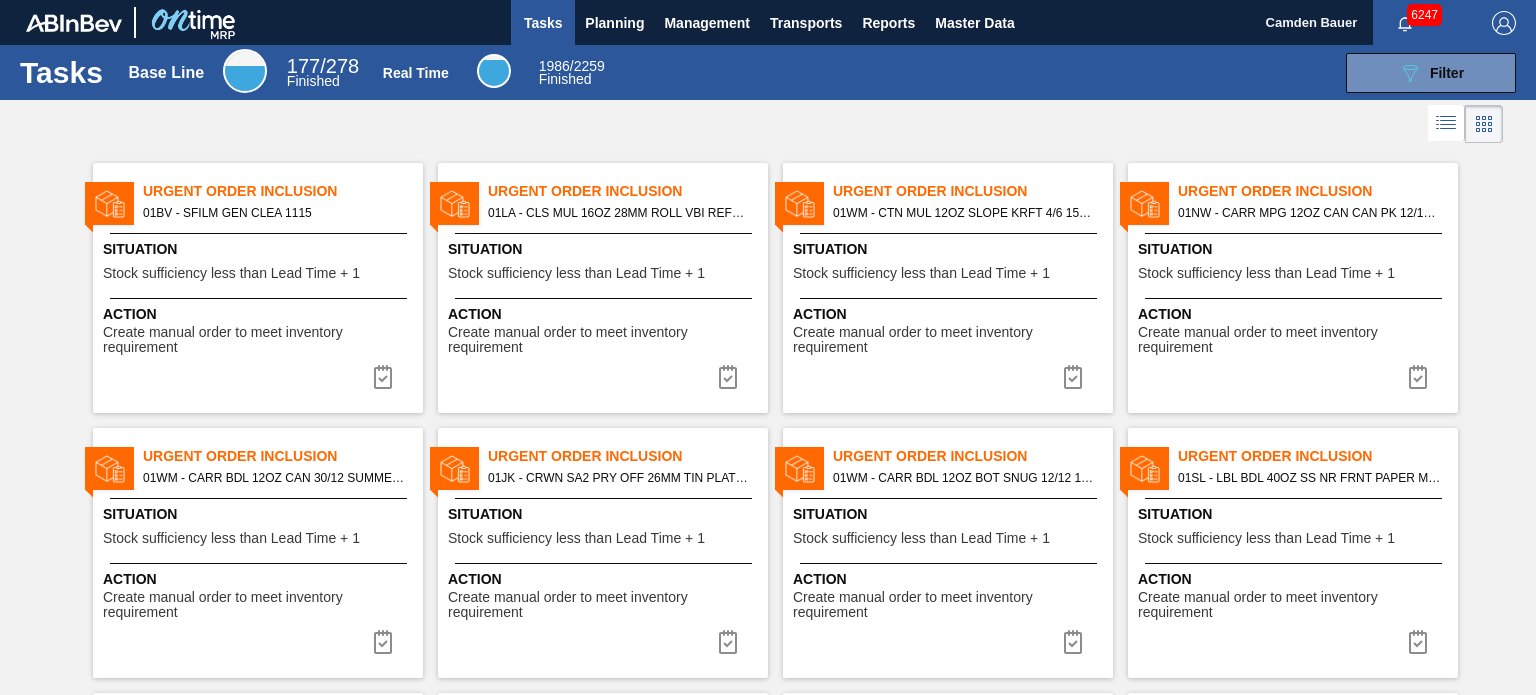 click 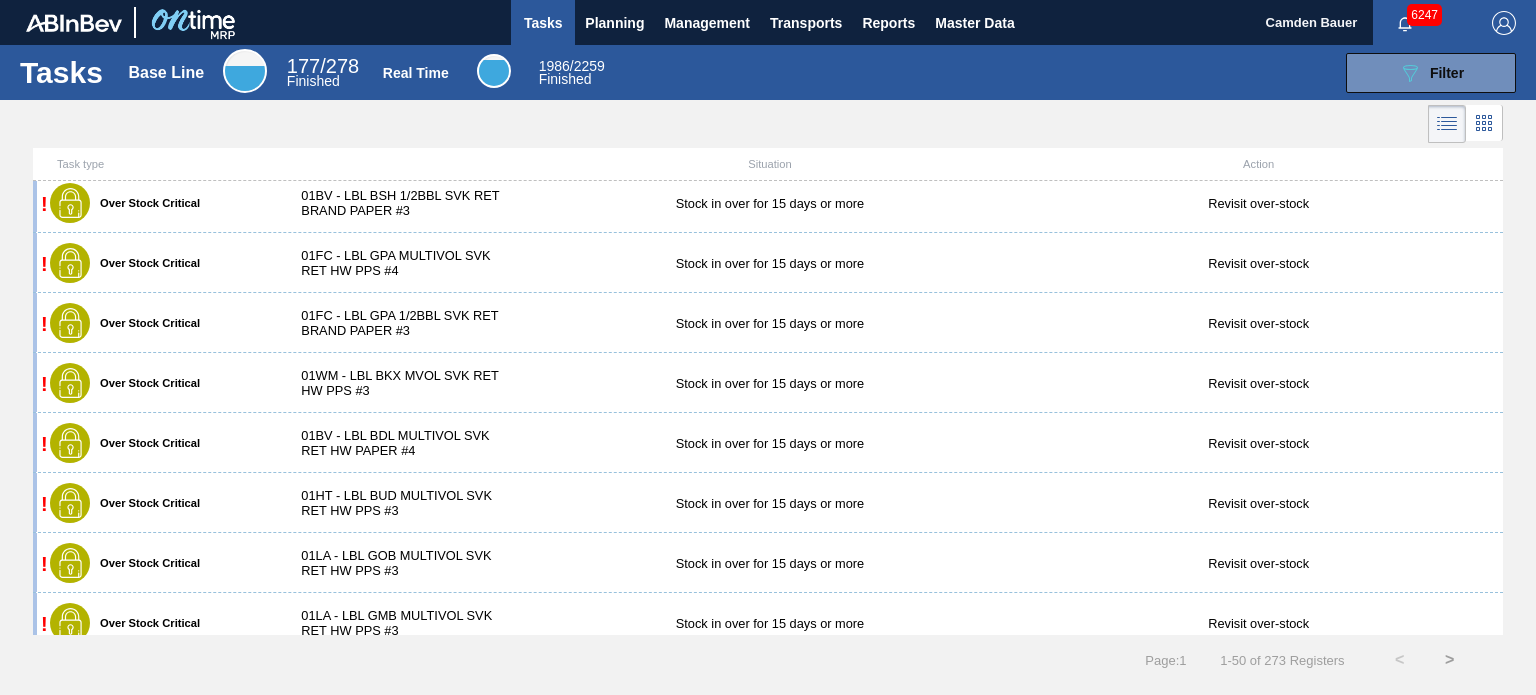 scroll, scrollTop: 2545, scrollLeft: 0, axis: vertical 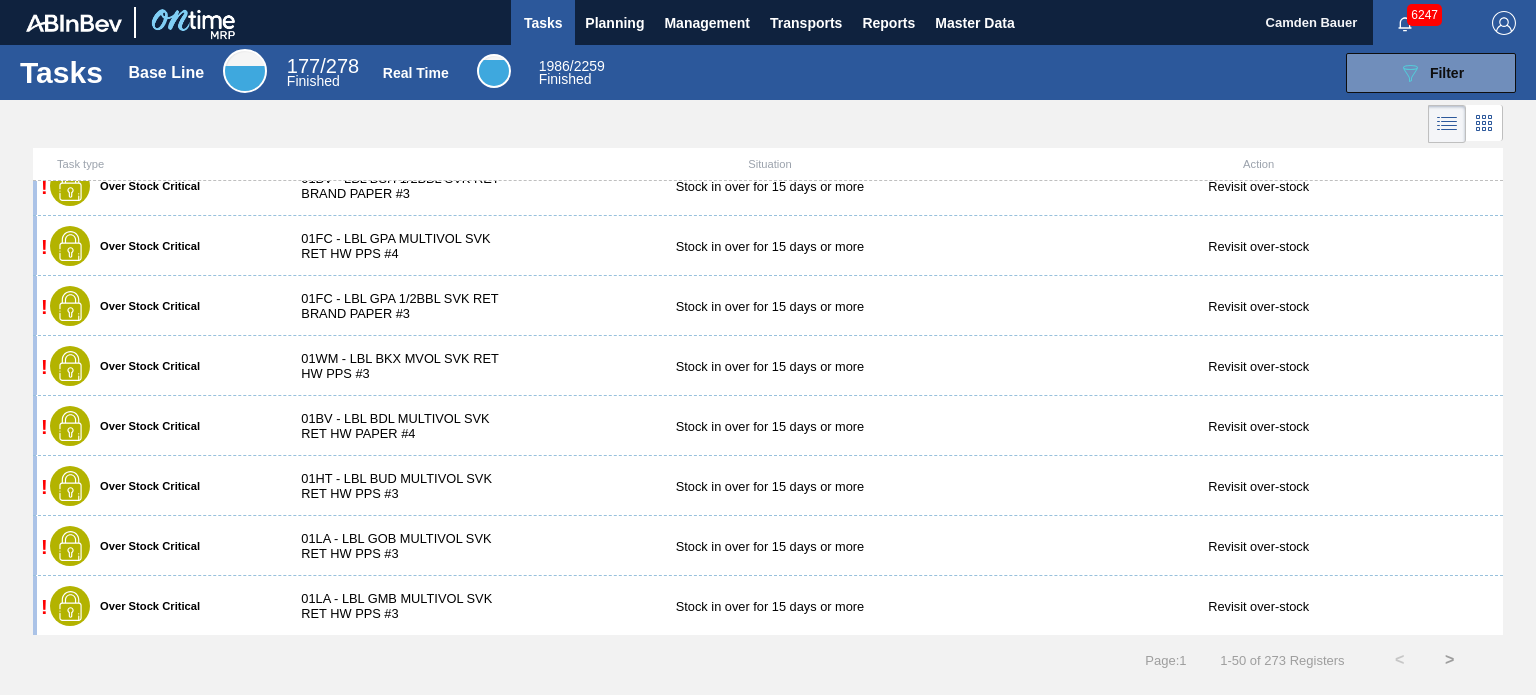 click on ">" at bounding box center [1450, 660] 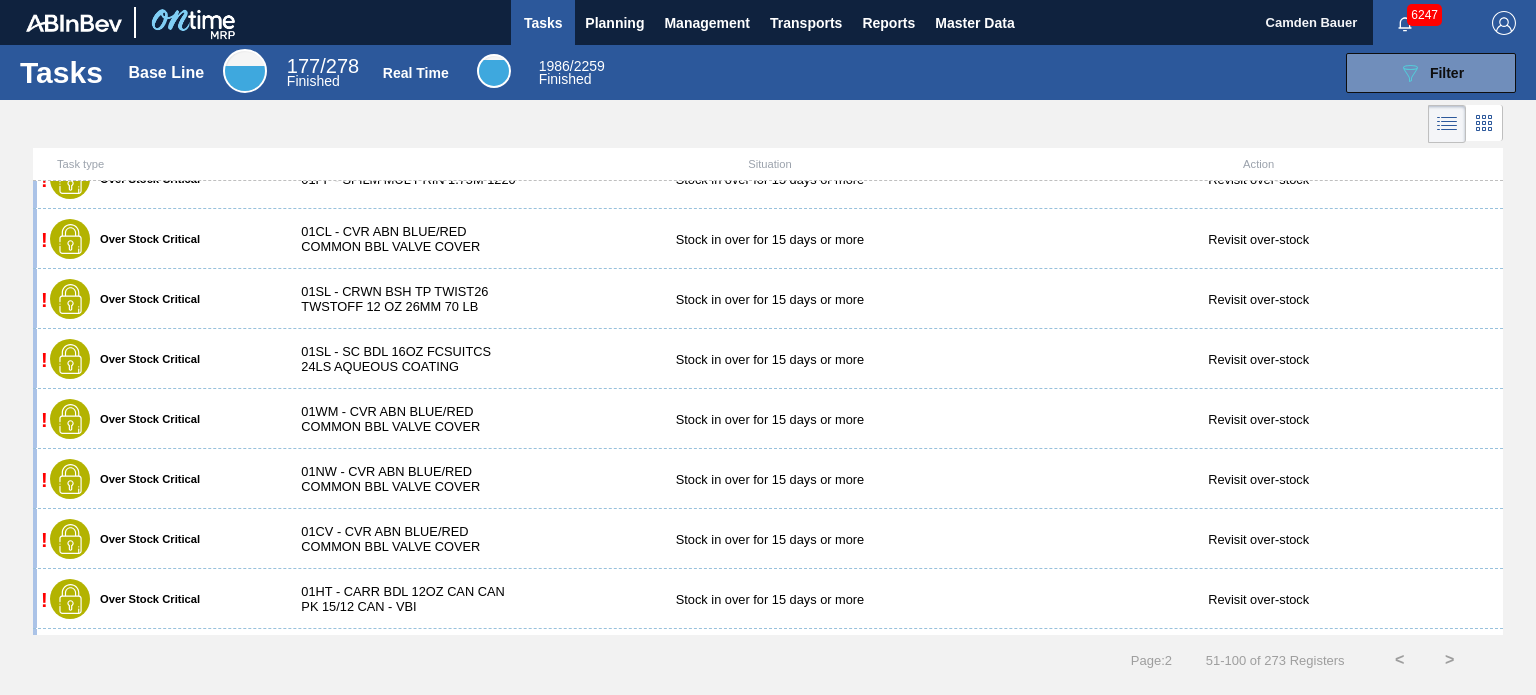 scroll, scrollTop: 2545, scrollLeft: 0, axis: vertical 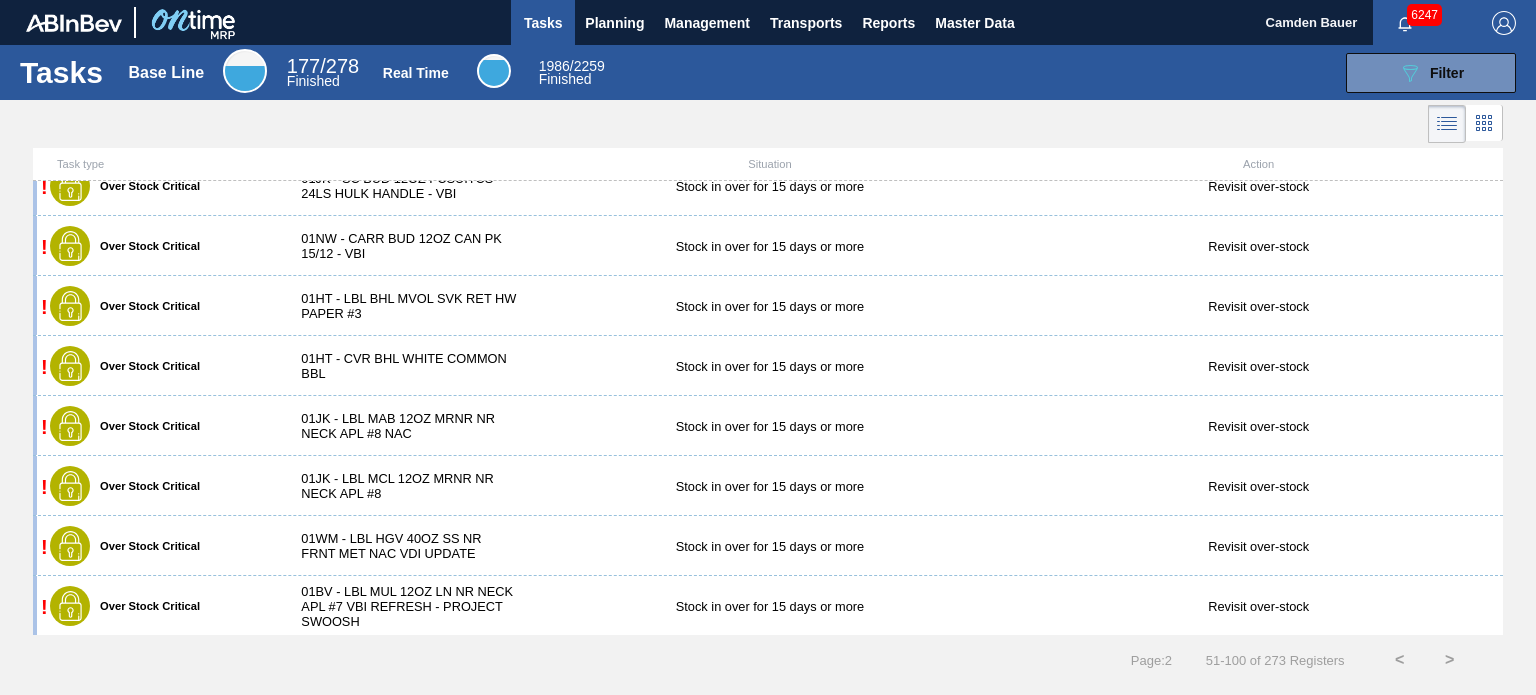 click on ">" at bounding box center (1450, 660) 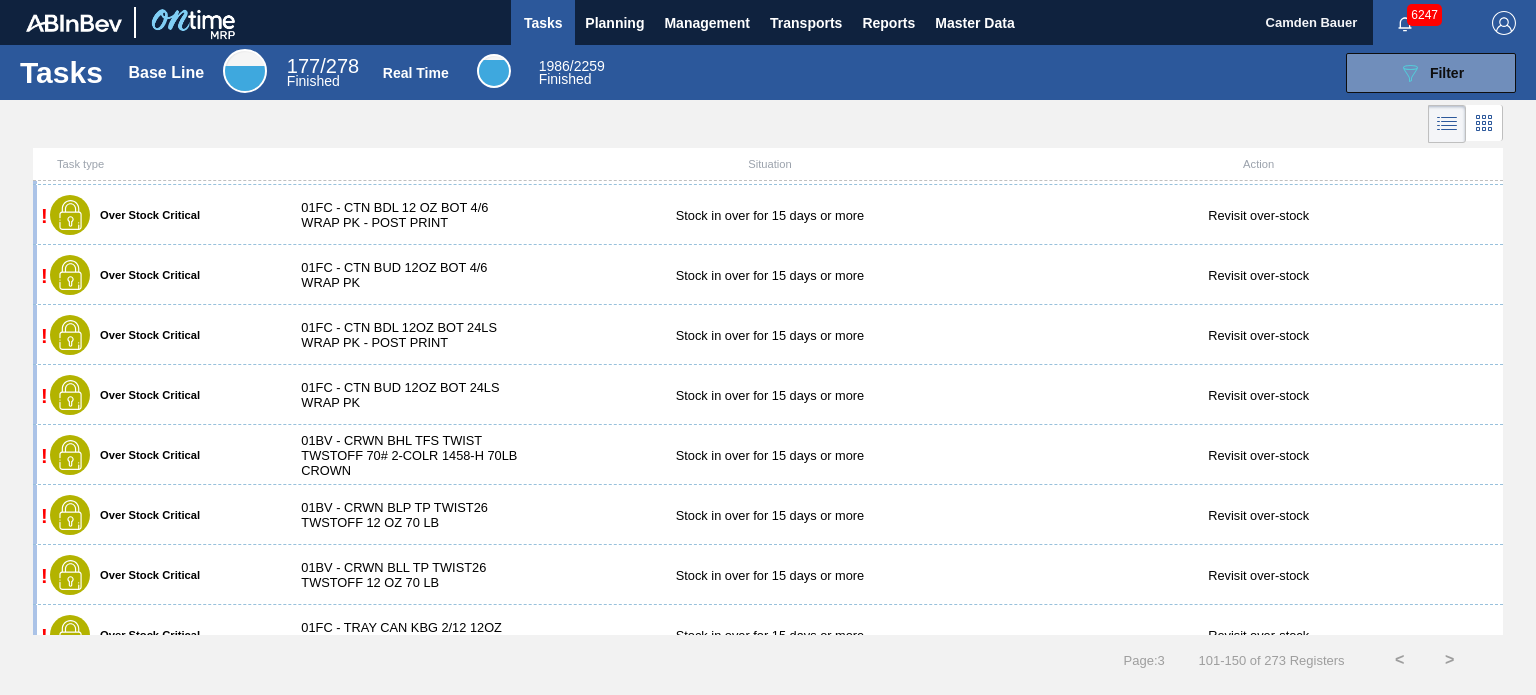 scroll, scrollTop: 2545, scrollLeft: 0, axis: vertical 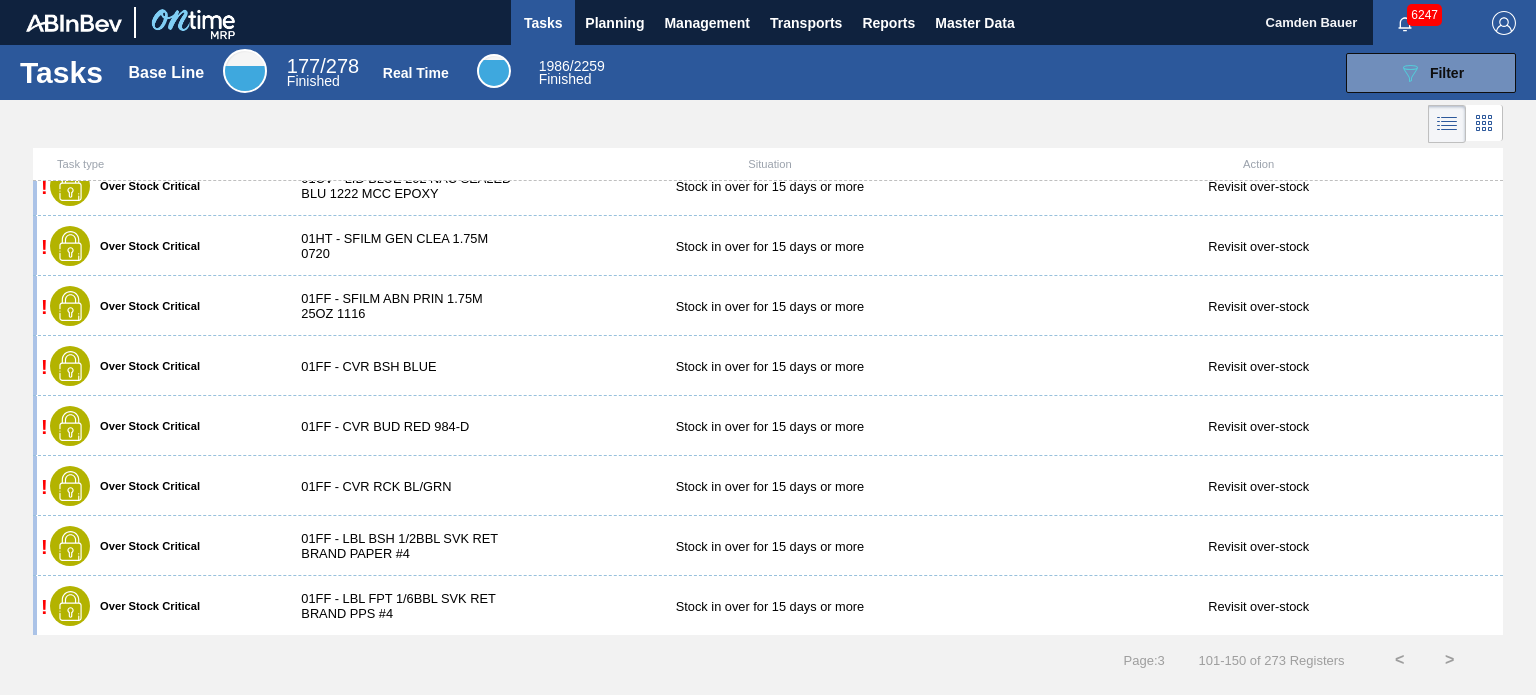 click on ">" at bounding box center (1450, 660) 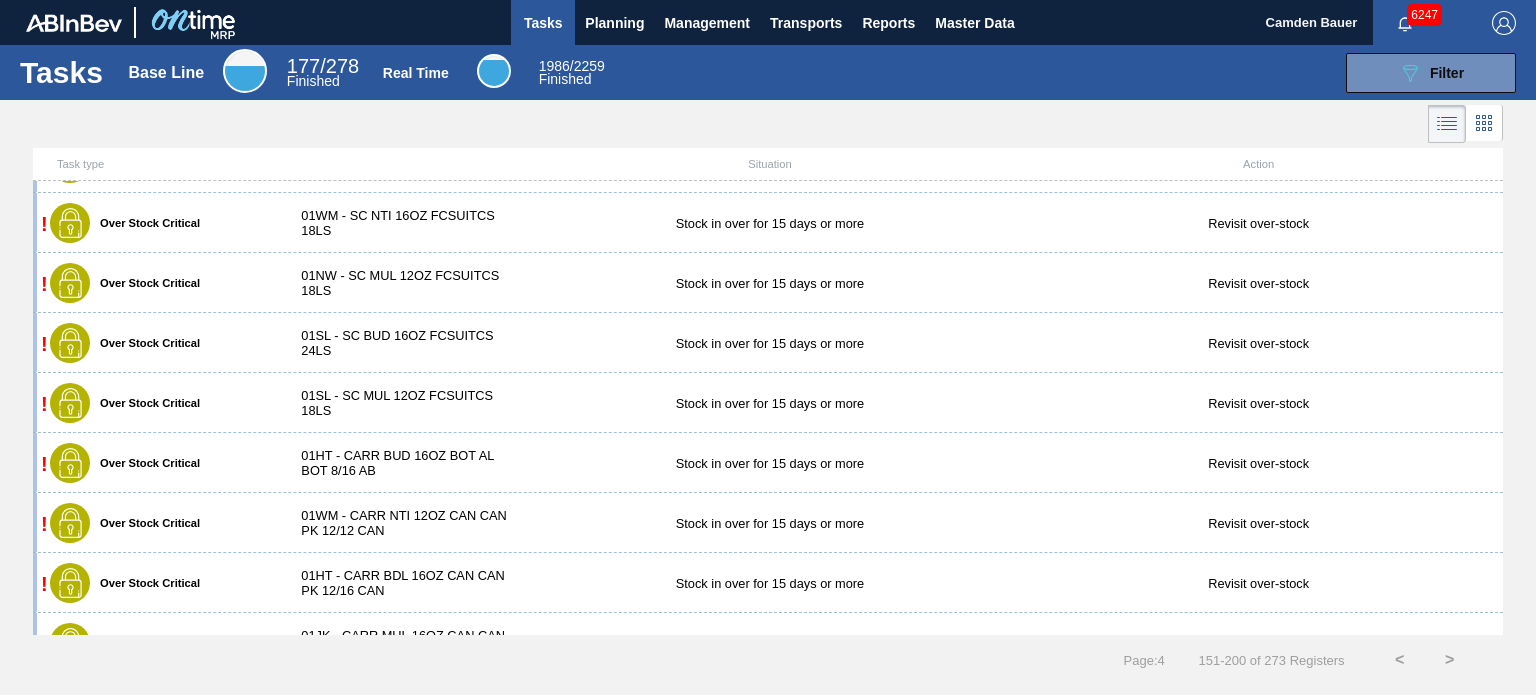 scroll, scrollTop: 2545, scrollLeft: 0, axis: vertical 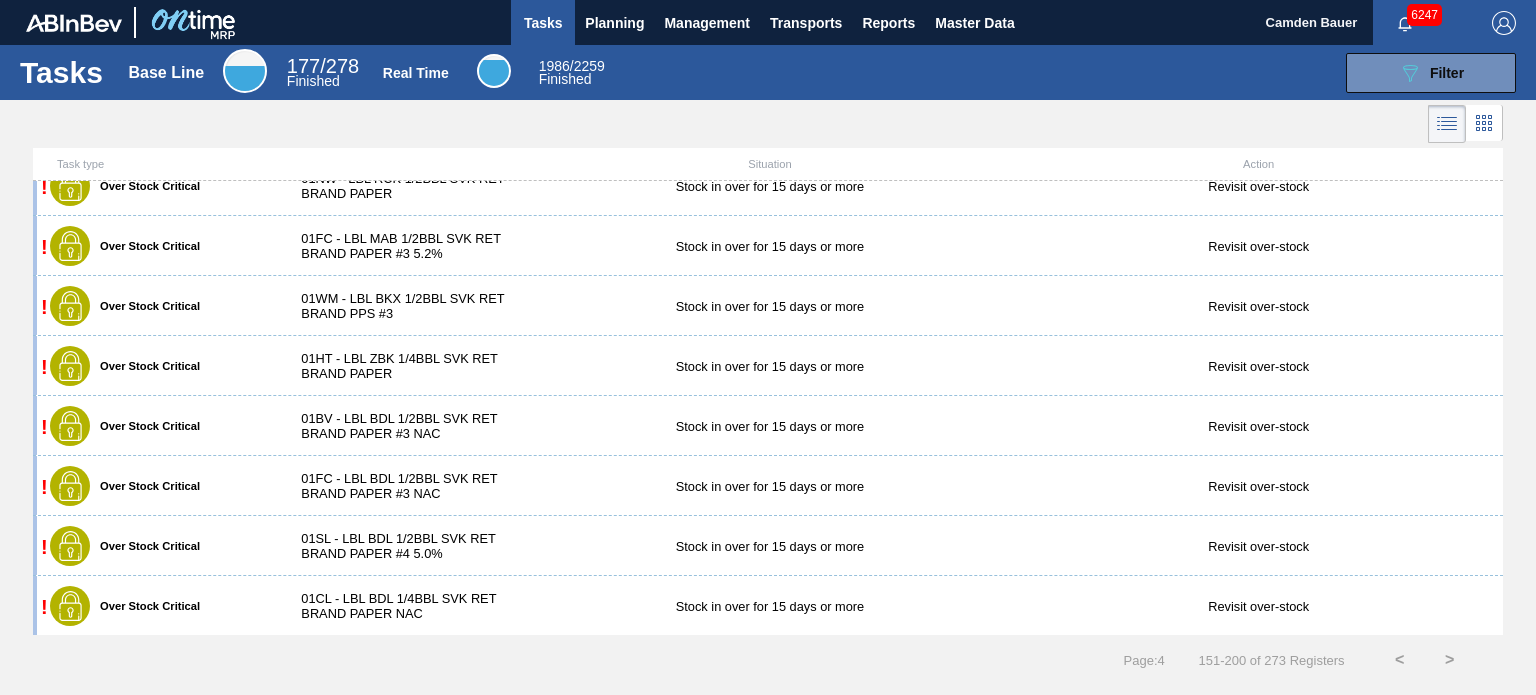 click on ">" at bounding box center [1450, 660] 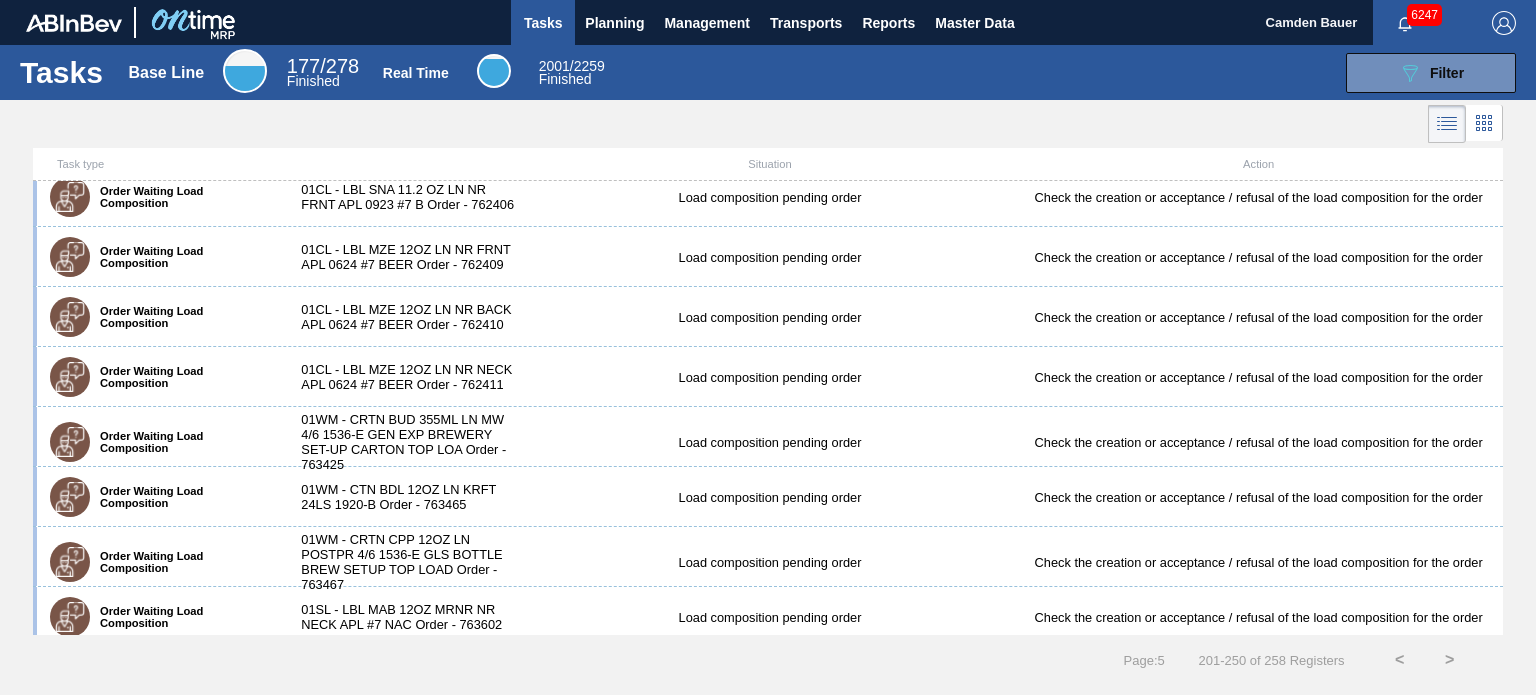 scroll, scrollTop: 2545, scrollLeft: 0, axis: vertical 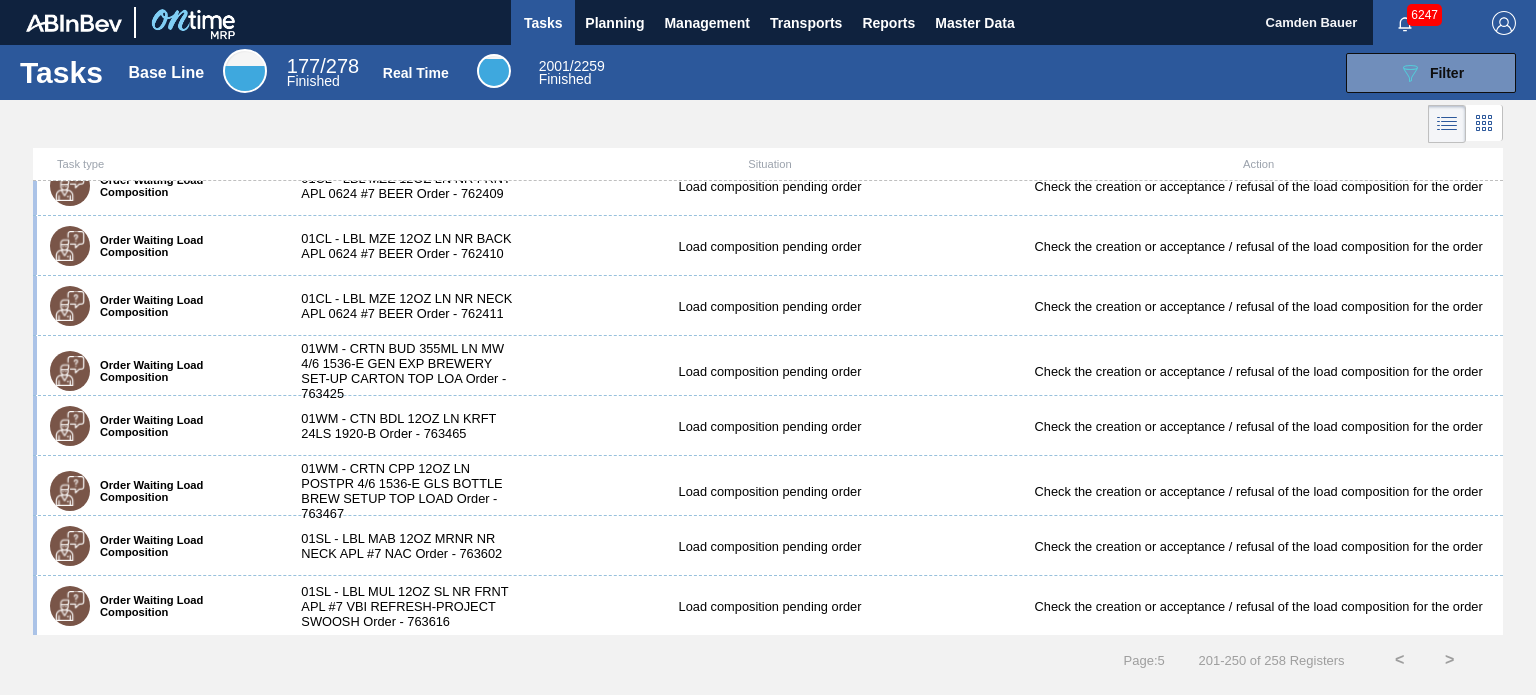 click on ">" at bounding box center (1450, 660) 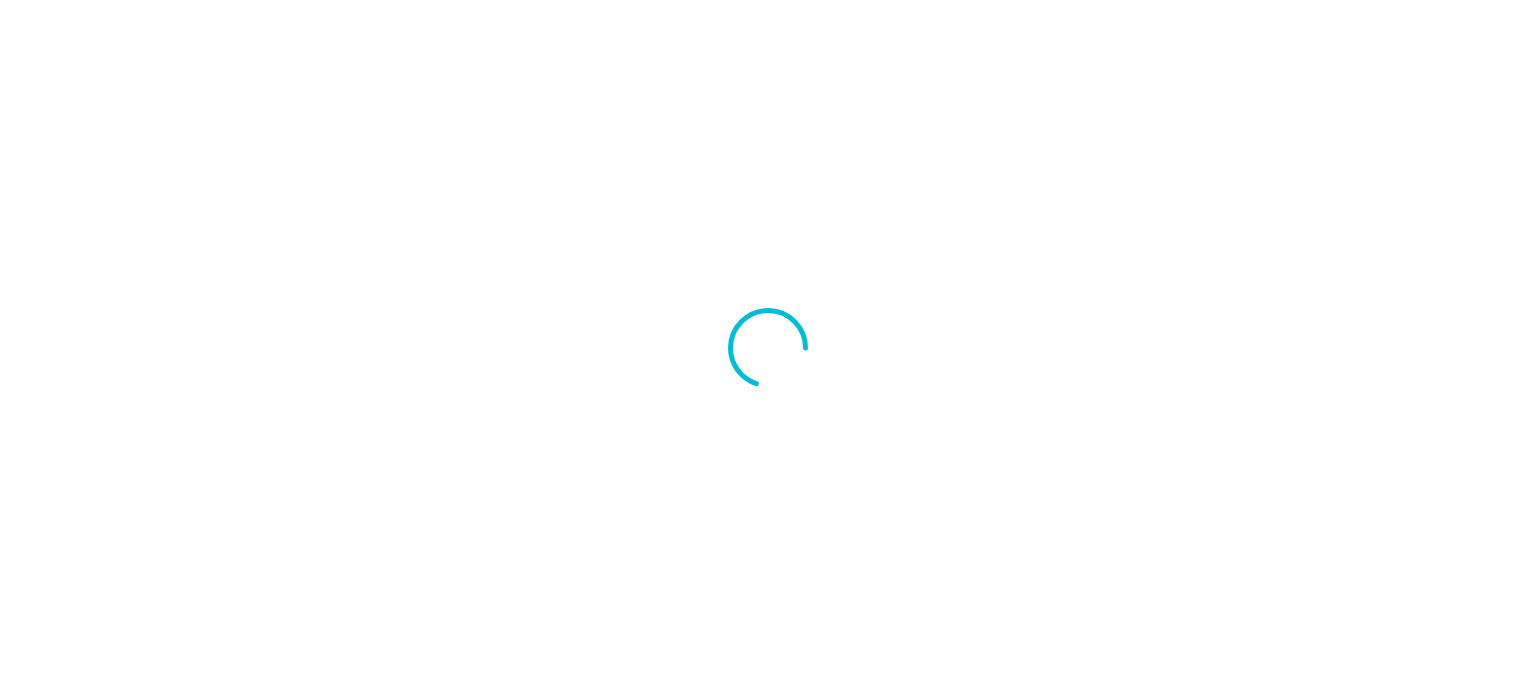 scroll, scrollTop: 0, scrollLeft: 0, axis: both 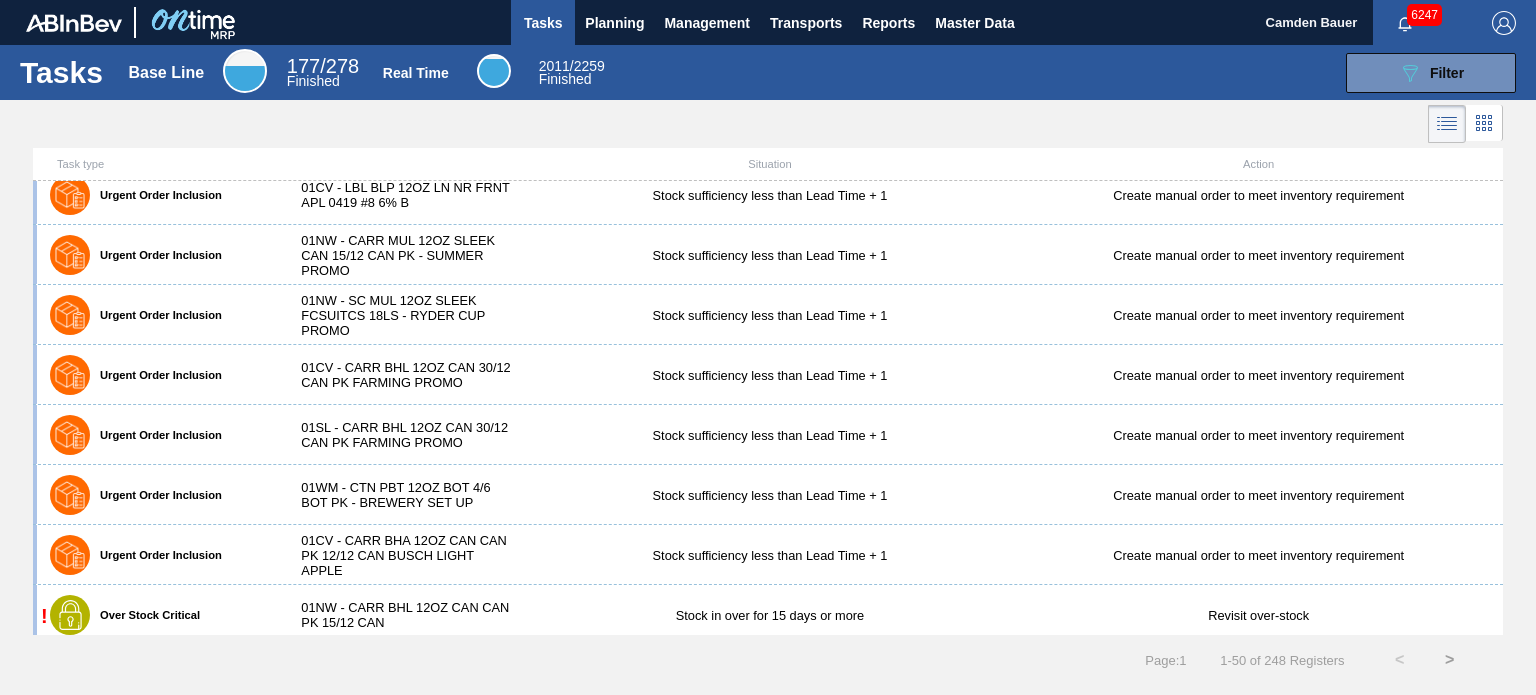 click on ">" at bounding box center [1450, 660] 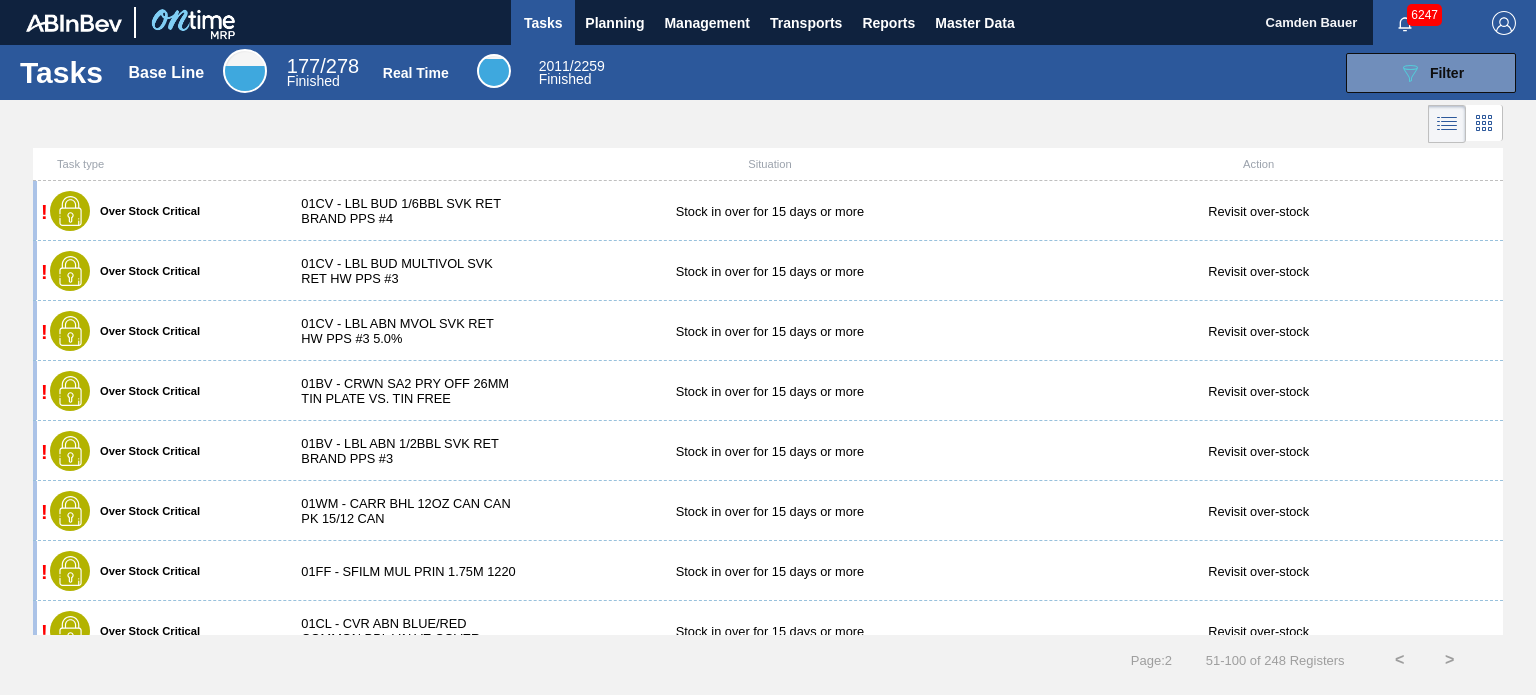 click on ">" at bounding box center (1450, 660) 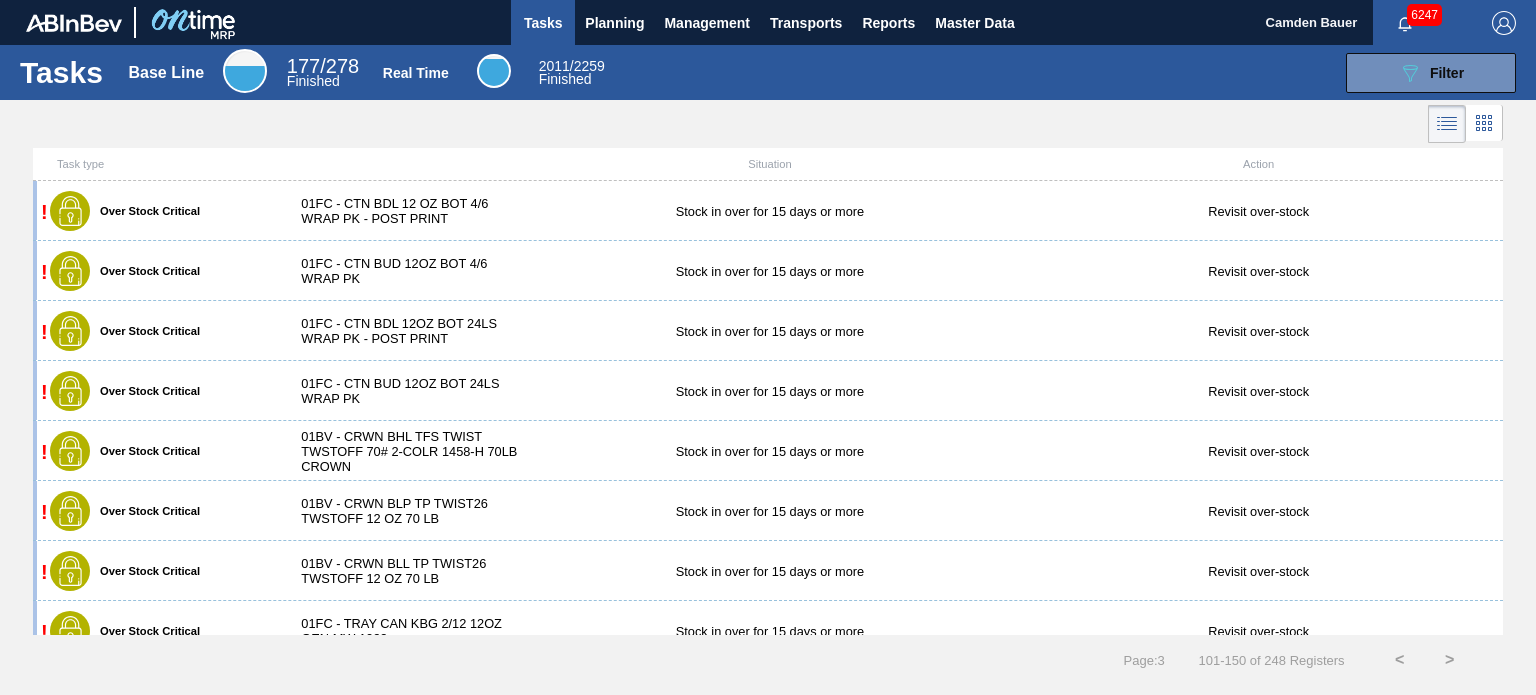 click on ">" at bounding box center [1450, 660] 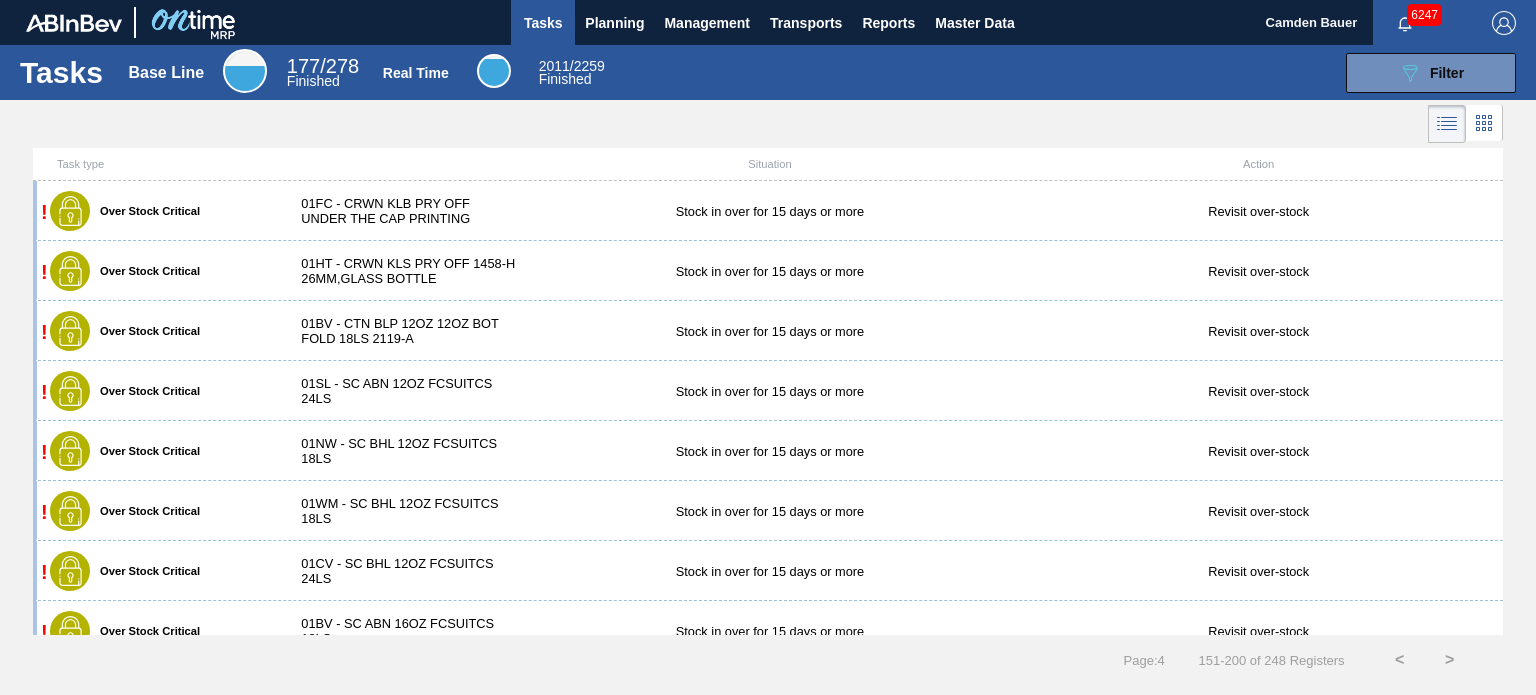 click on ">" at bounding box center (1450, 660) 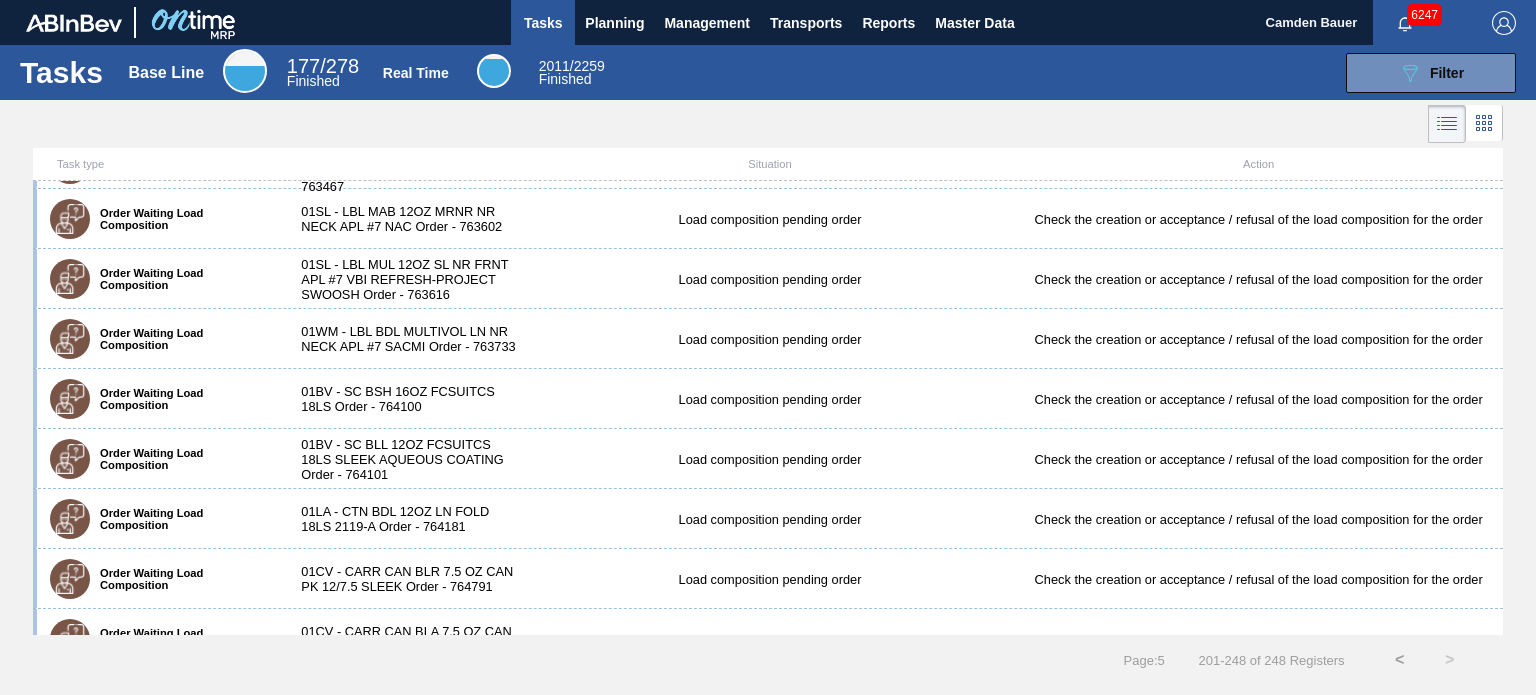scroll, scrollTop: 2425, scrollLeft: 0, axis: vertical 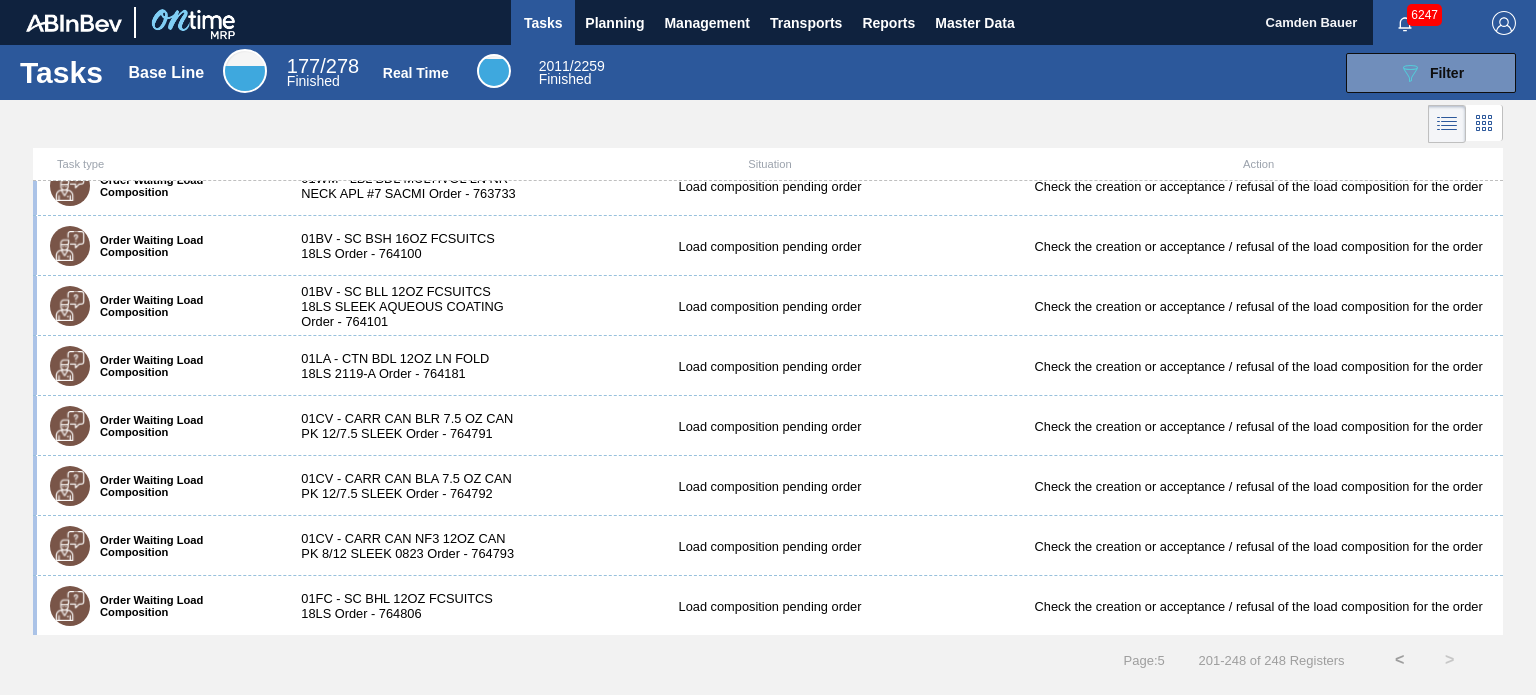 click on "177" at bounding box center [303, 66] 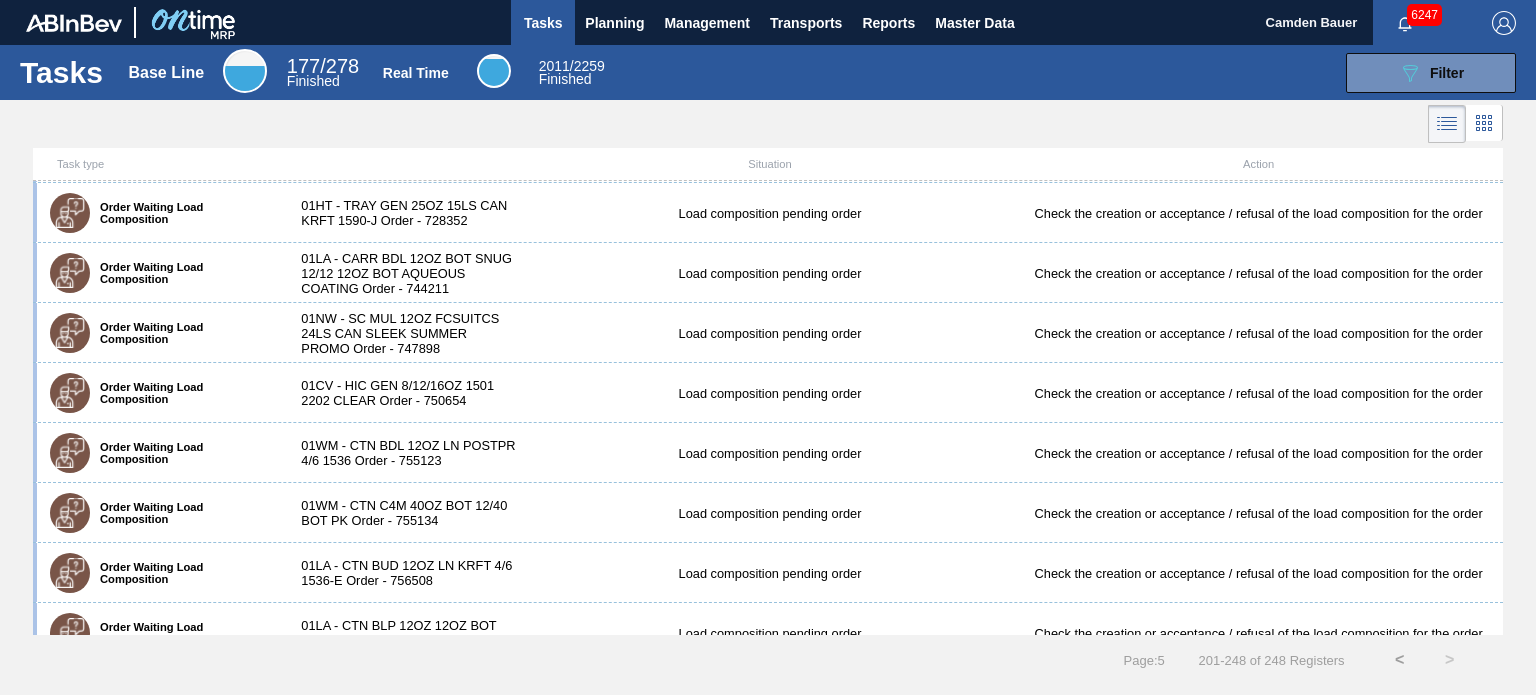 scroll, scrollTop: 0, scrollLeft: 0, axis: both 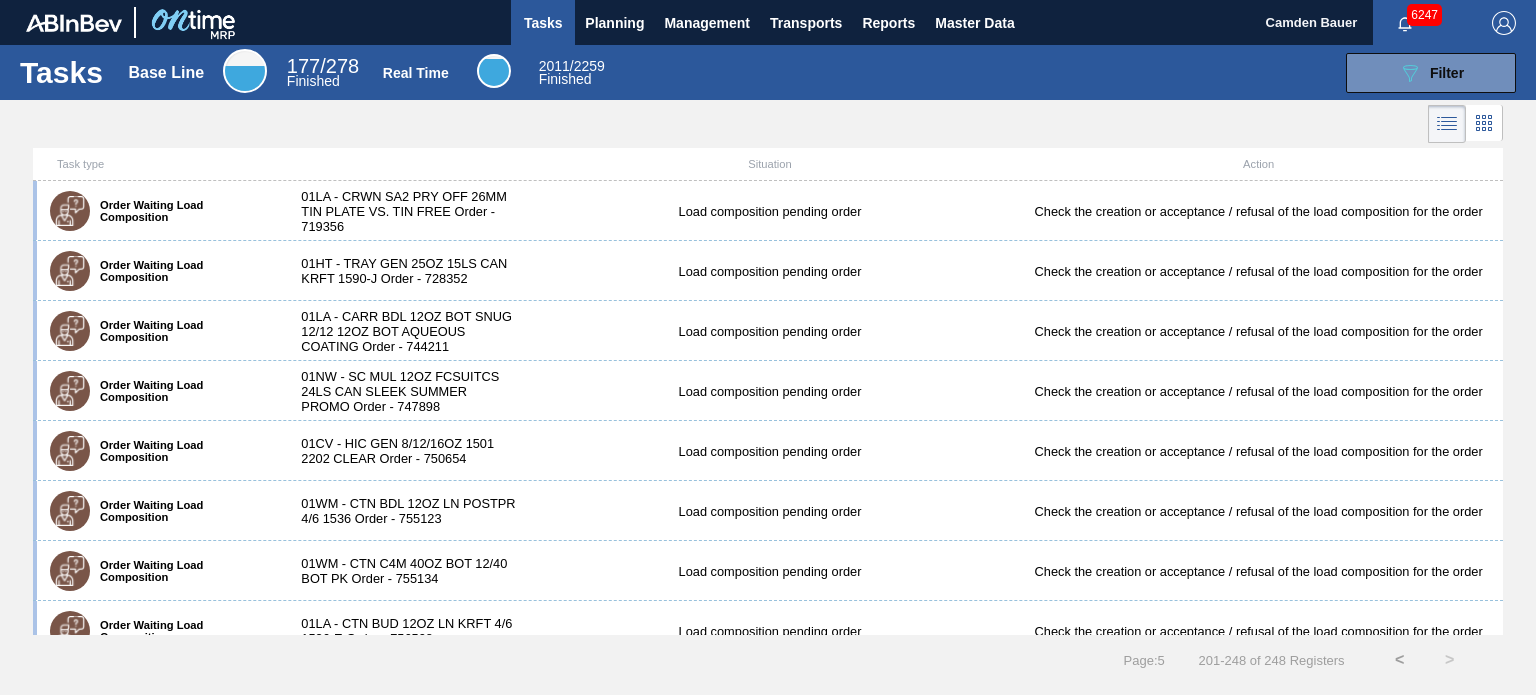 click at bounding box center (1447, 124) 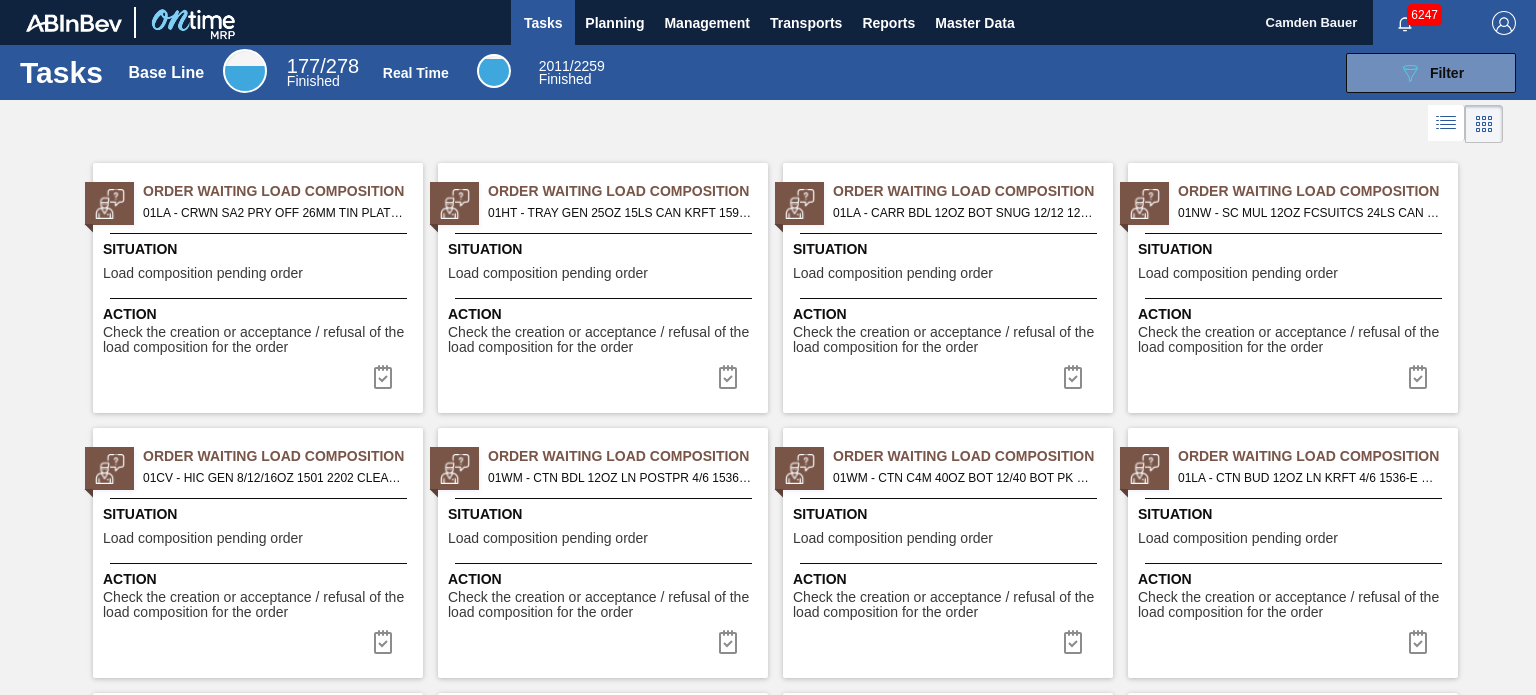 click on "Situation Load composition pending order" at bounding box center [260, 263] 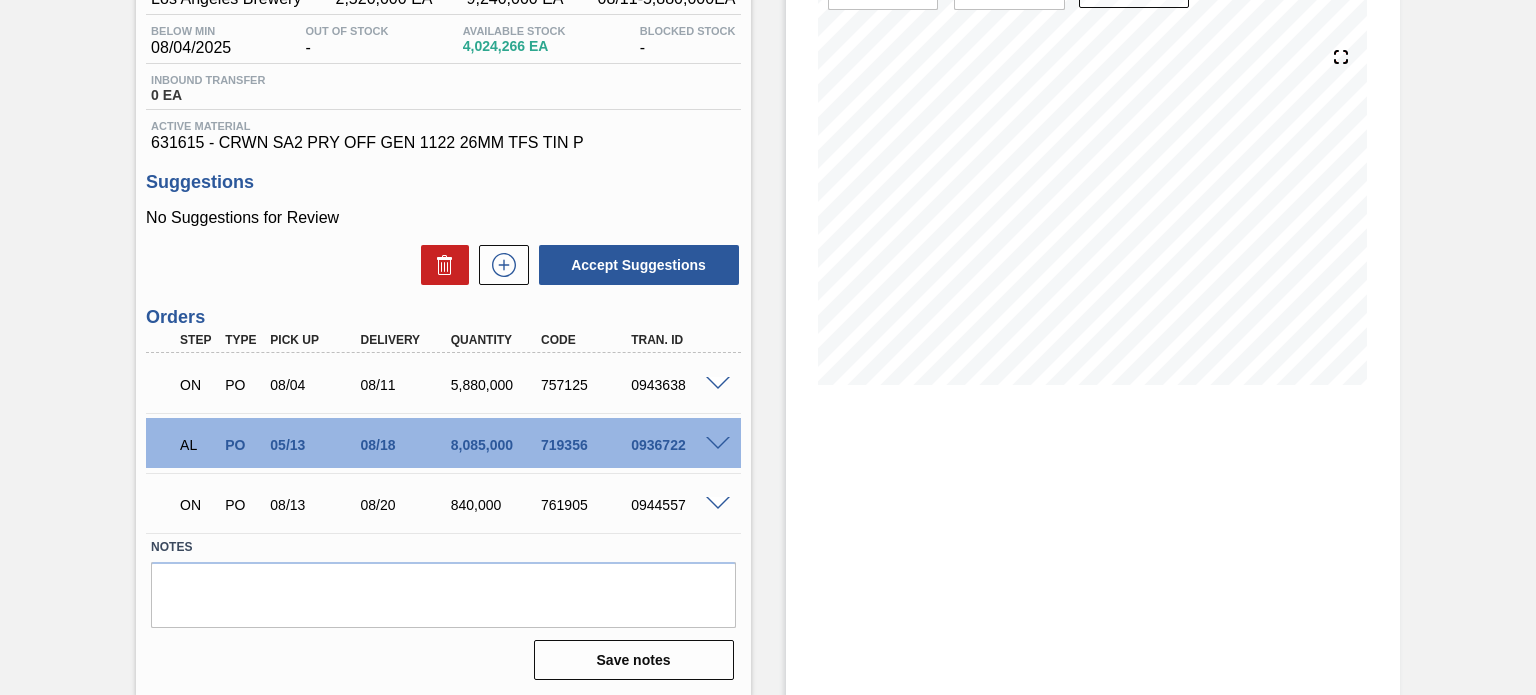 scroll, scrollTop: 201, scrollLeft: 0, axis: vertical 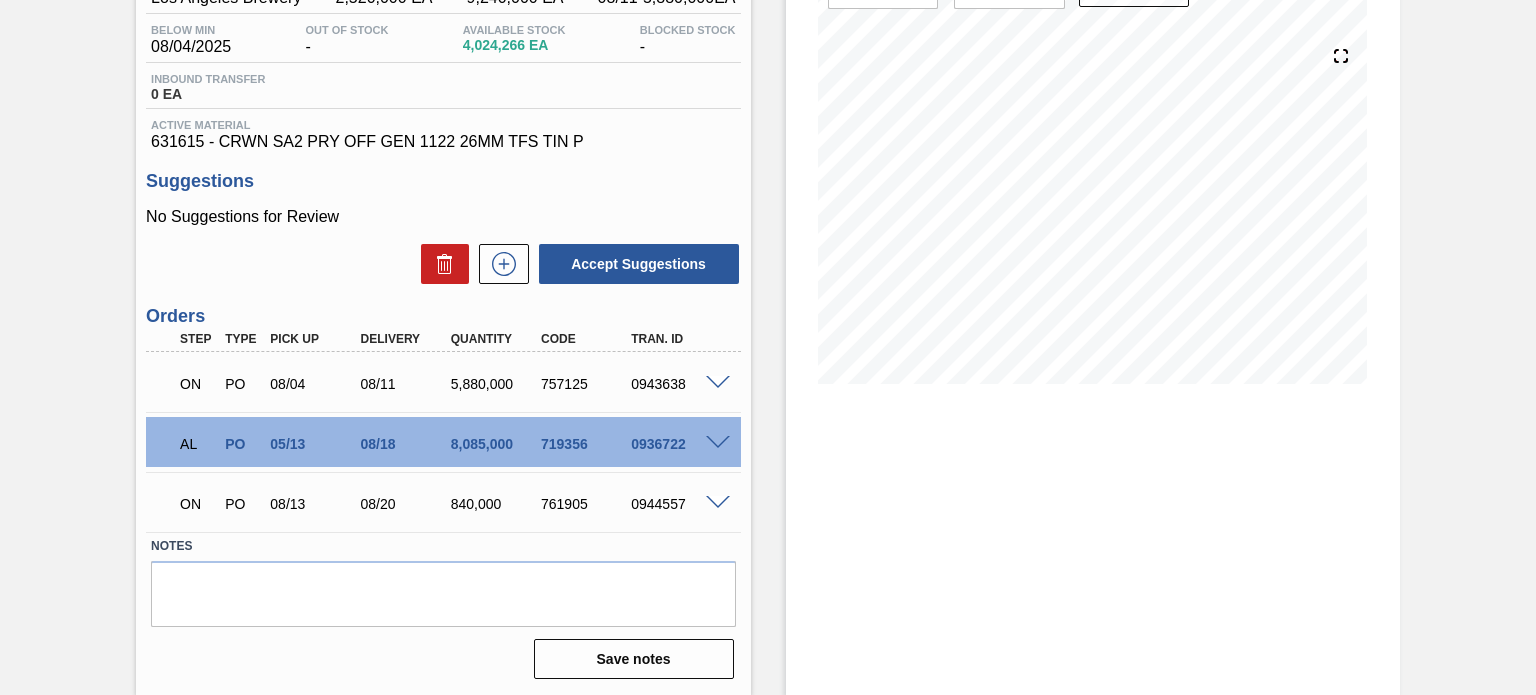 click at bounding box center (718, 443) 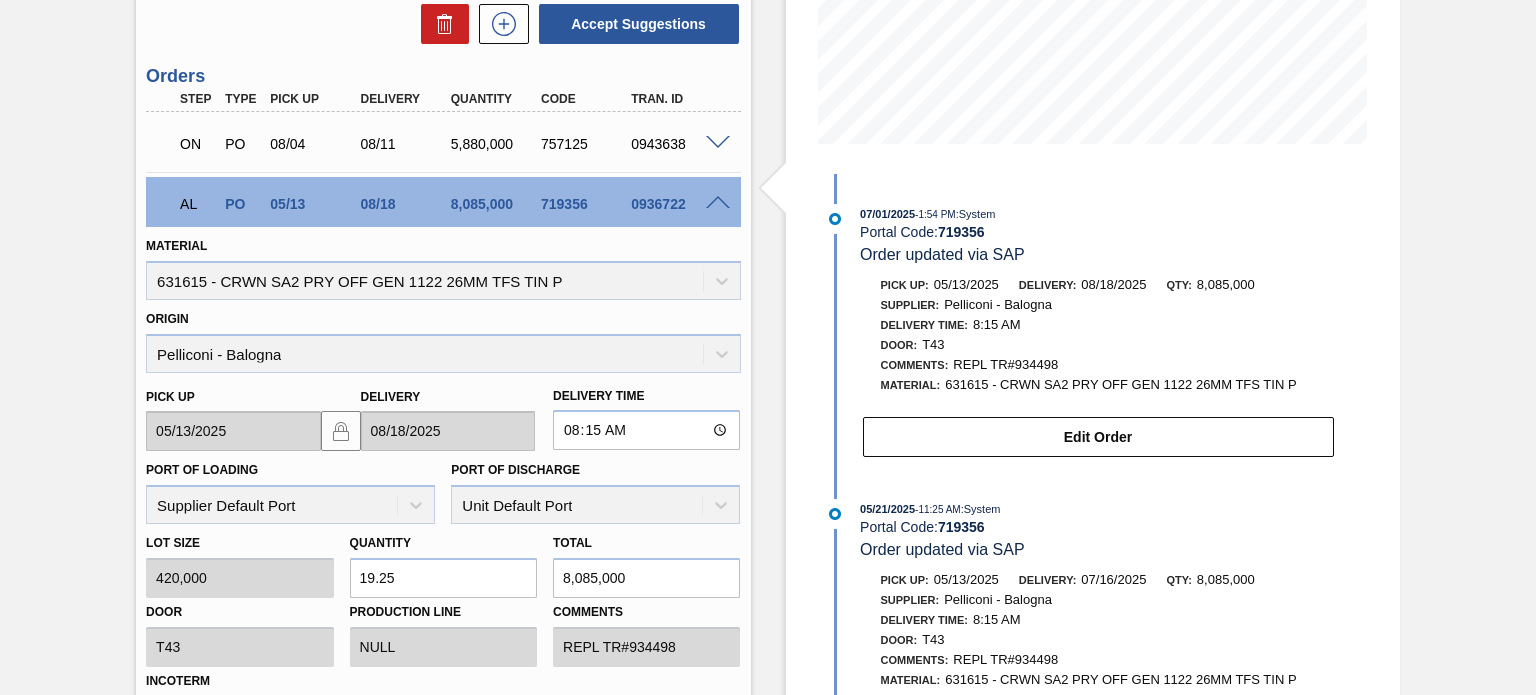 scroll, scrollTop: 440, scrollLeft: 0, axis: vertical 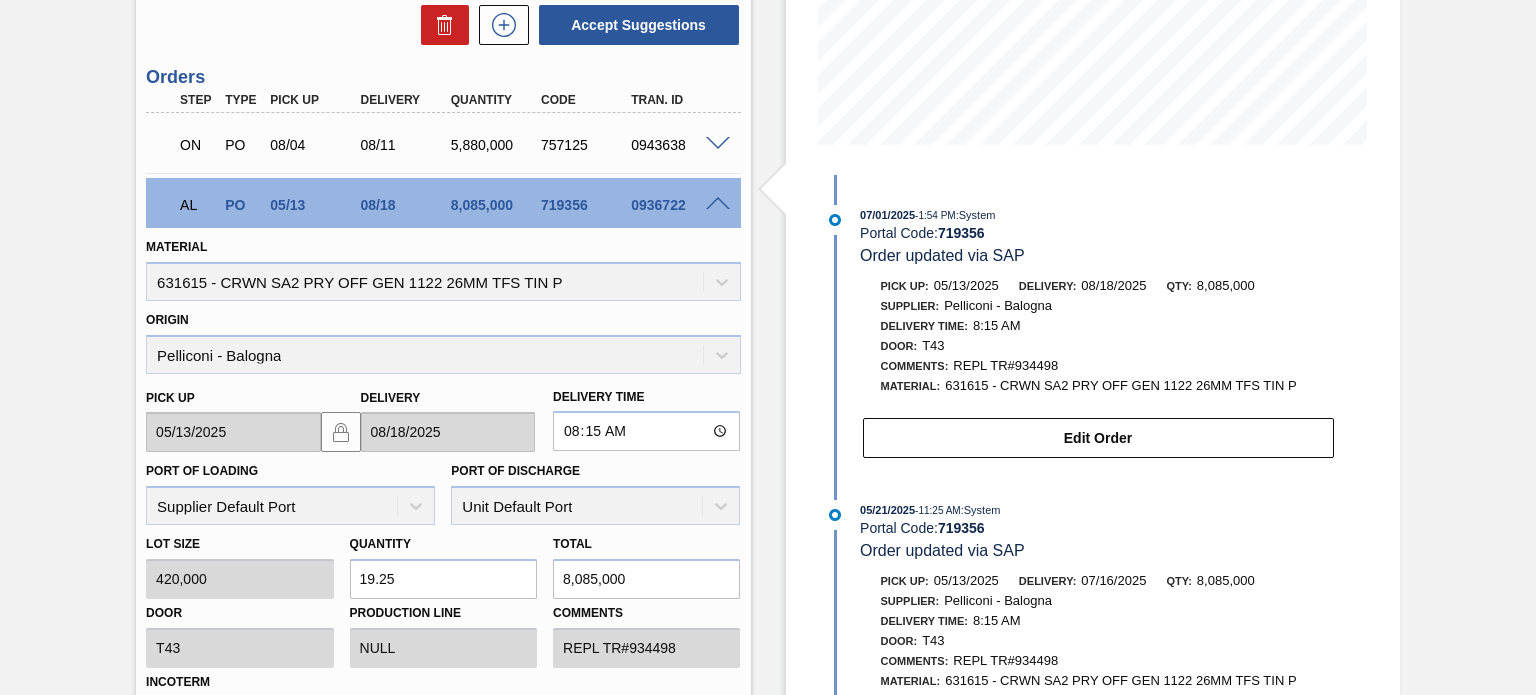 click at bounding box center [718, 204] 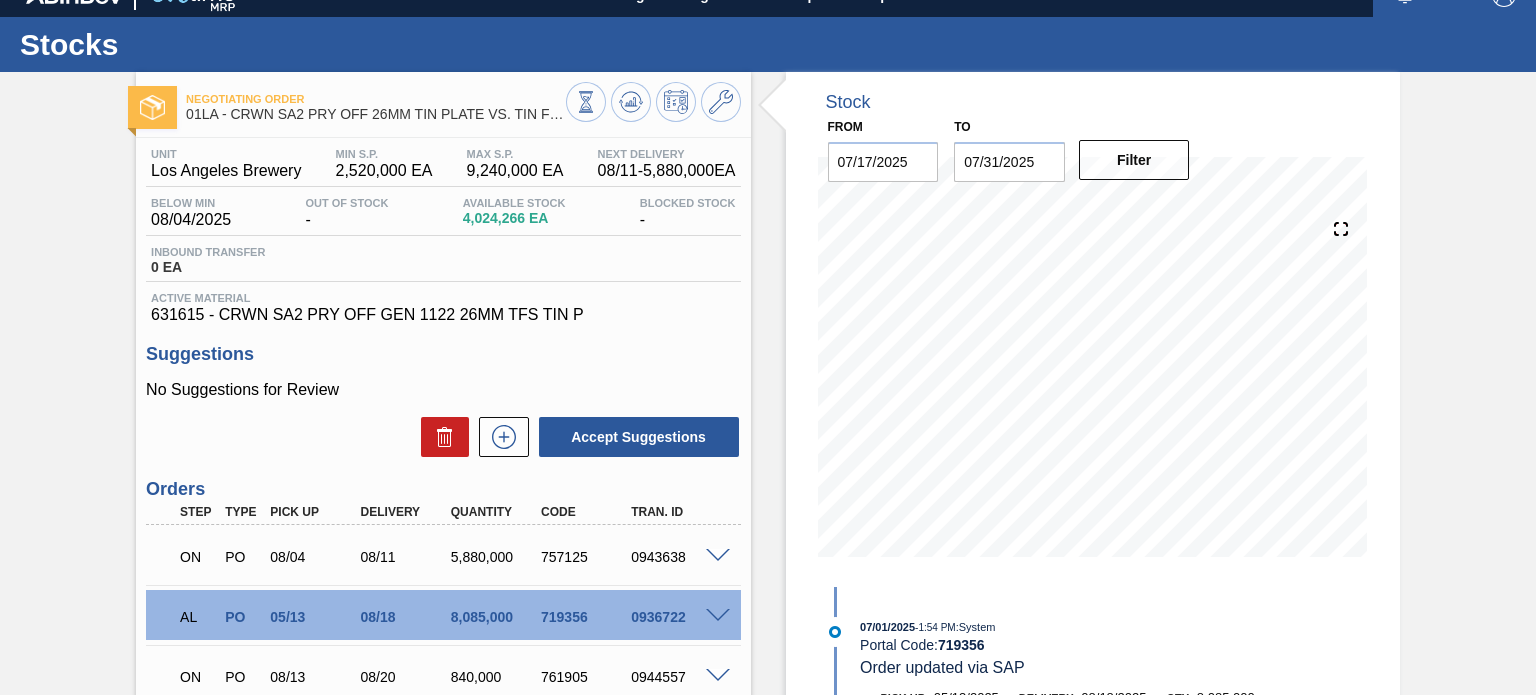 scroll, scrollTop: 0, scrollLeft: 0, axis: both 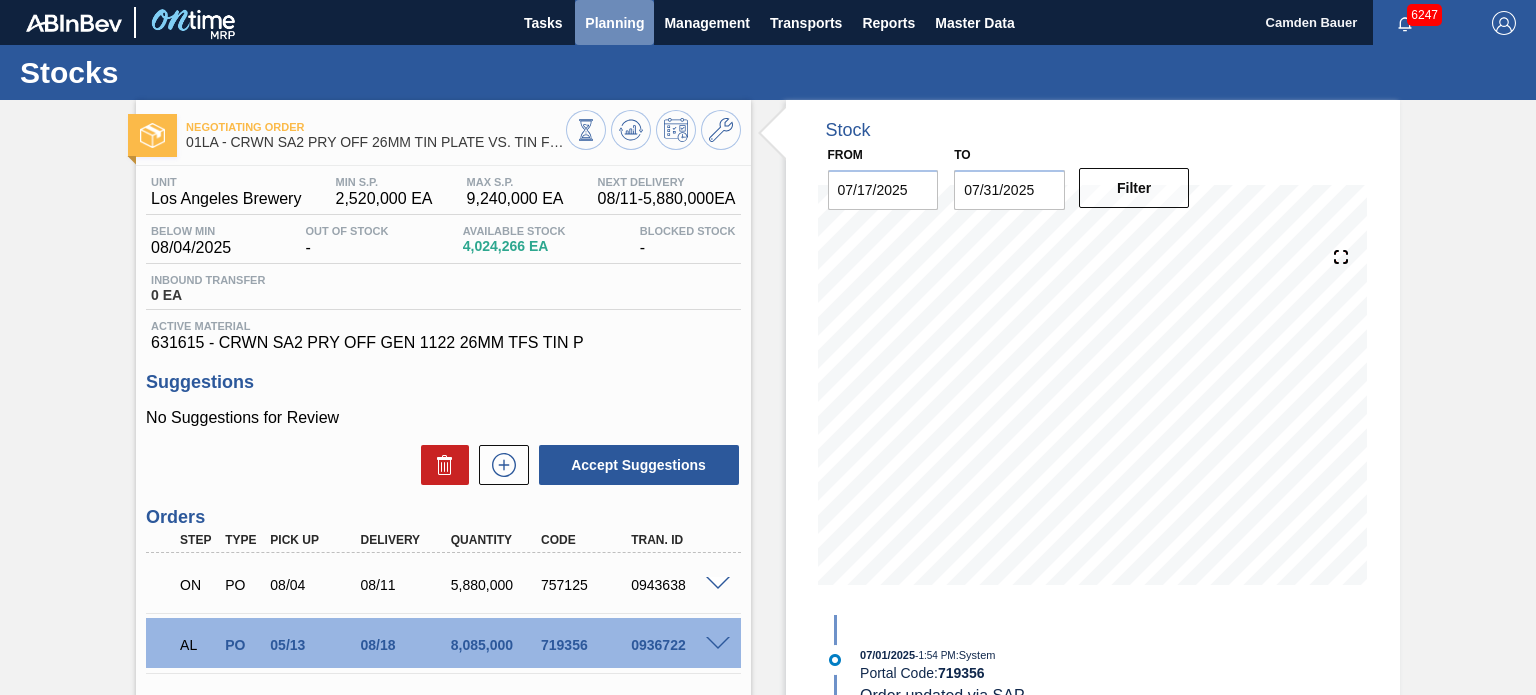 click on "Planning" at bounding box center [614, 23] 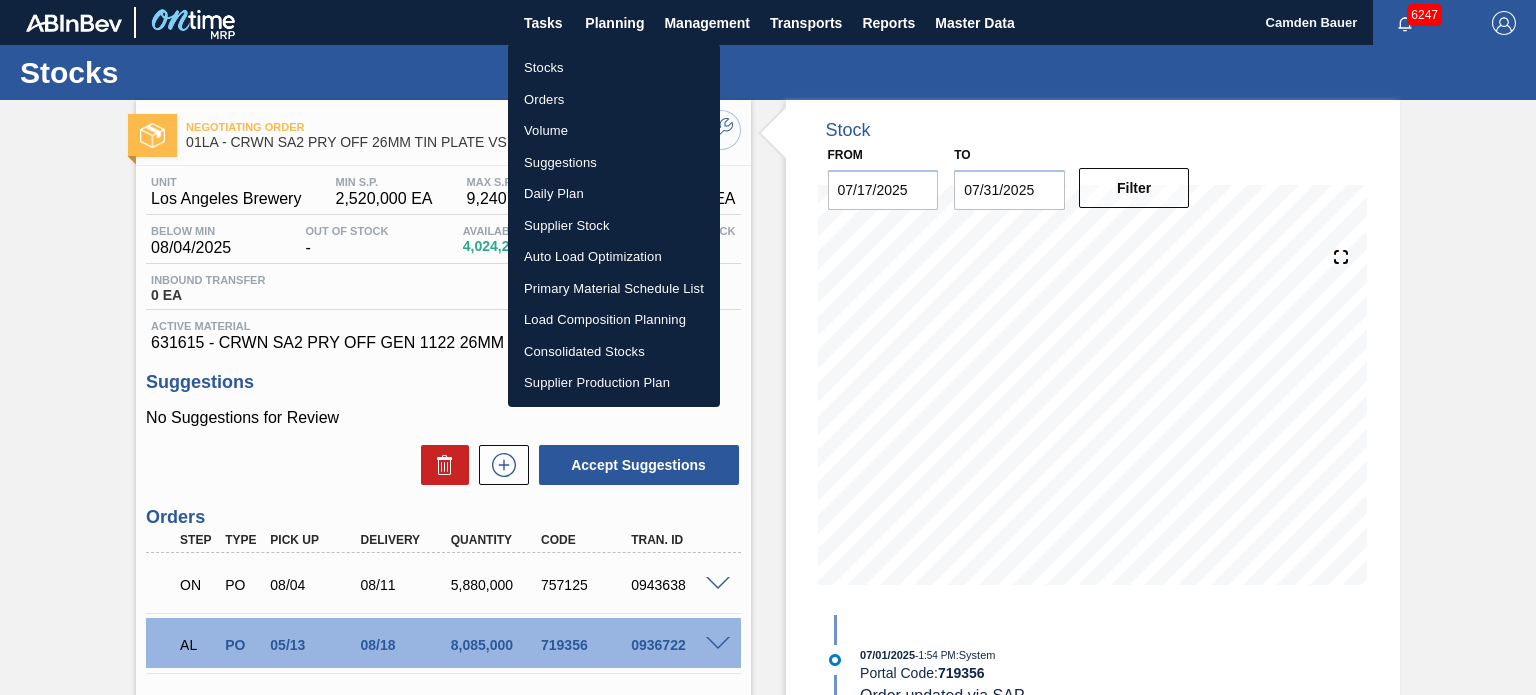click at bounding box center [768, 347] 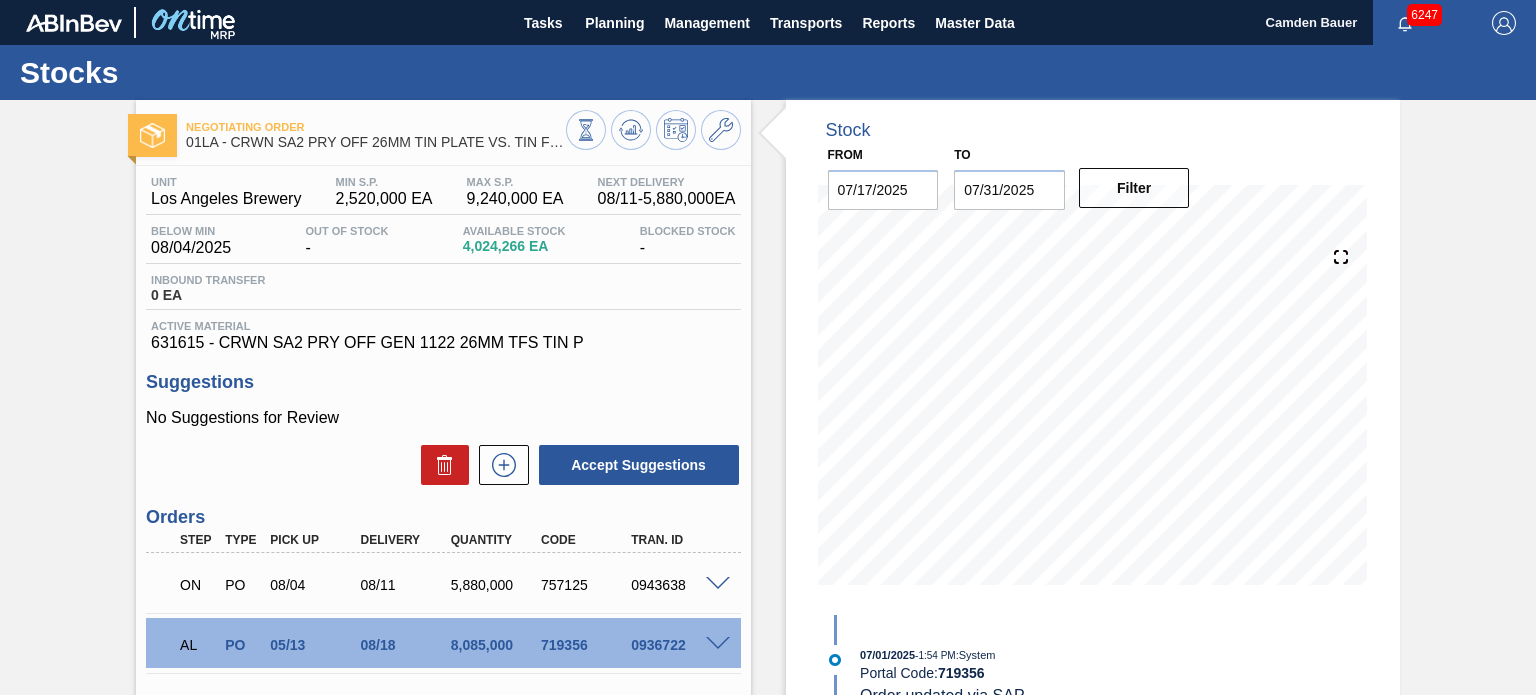 click on "Stocks Orders Volume Suggestions Daily Plan Supplier Stock Auto Load Optimization Primary Material Schedule List Load Composition Planning Consolidated Stocks Supplier Production Plan" at bounding box center (768, 347) 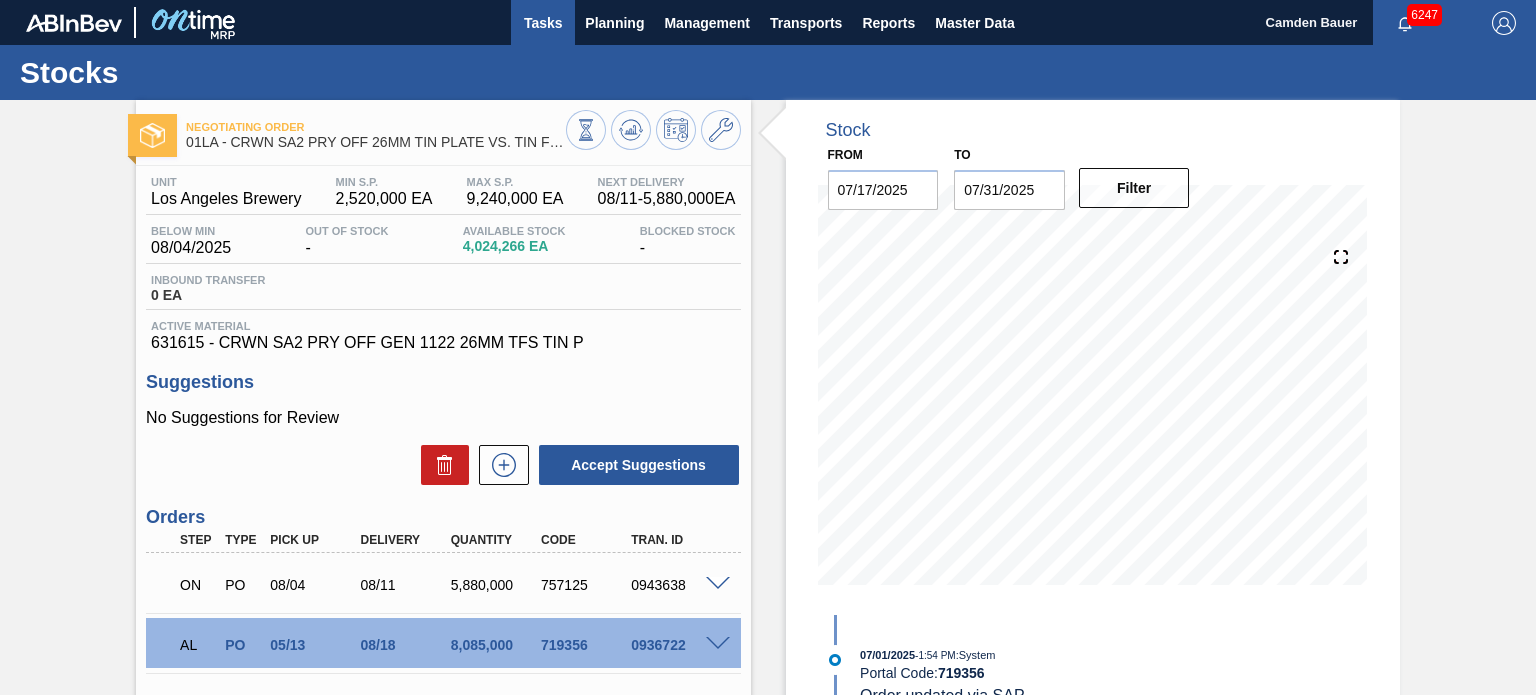 click on "Tasks" at bounding box center (543, 23) 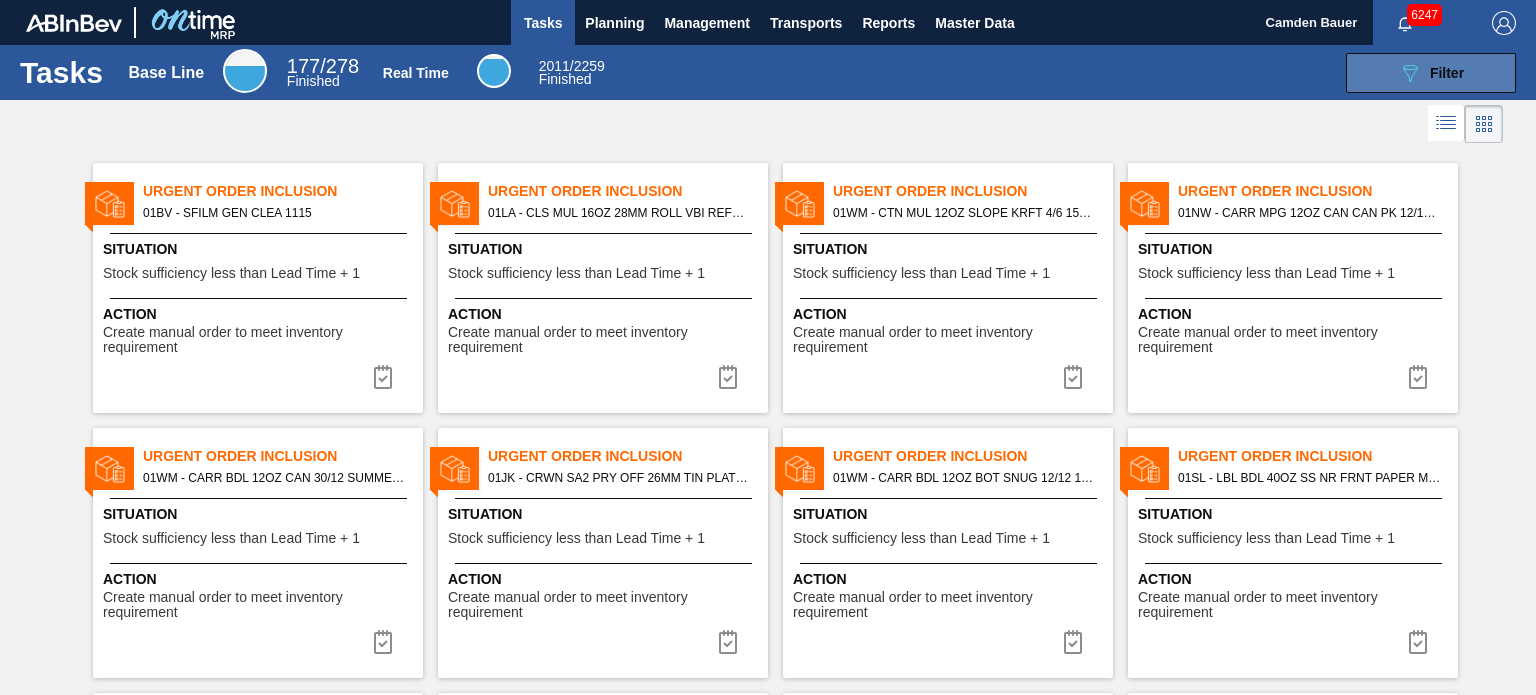 click on "089F7B8B-B2A5-4AFE-B5C0-19BA573D28AC Filter" at bounding box center [1431, 73] 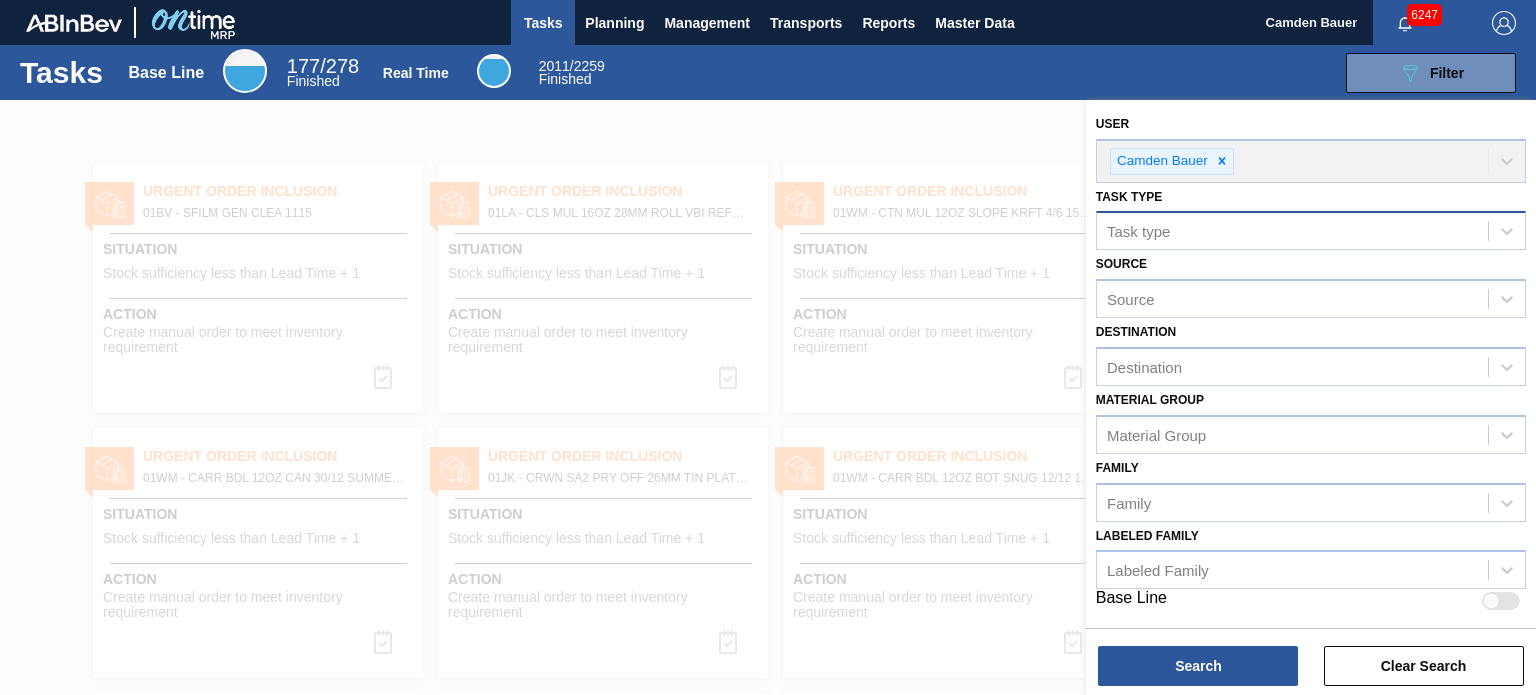 click on "Task type" at bounding box center [1292, 231] 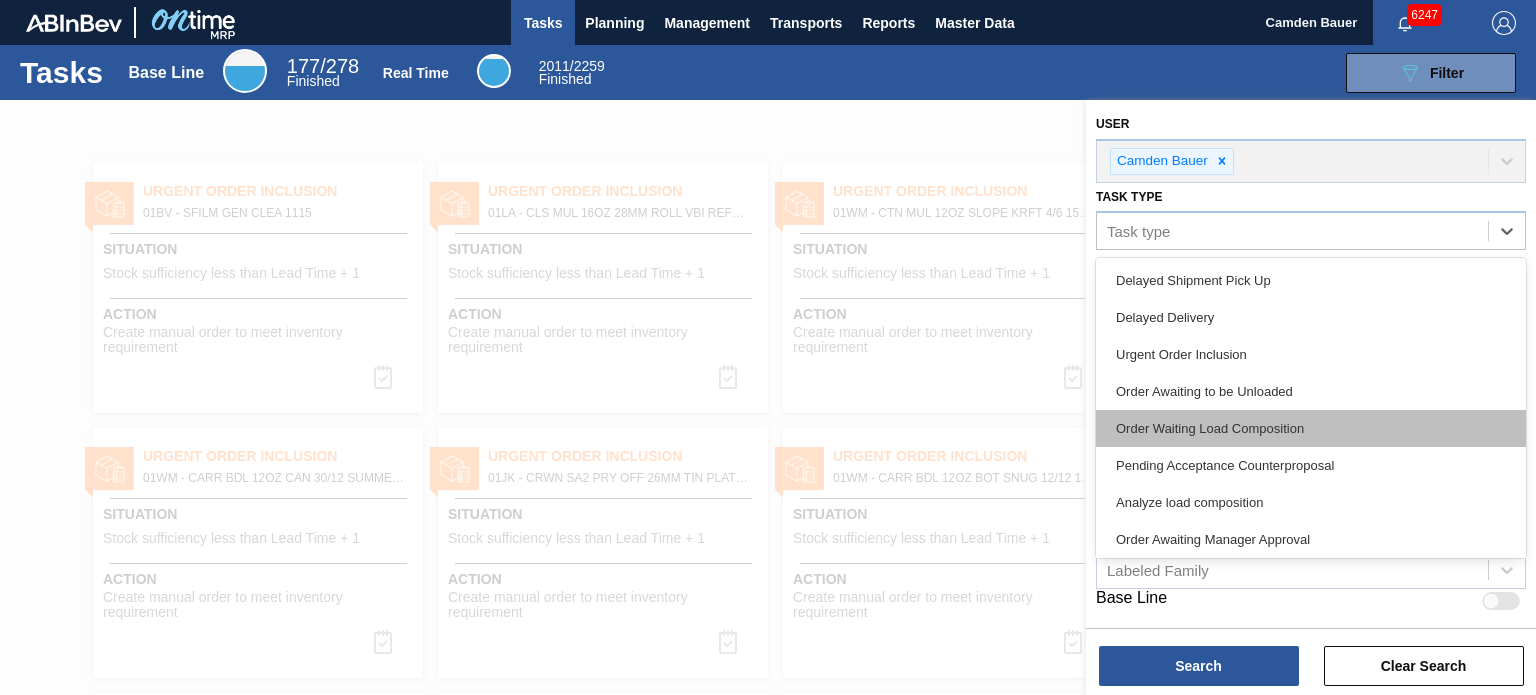 click on "Order Waiting Load Composition" at bounding box center (1311, 428) 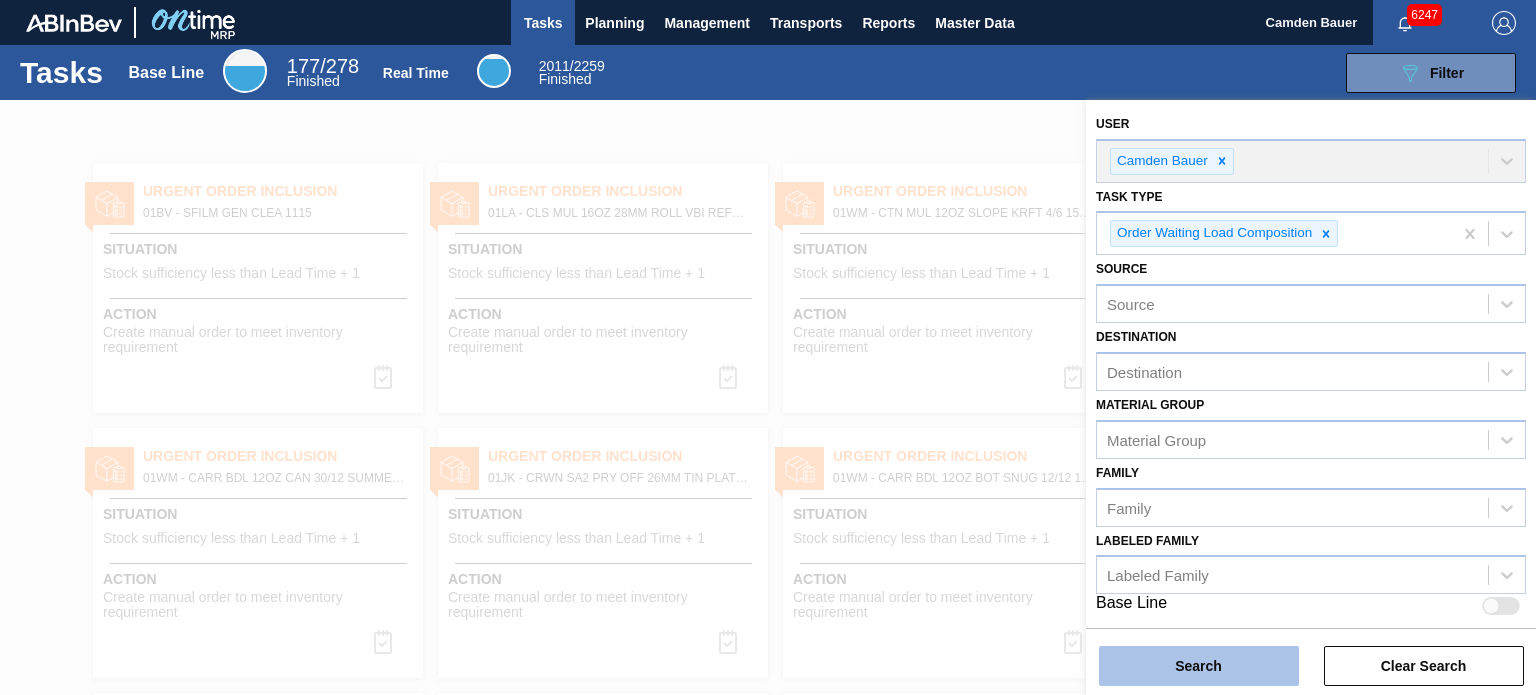 click on "Search" at bounding box center (1199, 666) 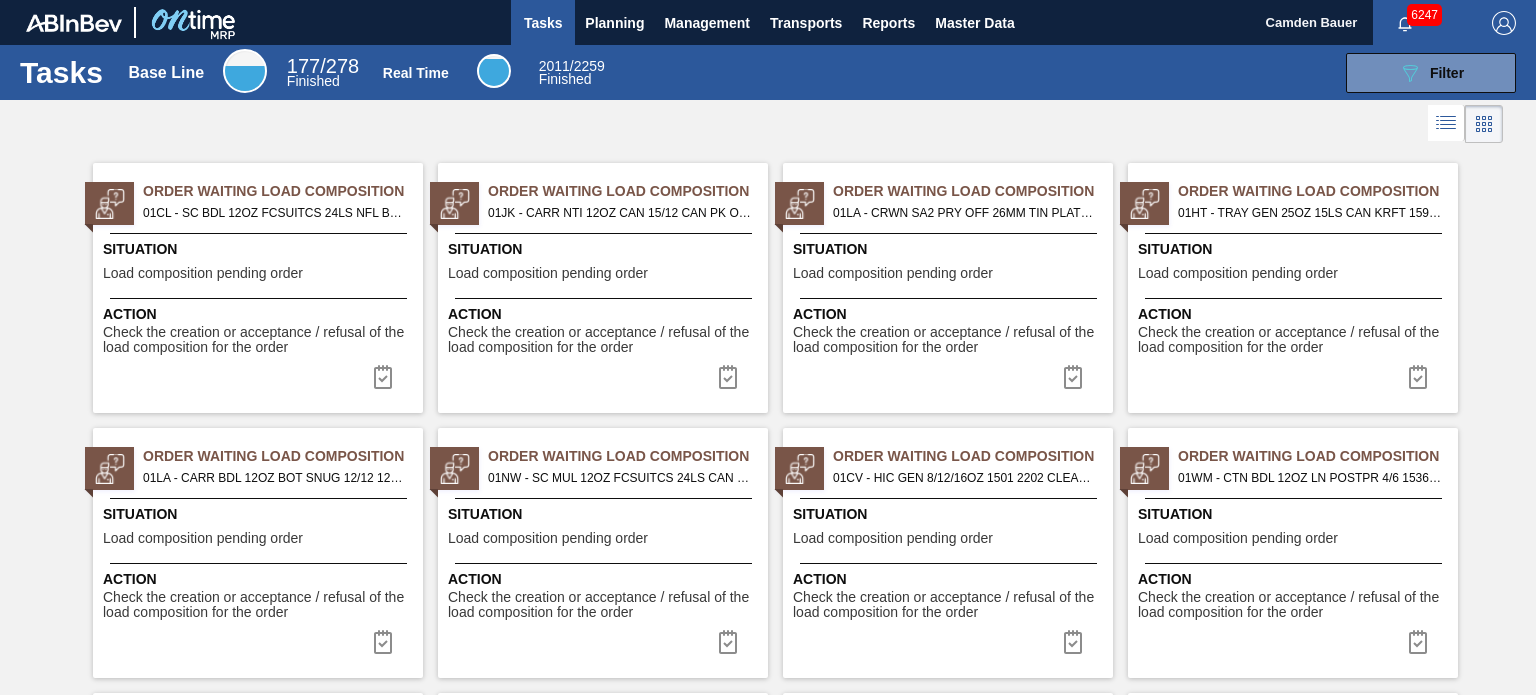 click 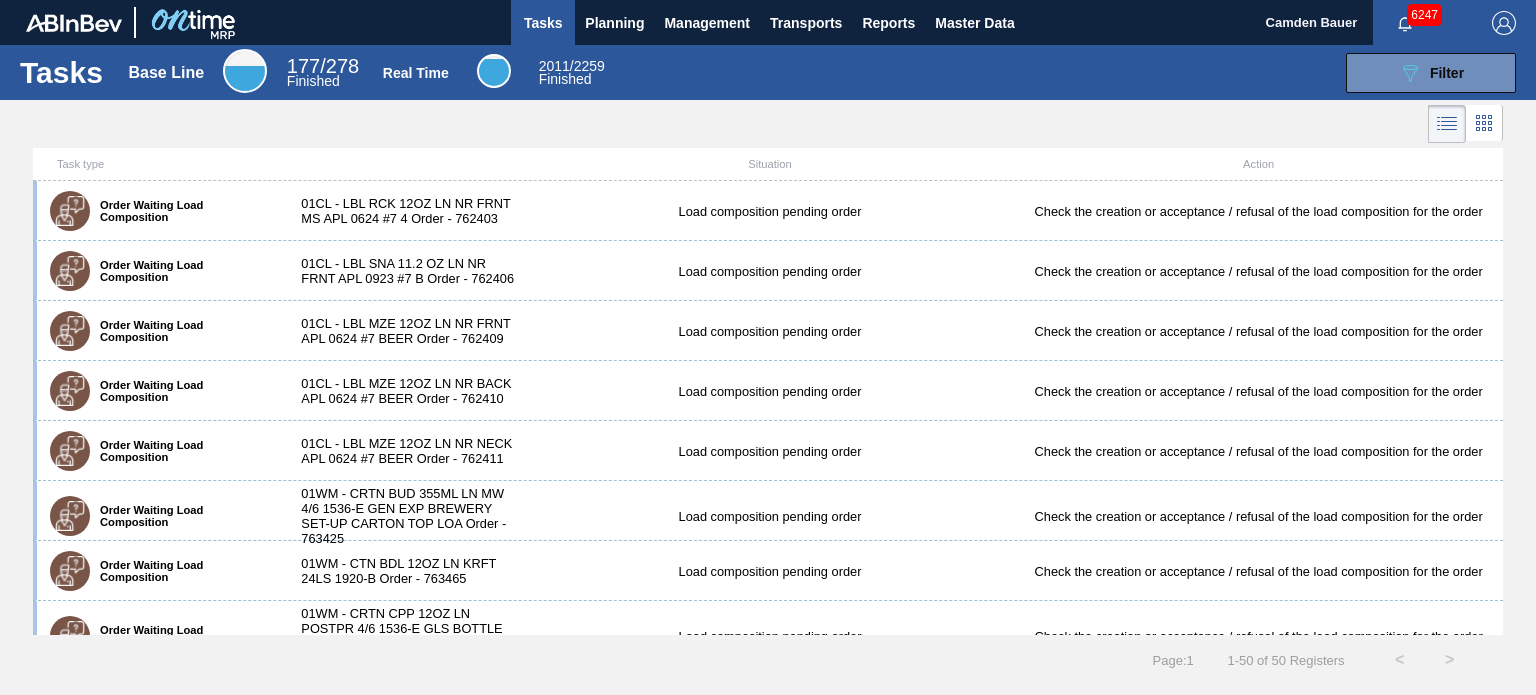 scroll, scrollTop: 2545, scrollLeft: 0, axis: vertical 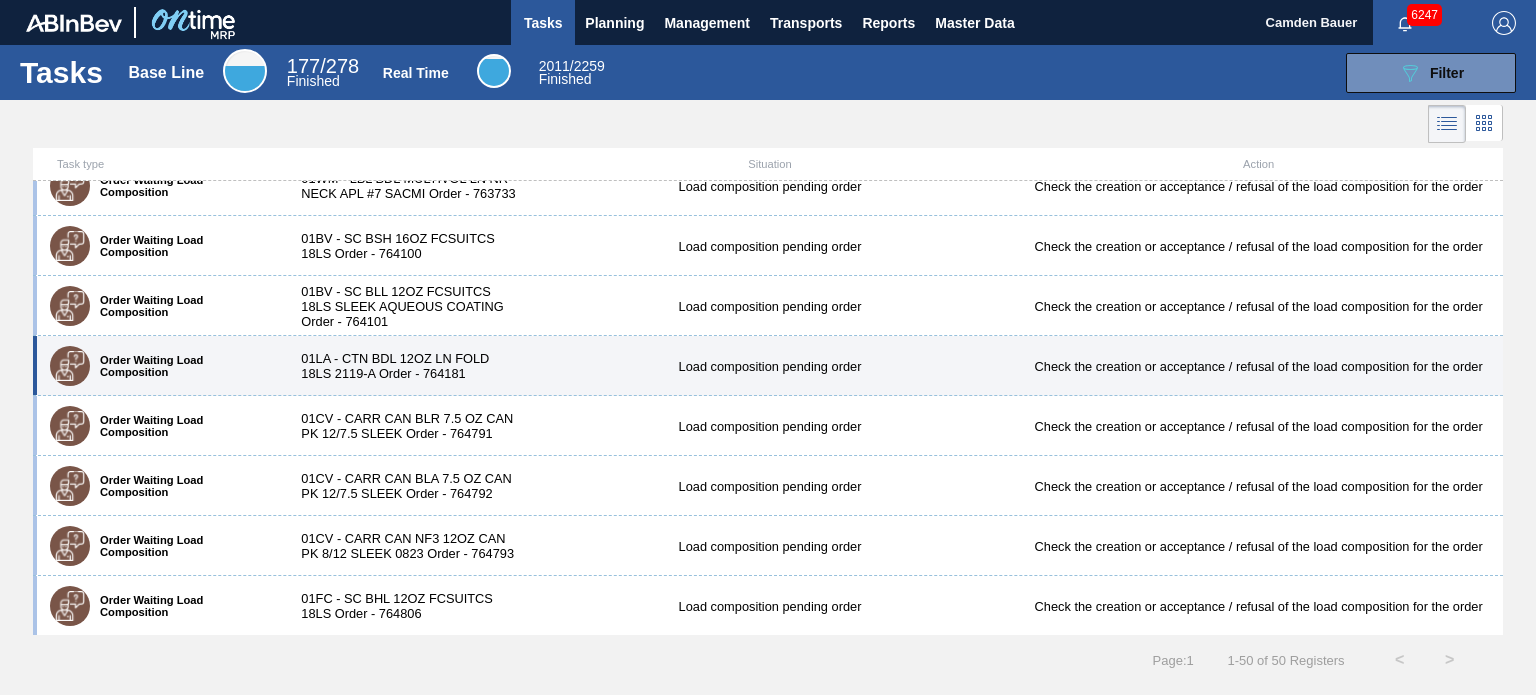 click on "01LA - CTN BDL 12OZ LN FOLD 18LS 2119-A Order - 764181" at bounding box center (403, 366) 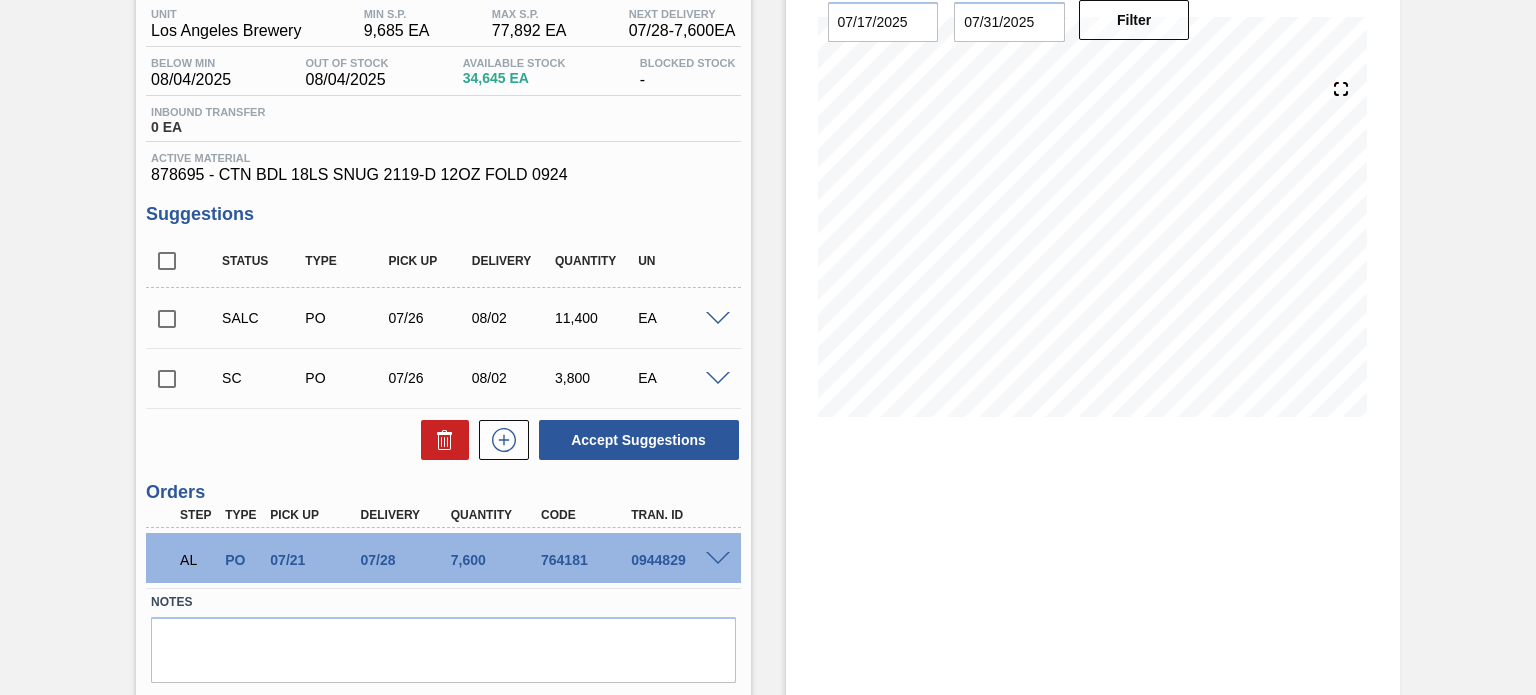scroll, scrollTop: 0, scrollLeft: 0, axis: both 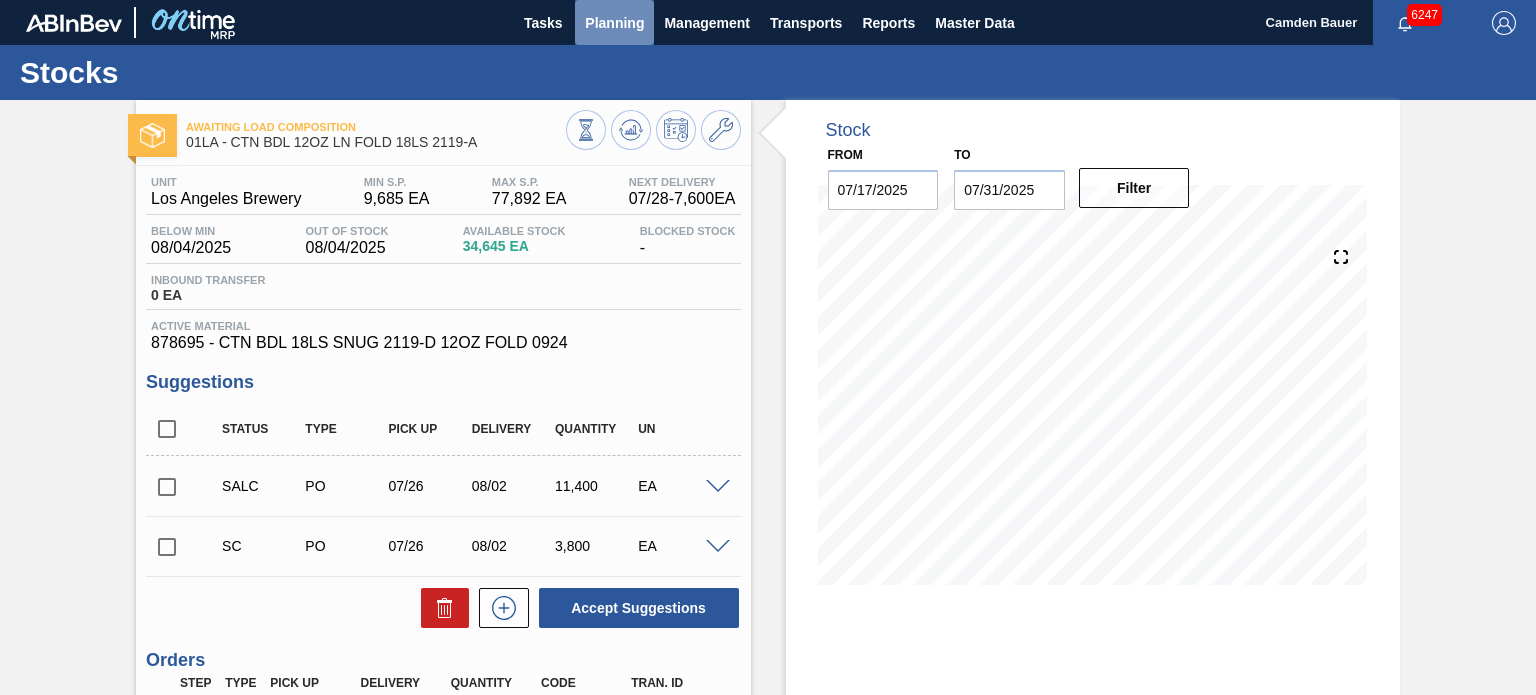 click on "Planning" at bounding box center (614, 23) 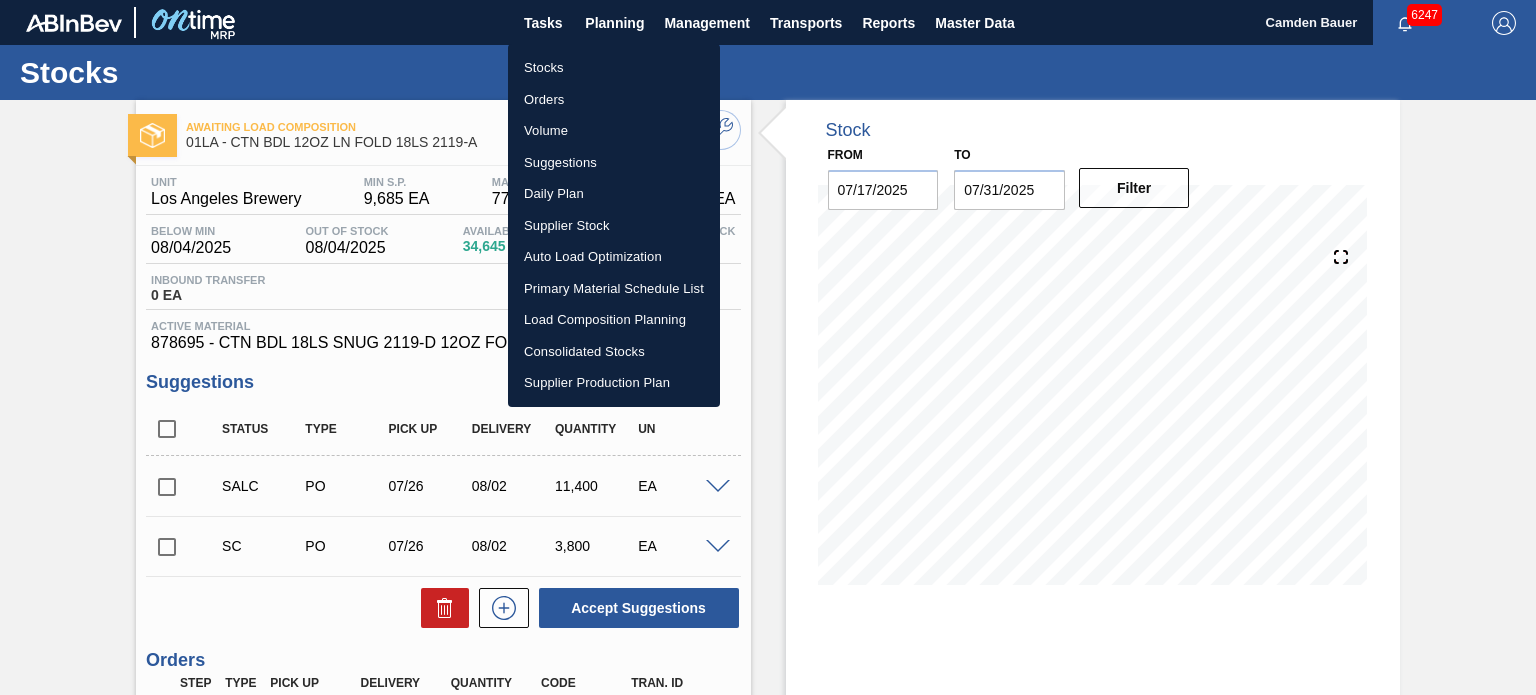 click at bounding box center (768, 347) 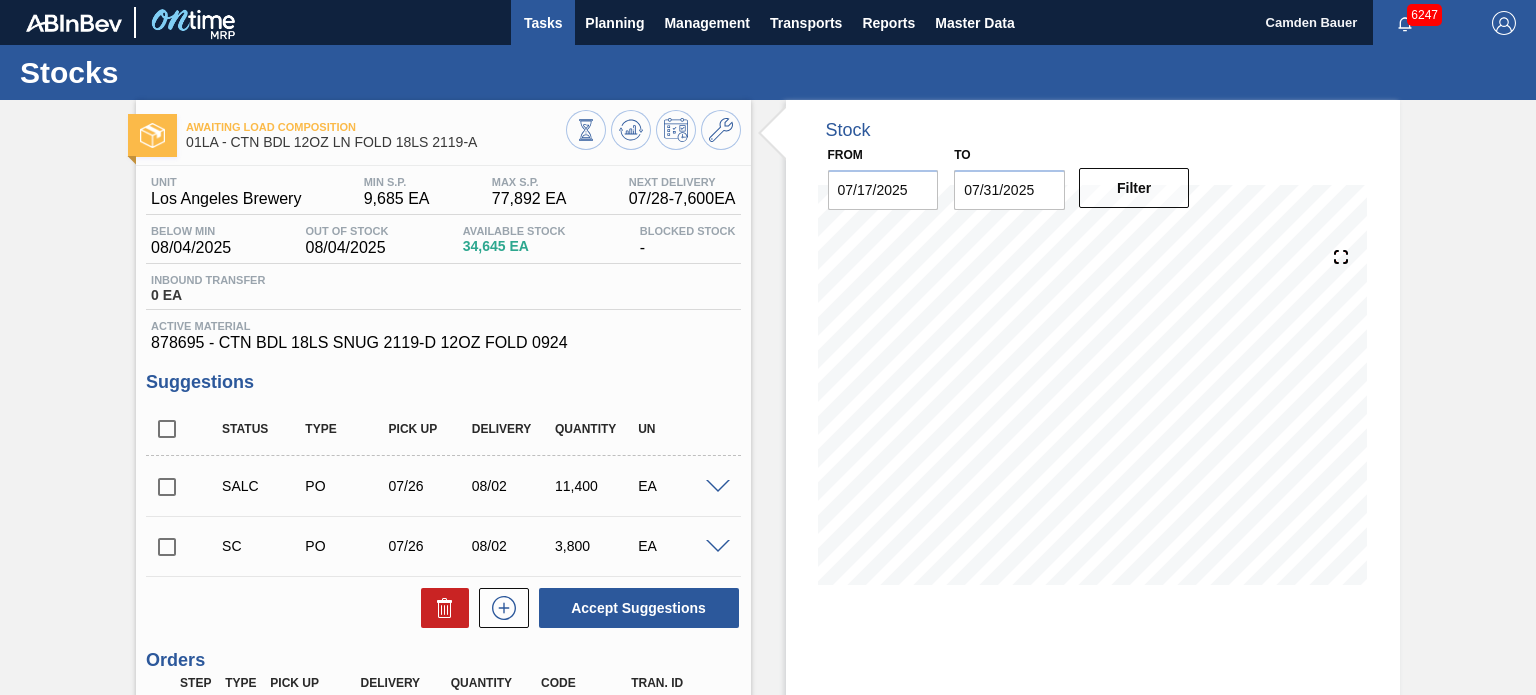 click on "Tasks" at bounding box center [543, 23] 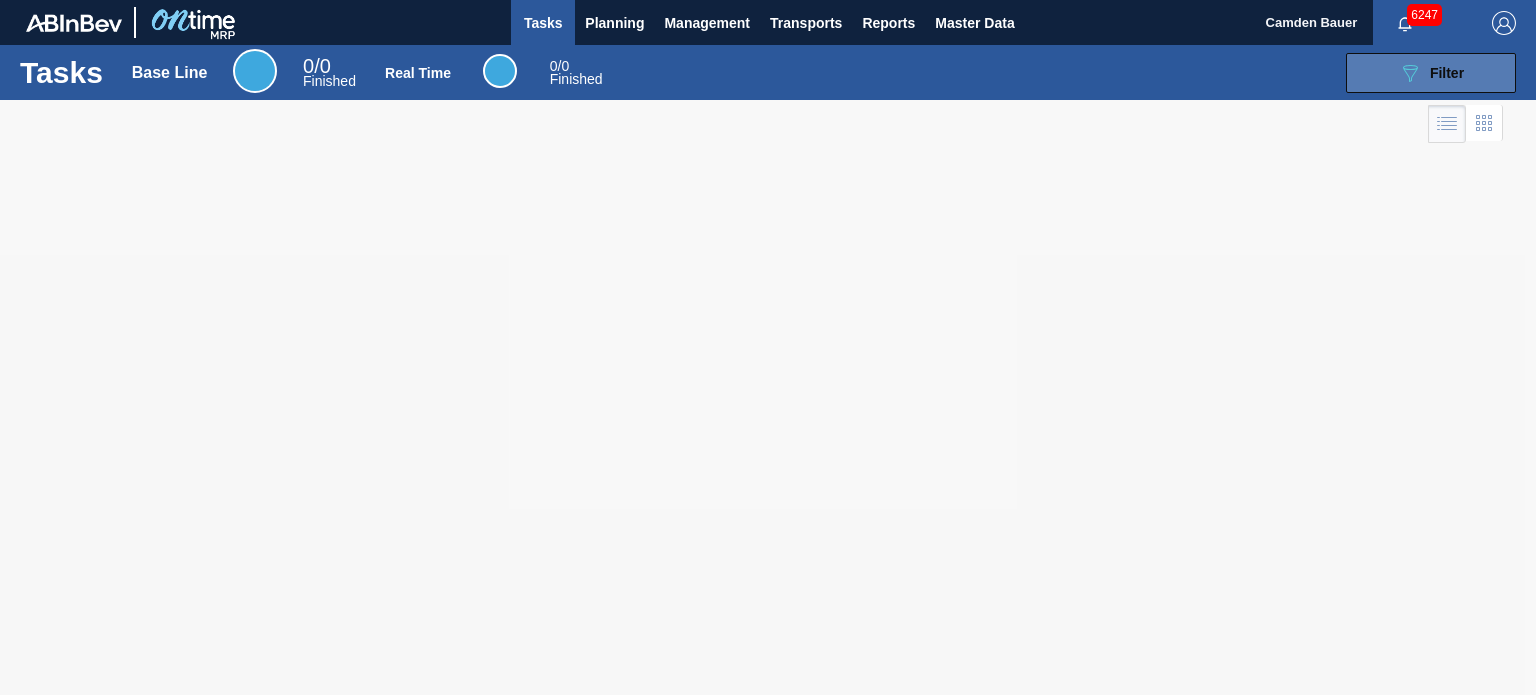 click on "089F7B8B-B2A5-4AFE-B5C0-19BA573D28AC Filter" at bounding box center (1431, 73) 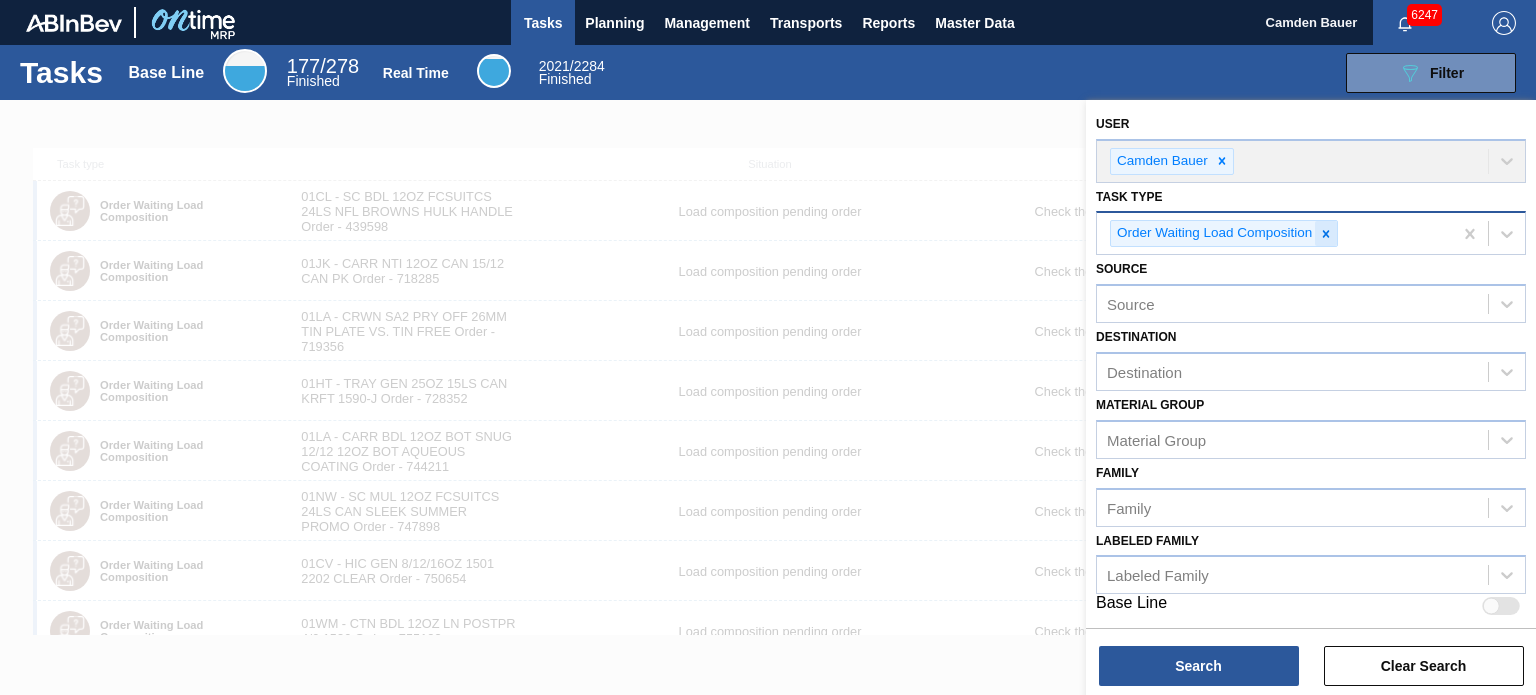 click 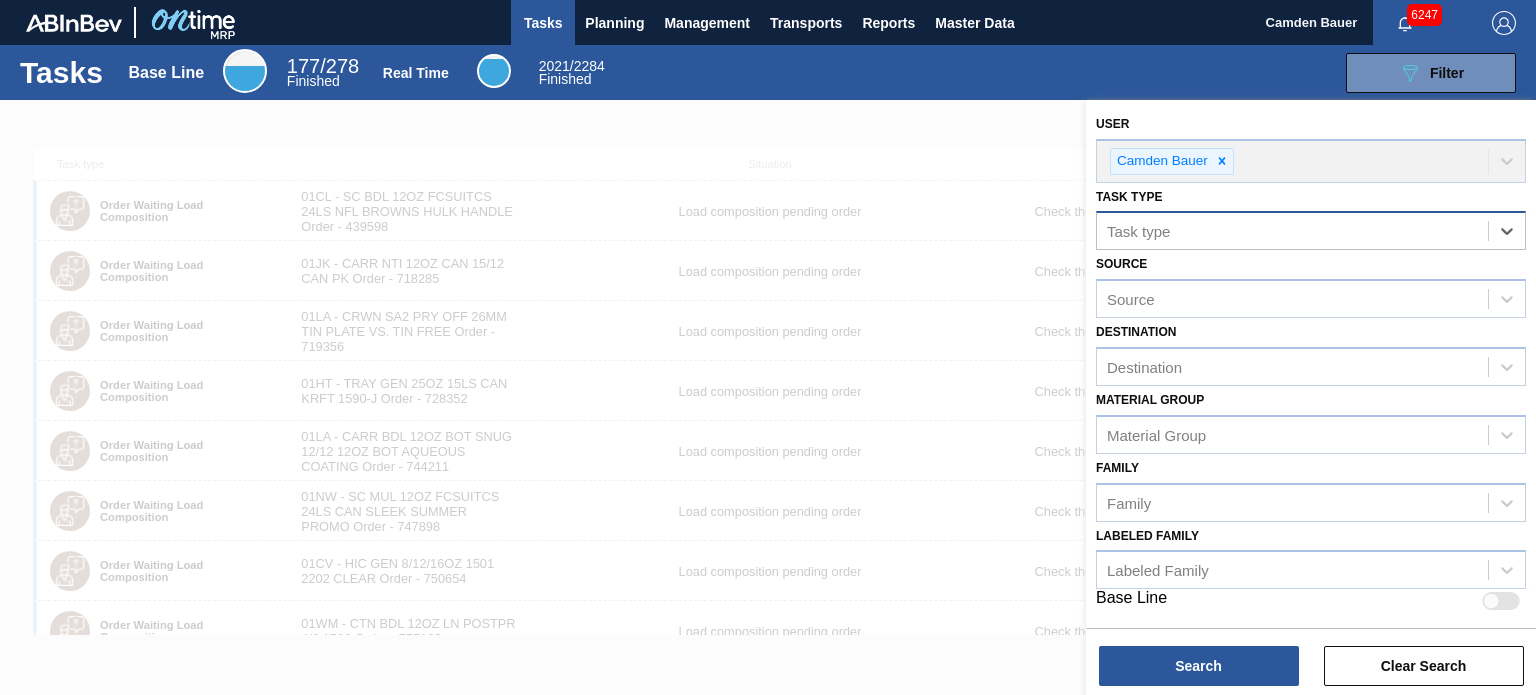 click on "Task type" at bounding box center [1292, 231] 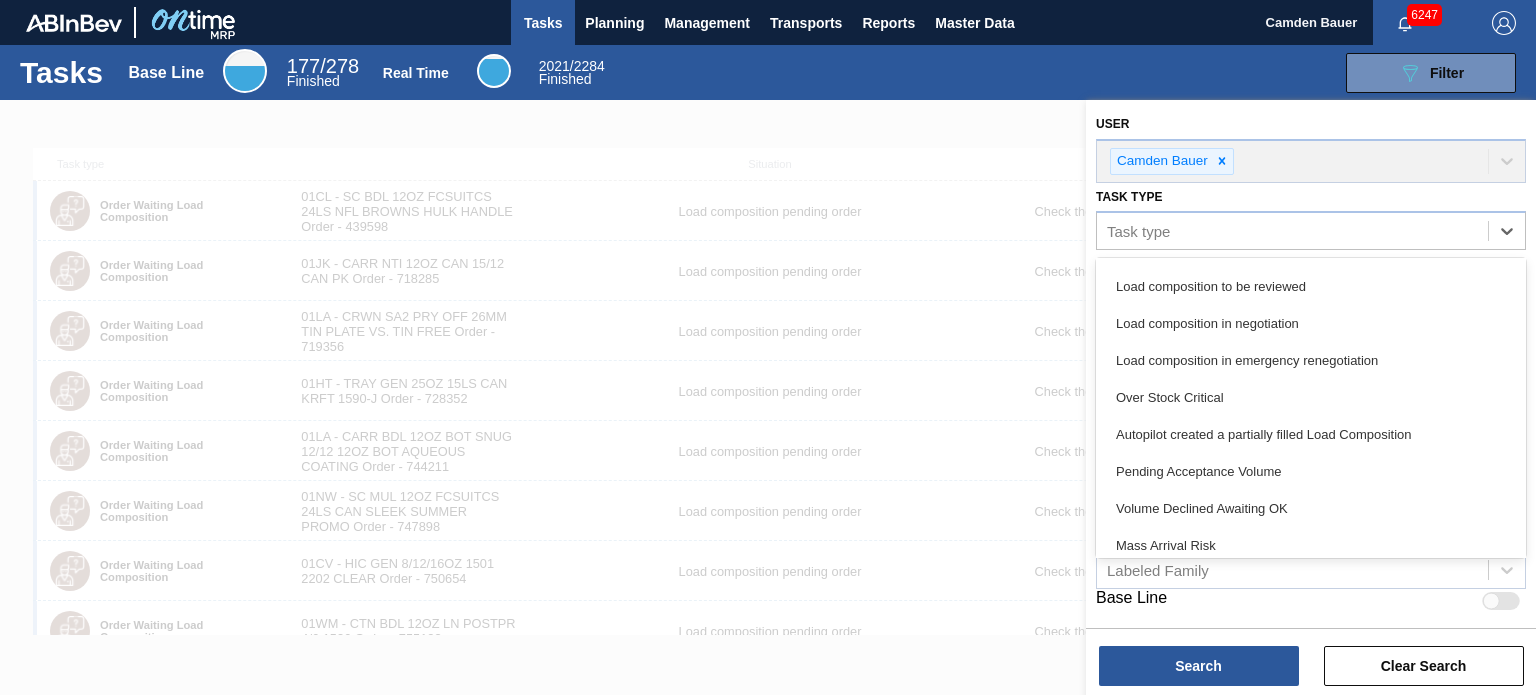 scroll, scrollTop: 596, scrollLeft: 0, axis: vertical 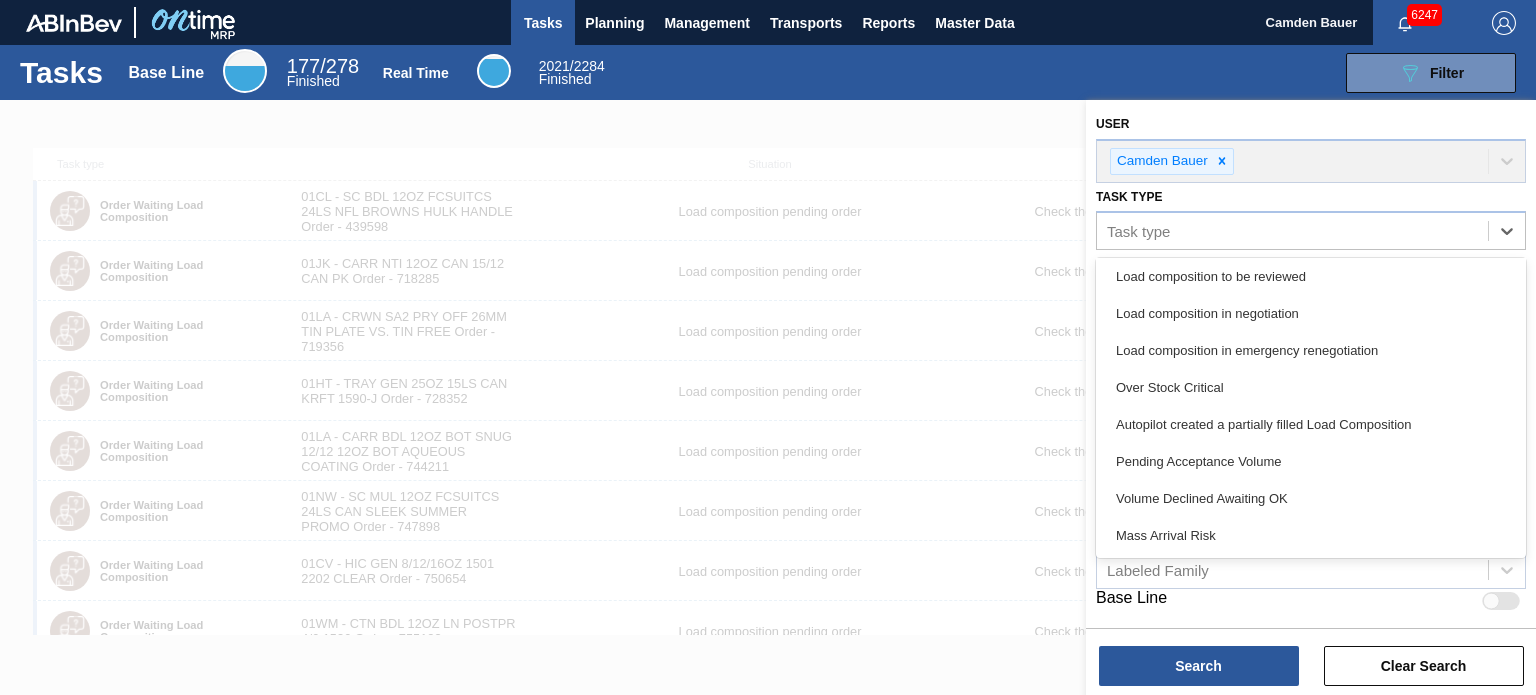 click at bounding box center [768, 447] 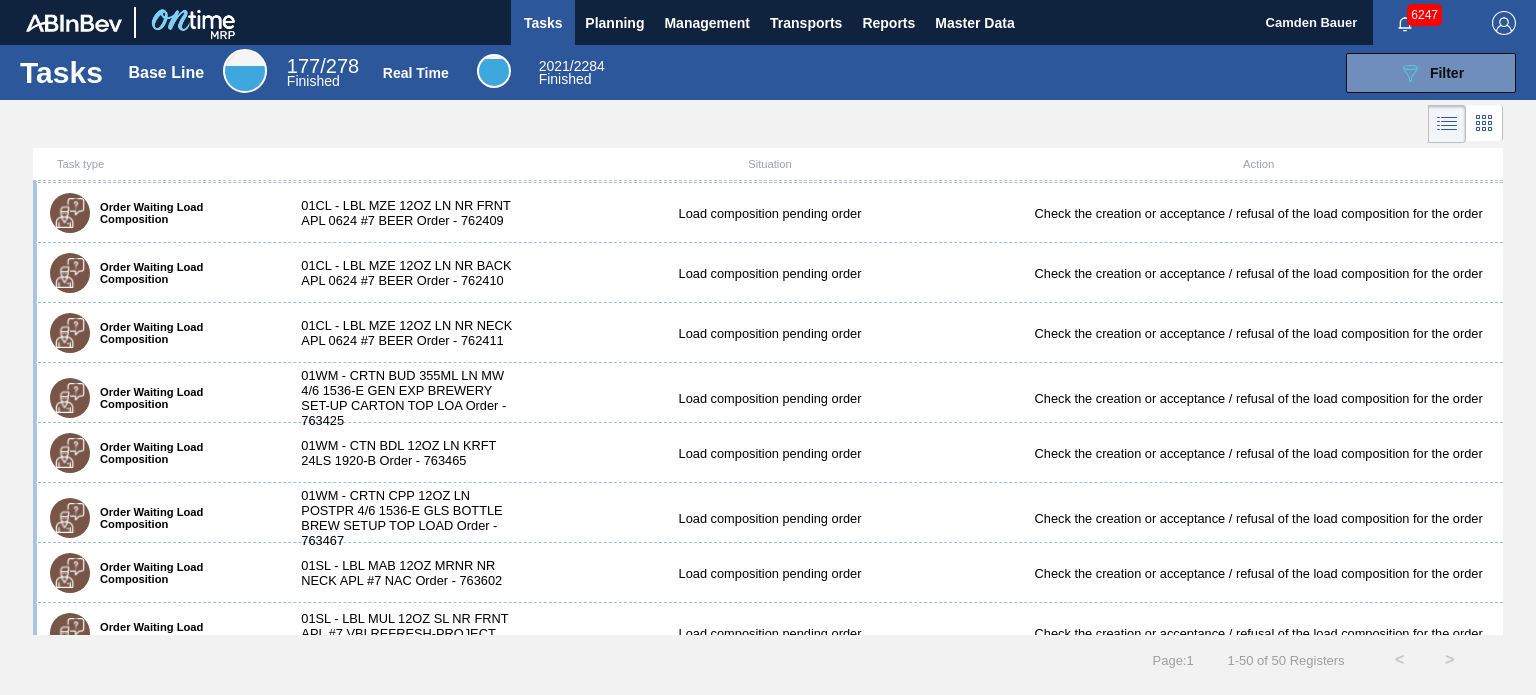 scroll, scrollTop: 2545, scrollLeft: 0, axis: vertical 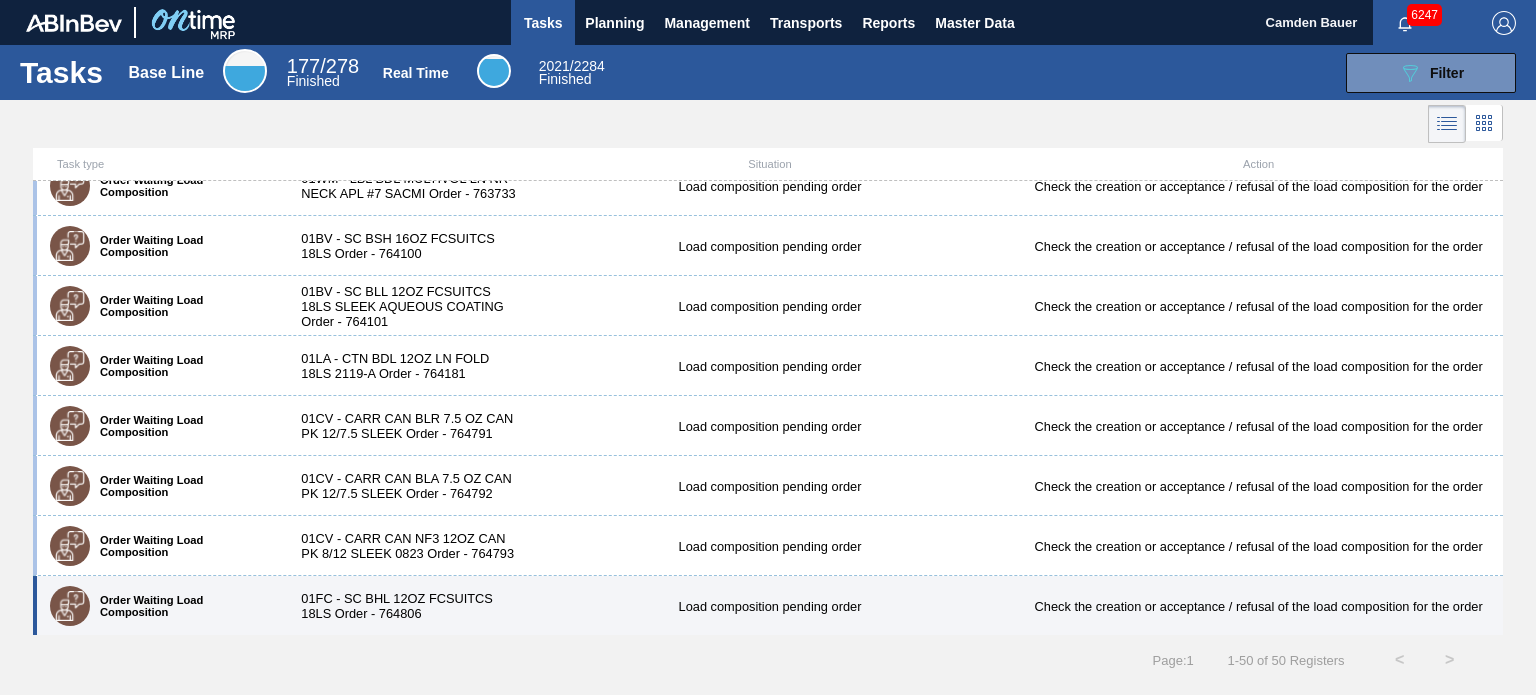 click on "01FC - SC BHL 12OZ FCSUITCS 18LS Order - 764806" at bounding box center [403, 606] 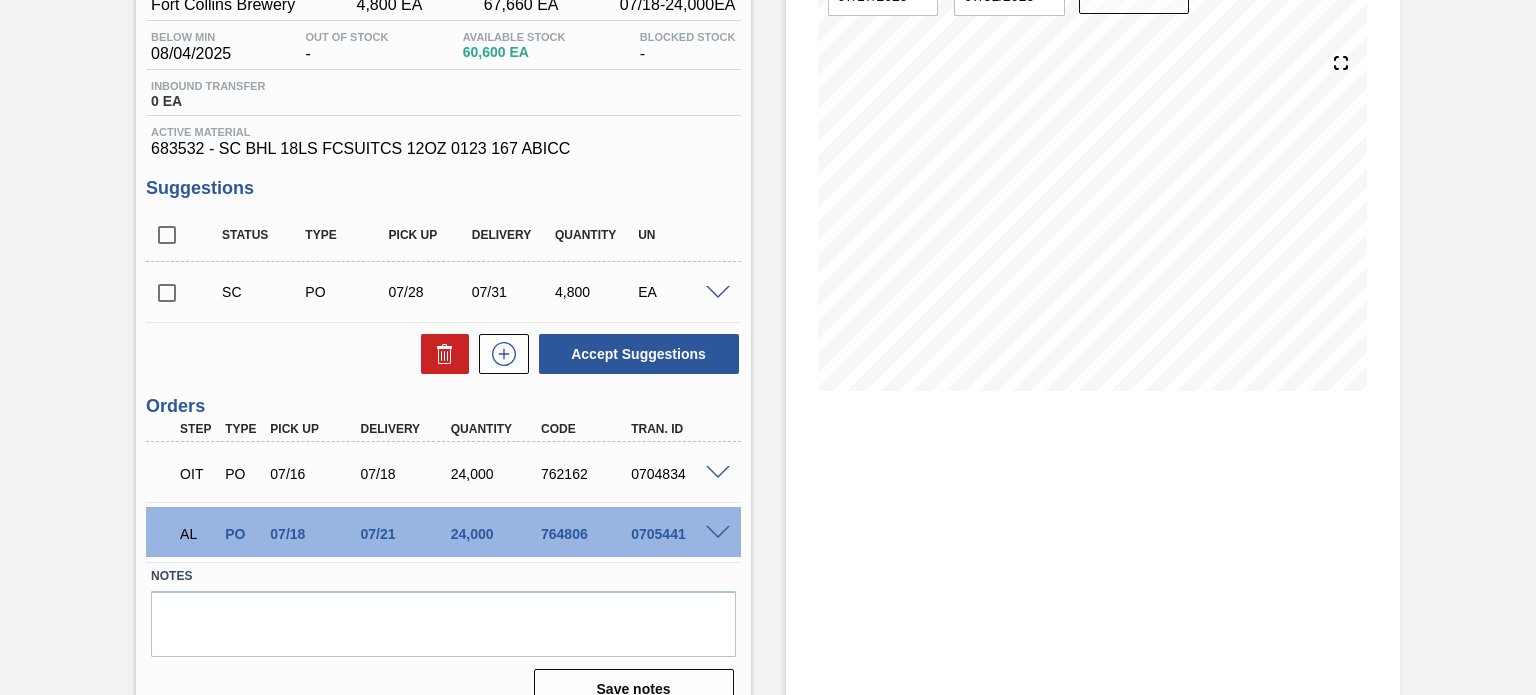 scroll, scrollTop: 192, scrollLeft: 0, axis: vertical 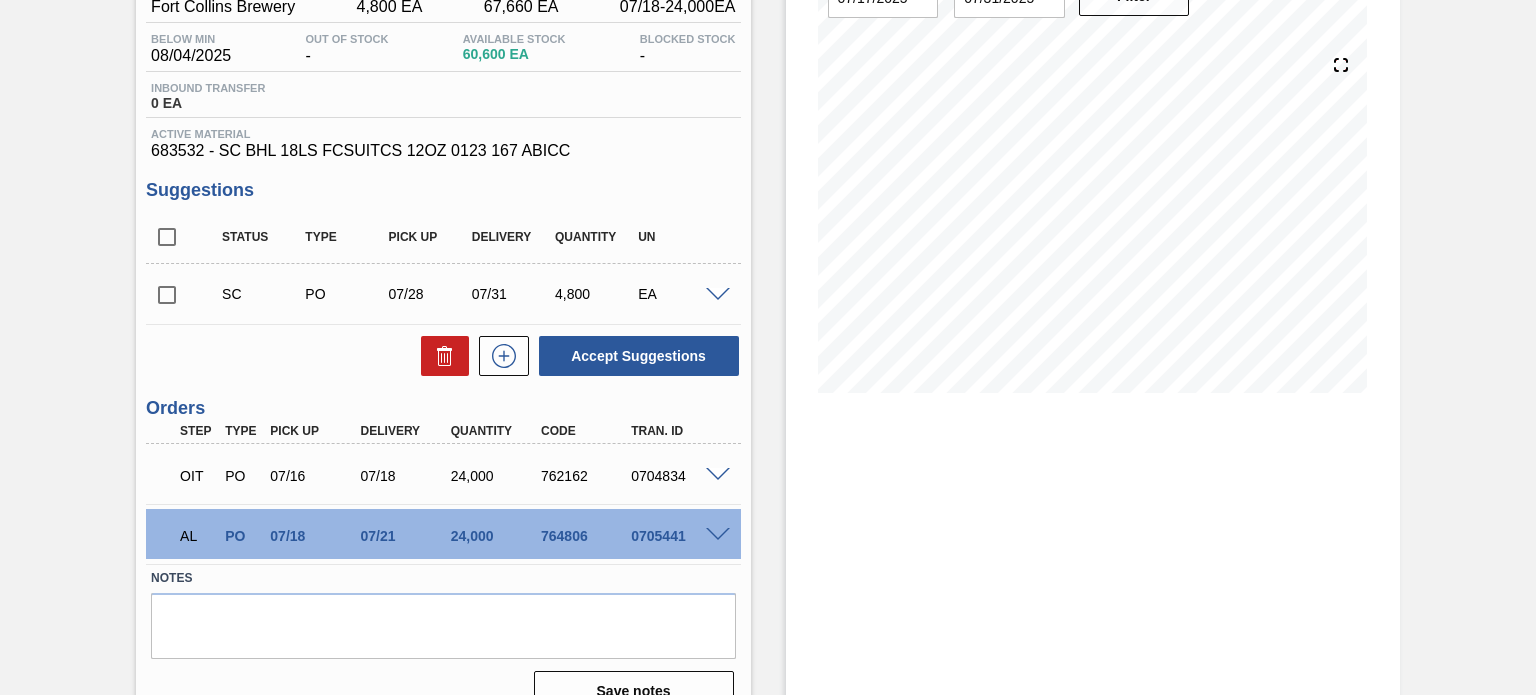 click at bounding box center [718, 535] 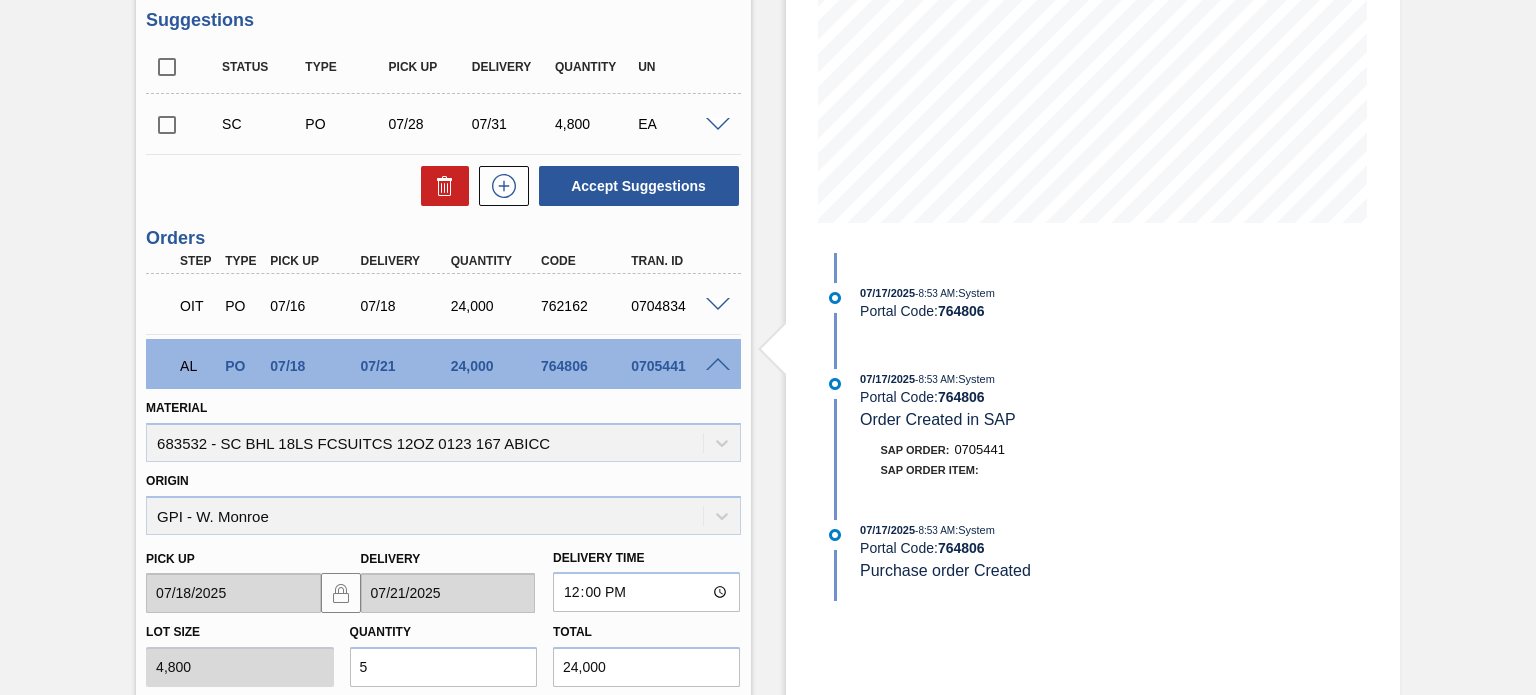 scroll, scrollTop: 375, scrollLeft: 0, axis: vertical 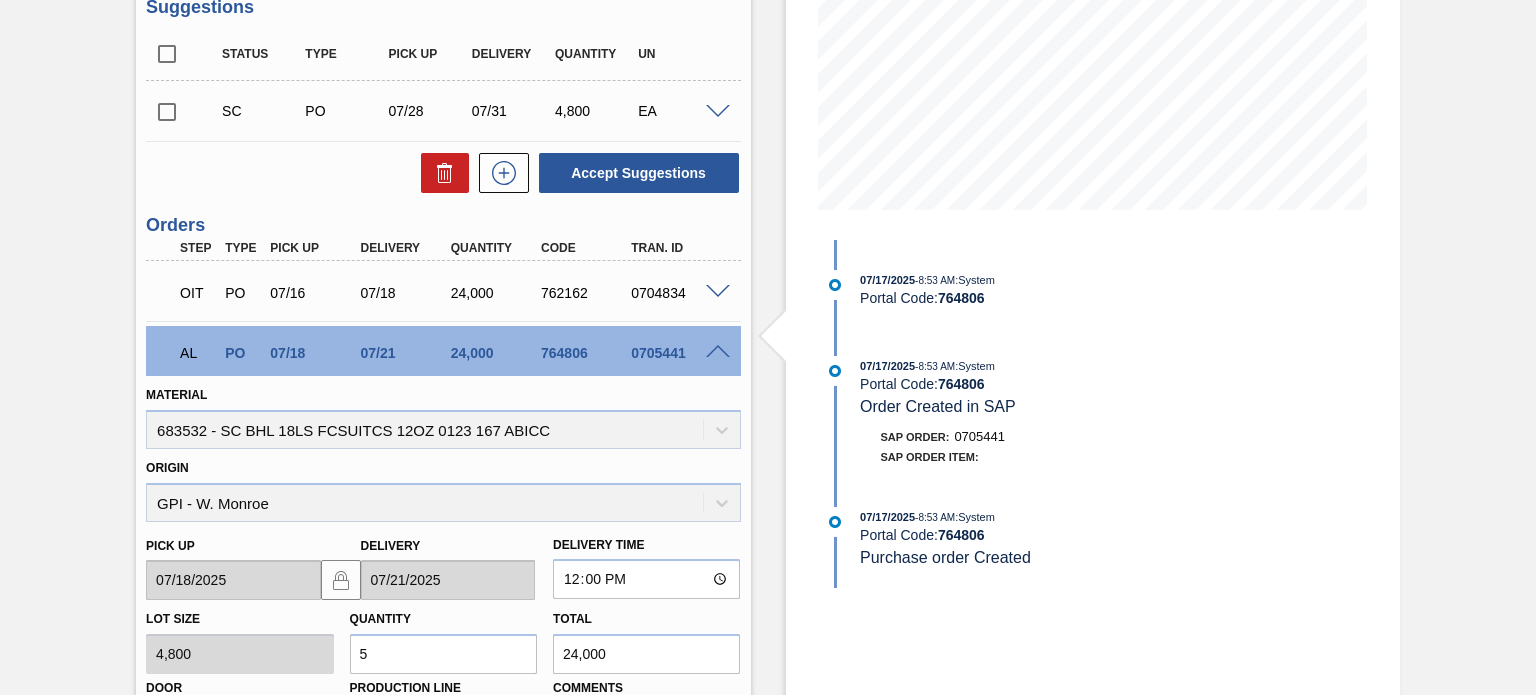 click at bounding box center (718, 352) 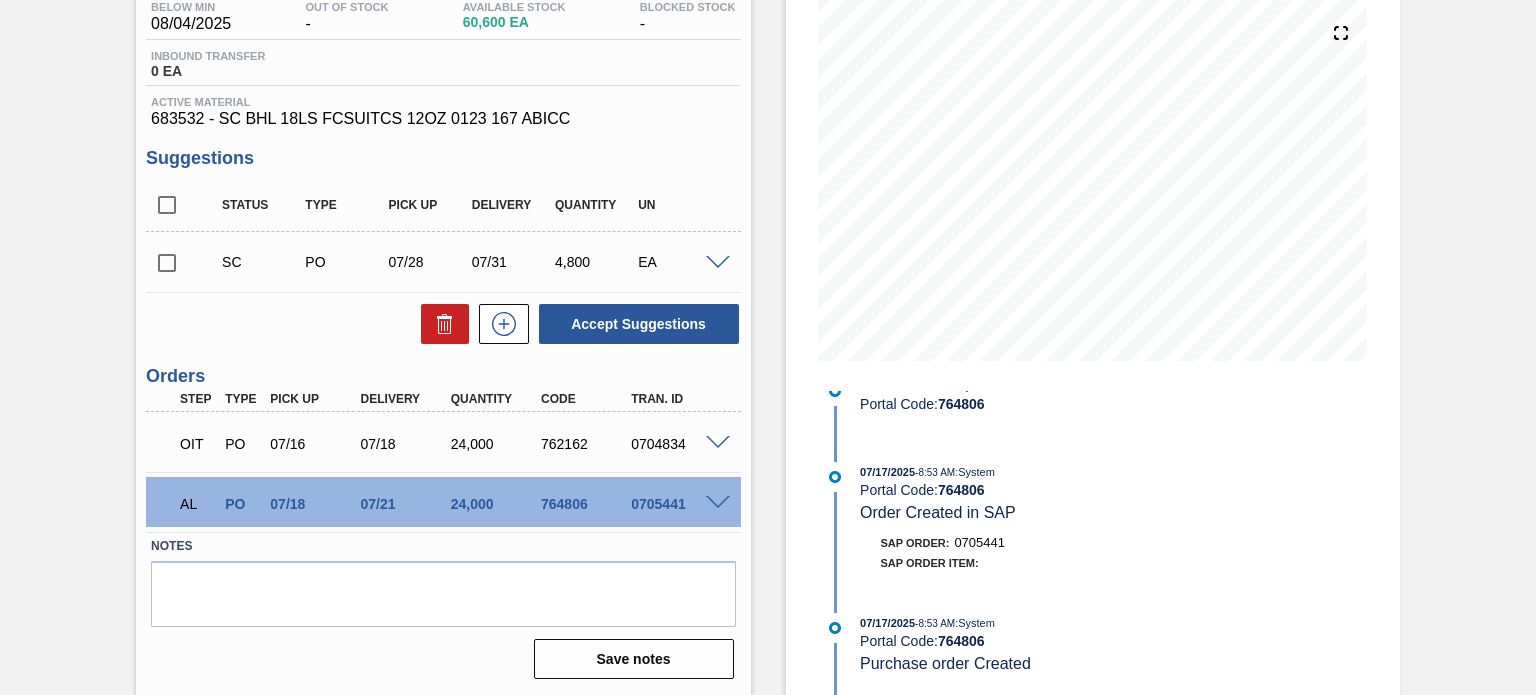 scroll, scrollTop: 49, scrollLeft: 0, axis: vertical 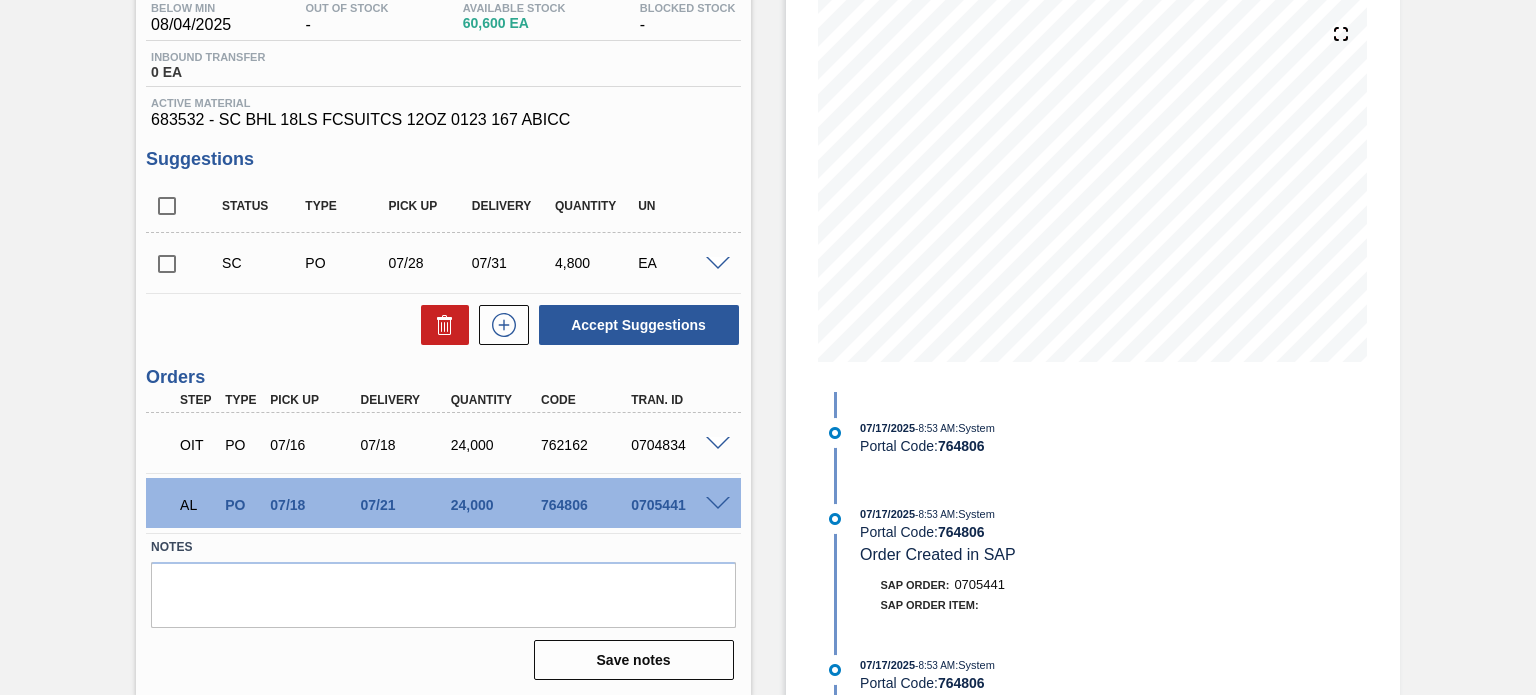 click at bounding box center (718, 504) 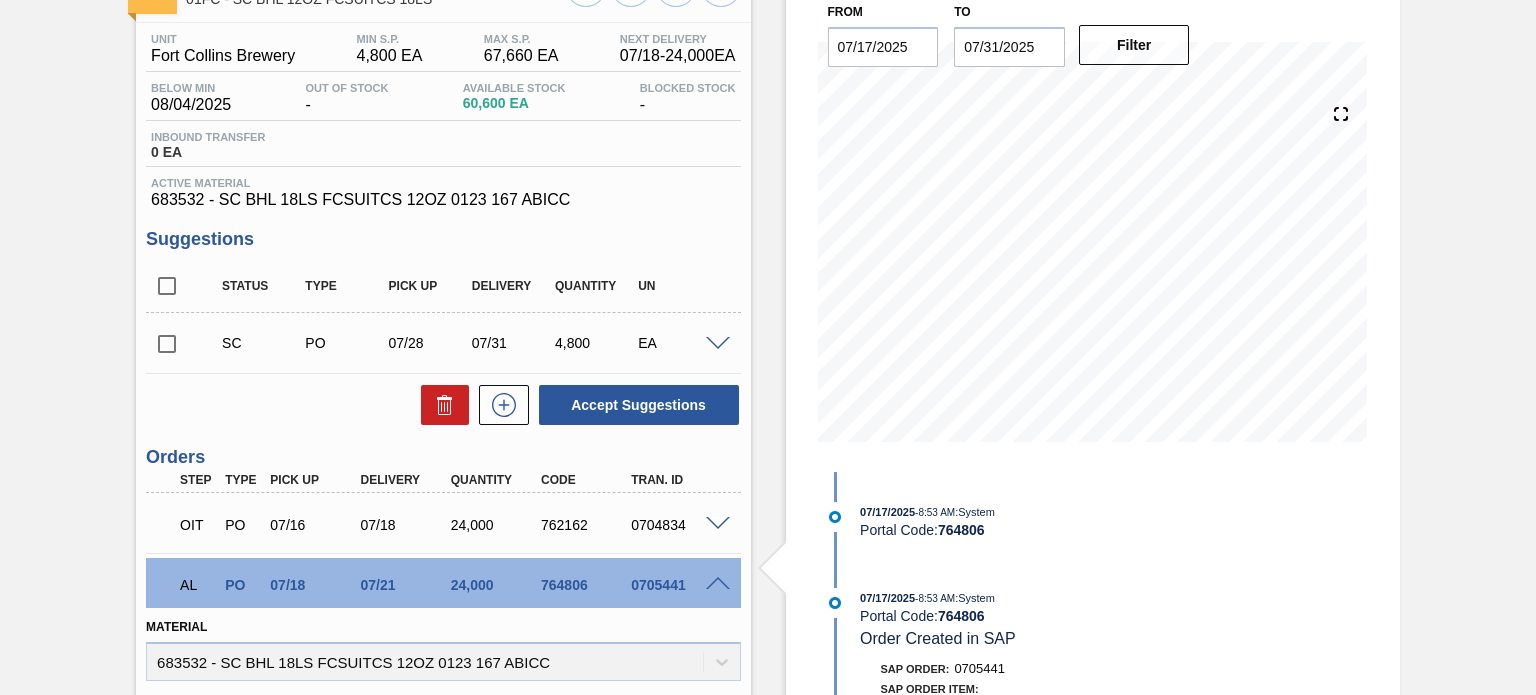 scroll, scrollTop: 144, scrollLeft: 0, axis: vertical 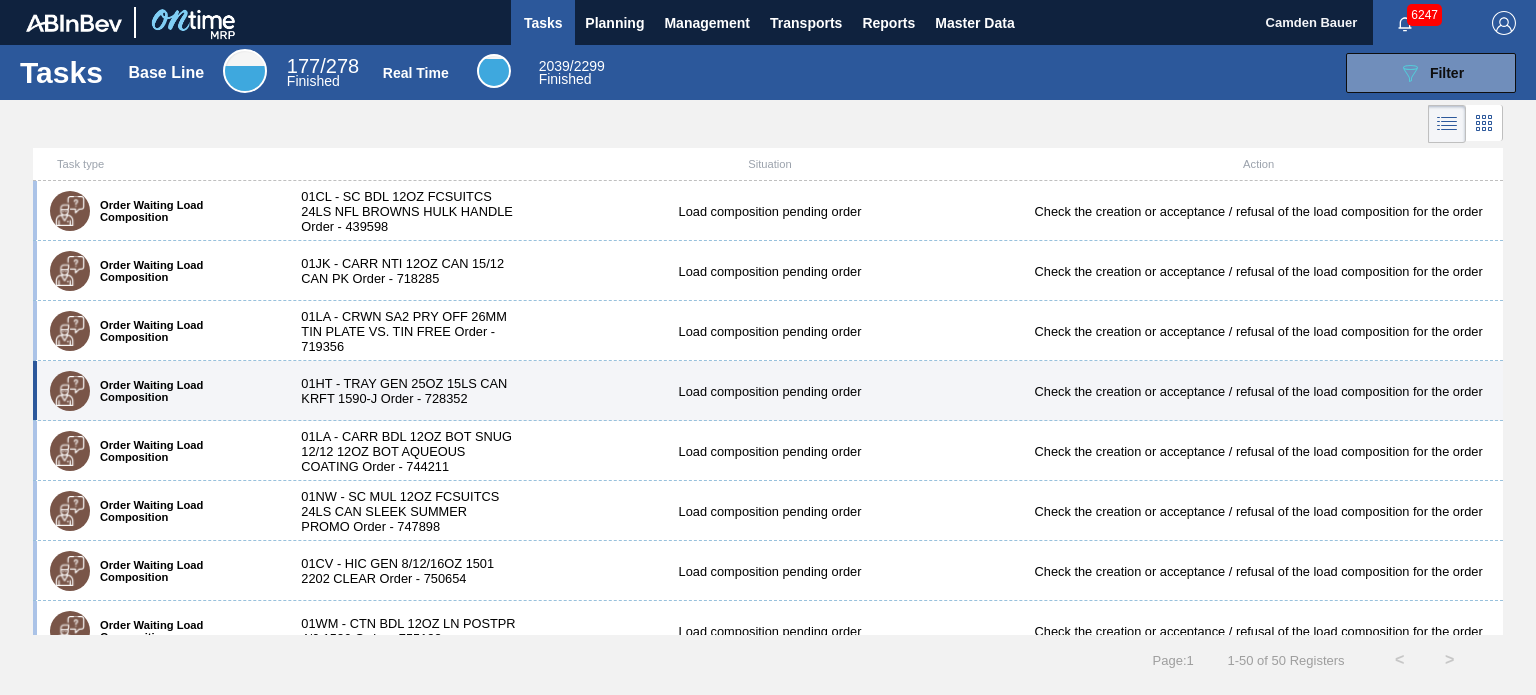 click on "01HT - TRAY GEN 25OZ 15LS CAN KRFT 1590-J Order - 728352" at bounding box center [403, 391] 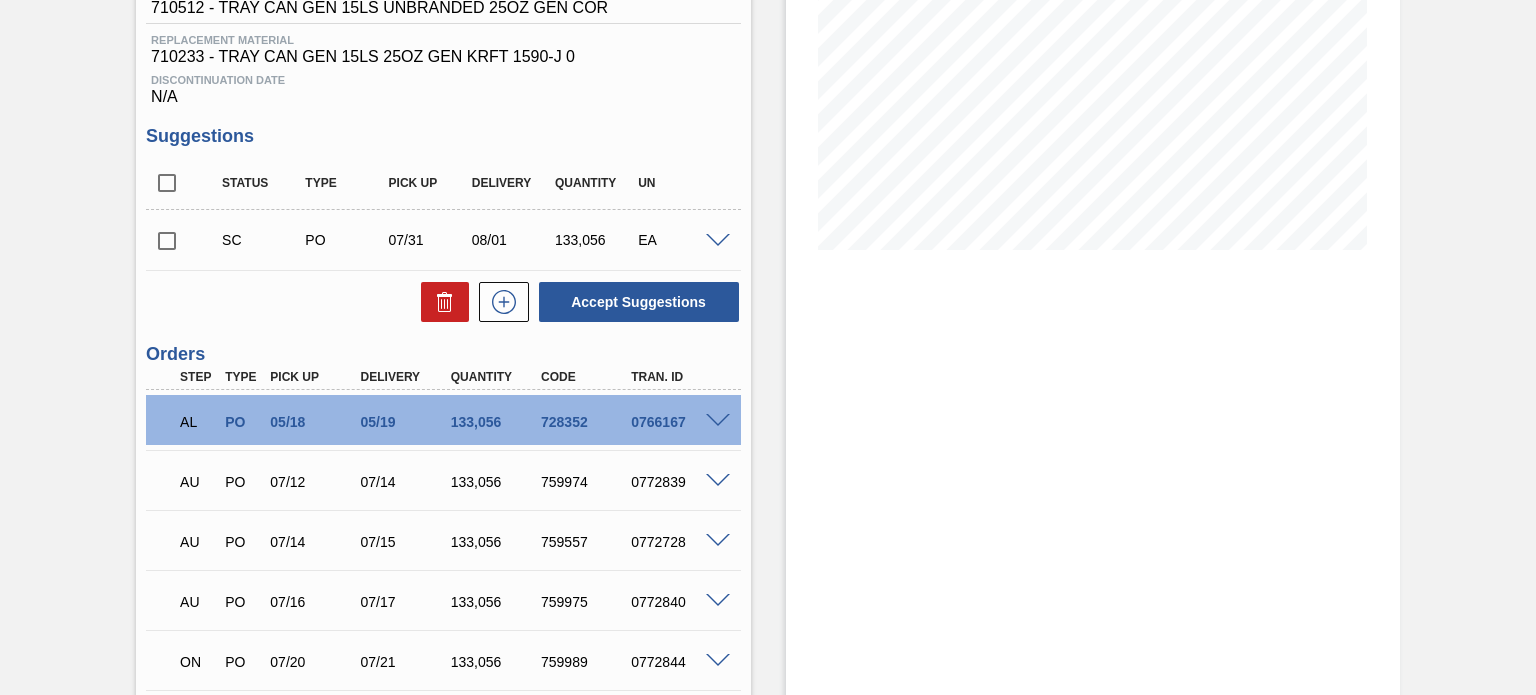 scroll, scrollTop: 463, scrollLeft: 0, axis: vertical 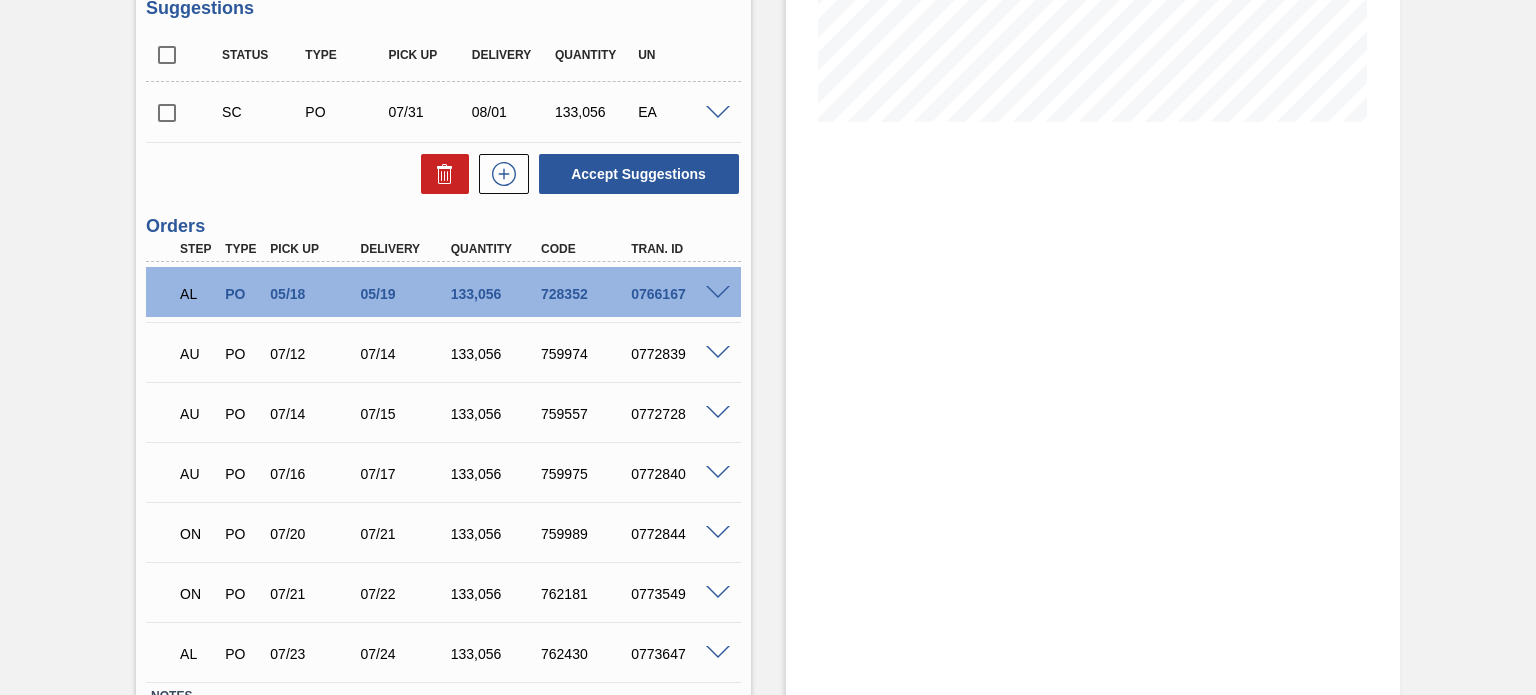 click at bounding box center [718, 293] 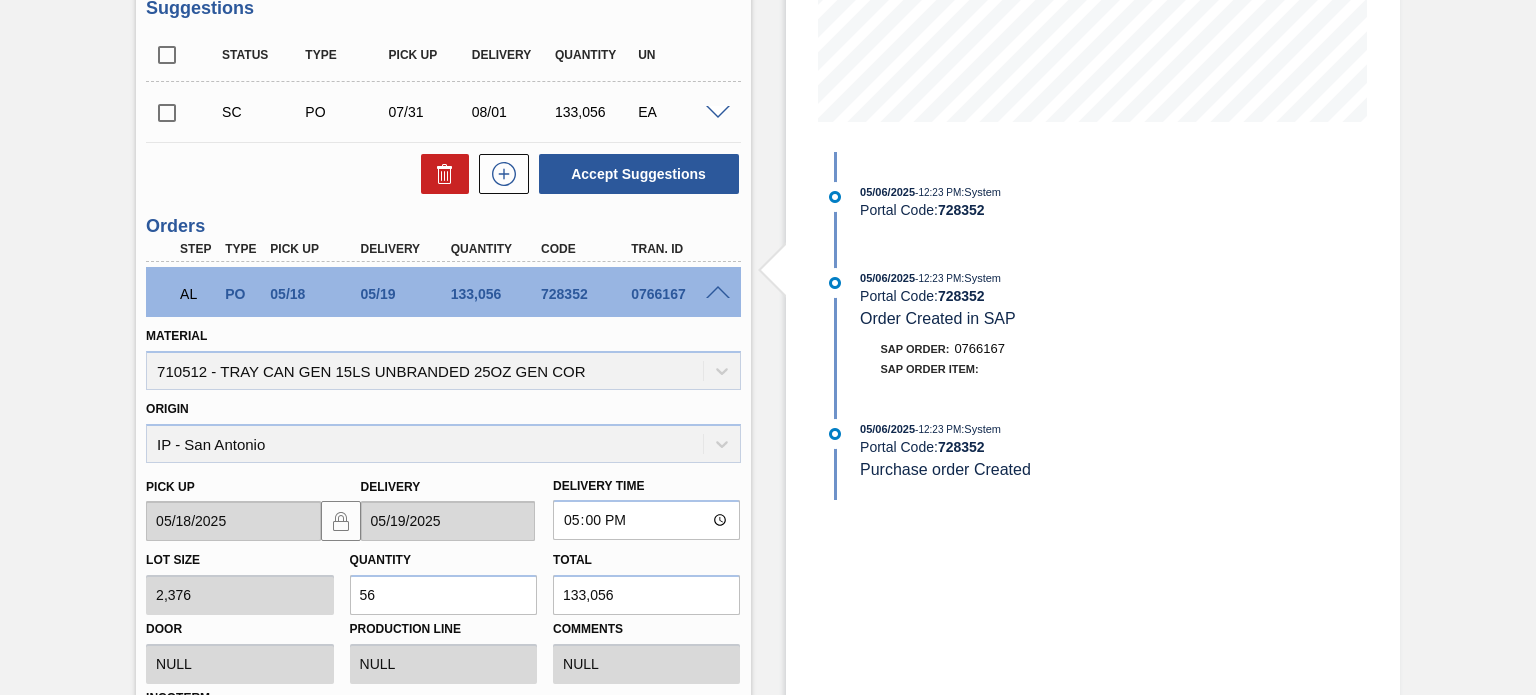 click at bounding box center [718, 293] 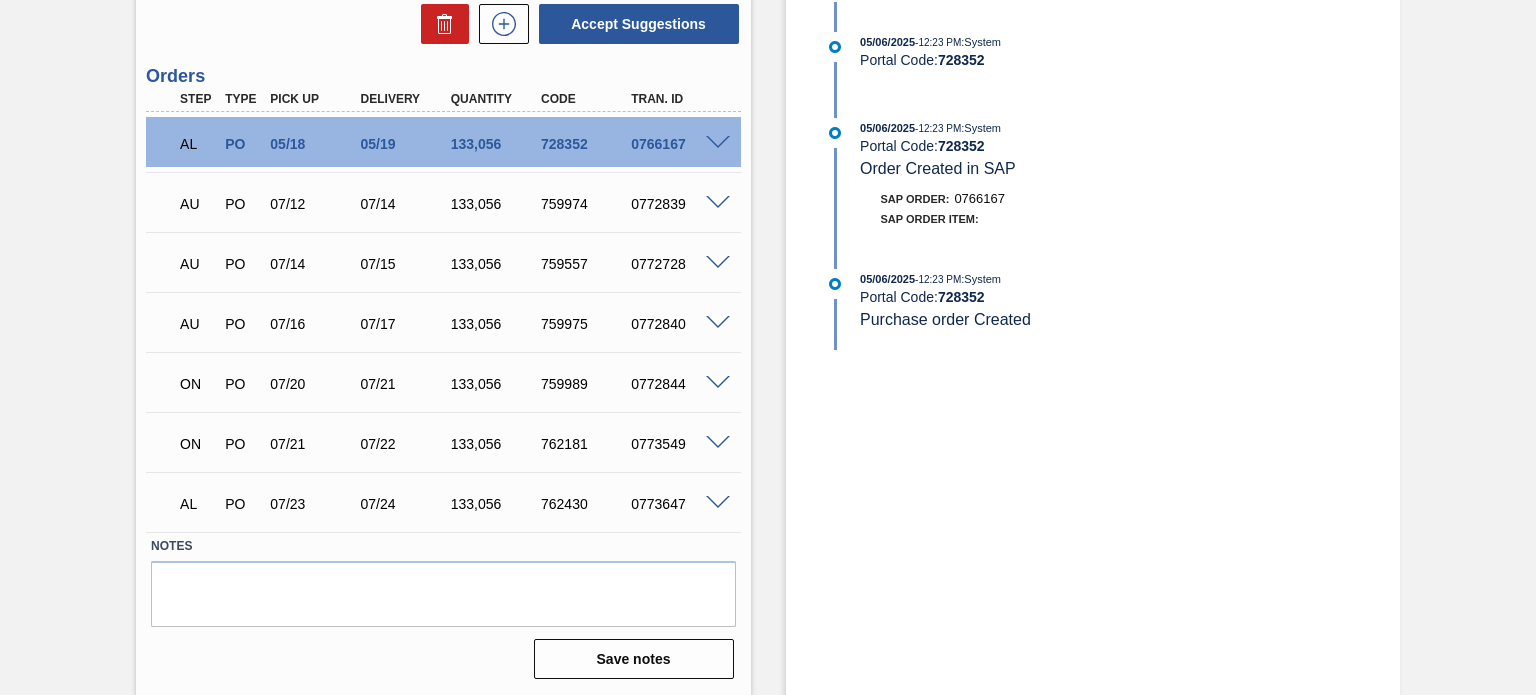 scroll, scrollTop: 612, scrollLeft: 0, axis: vertical 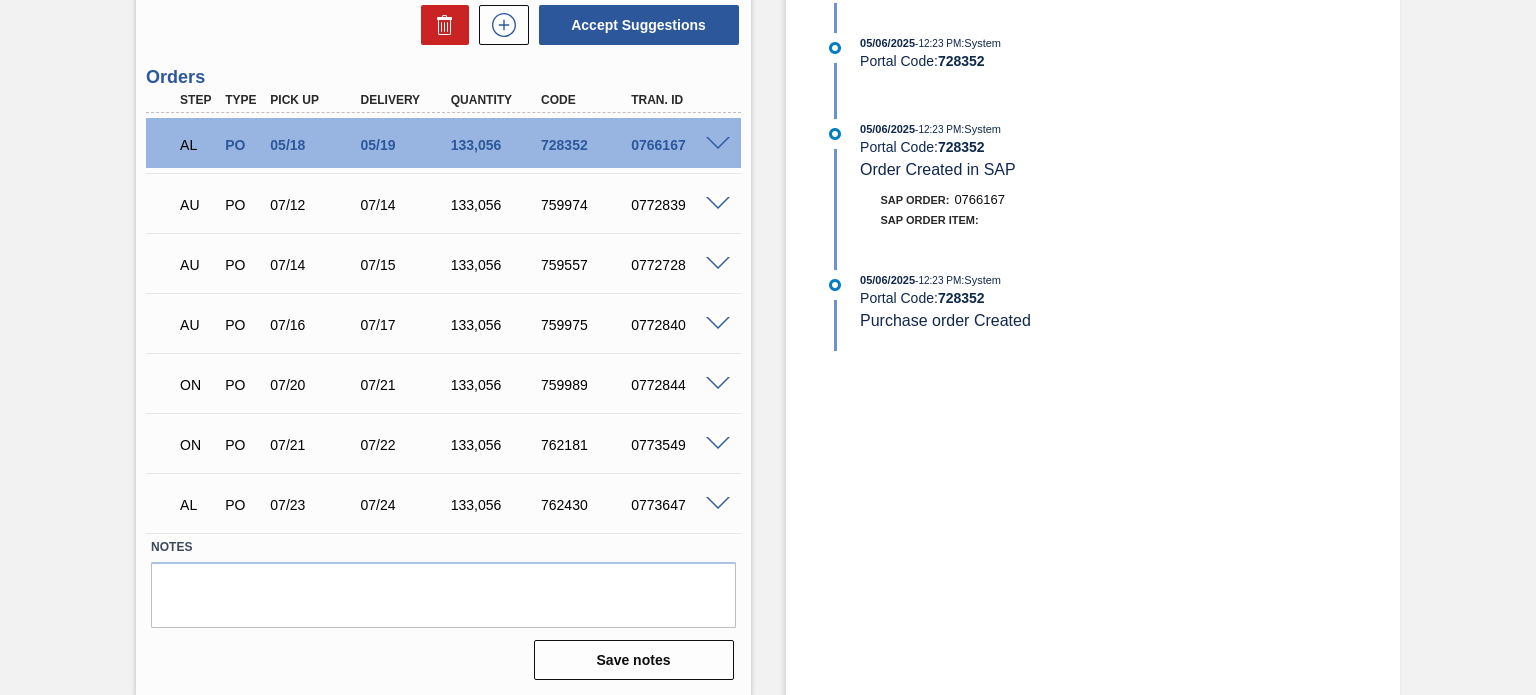 click at bounding box center [718, 504] 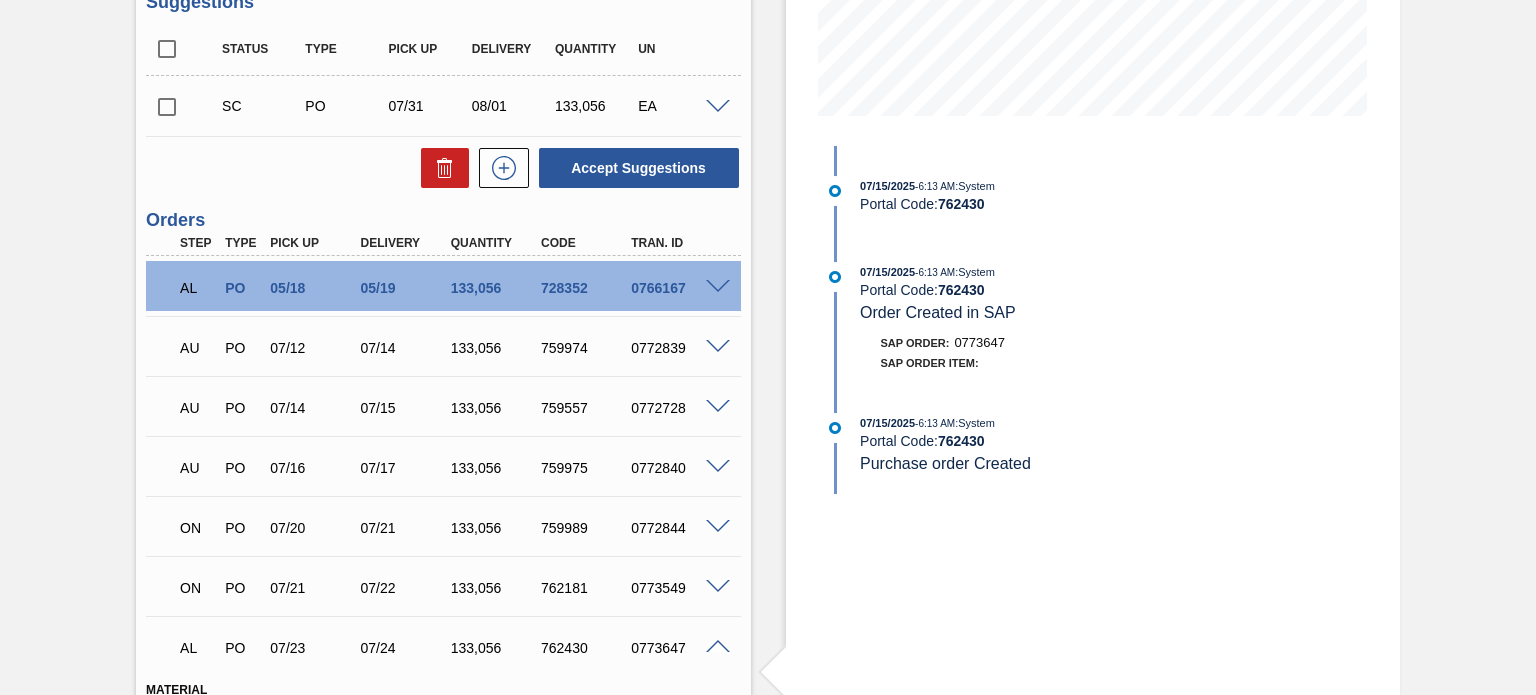 scroll, scrollTop: 470, scrollLeft: 0, axis: vertical 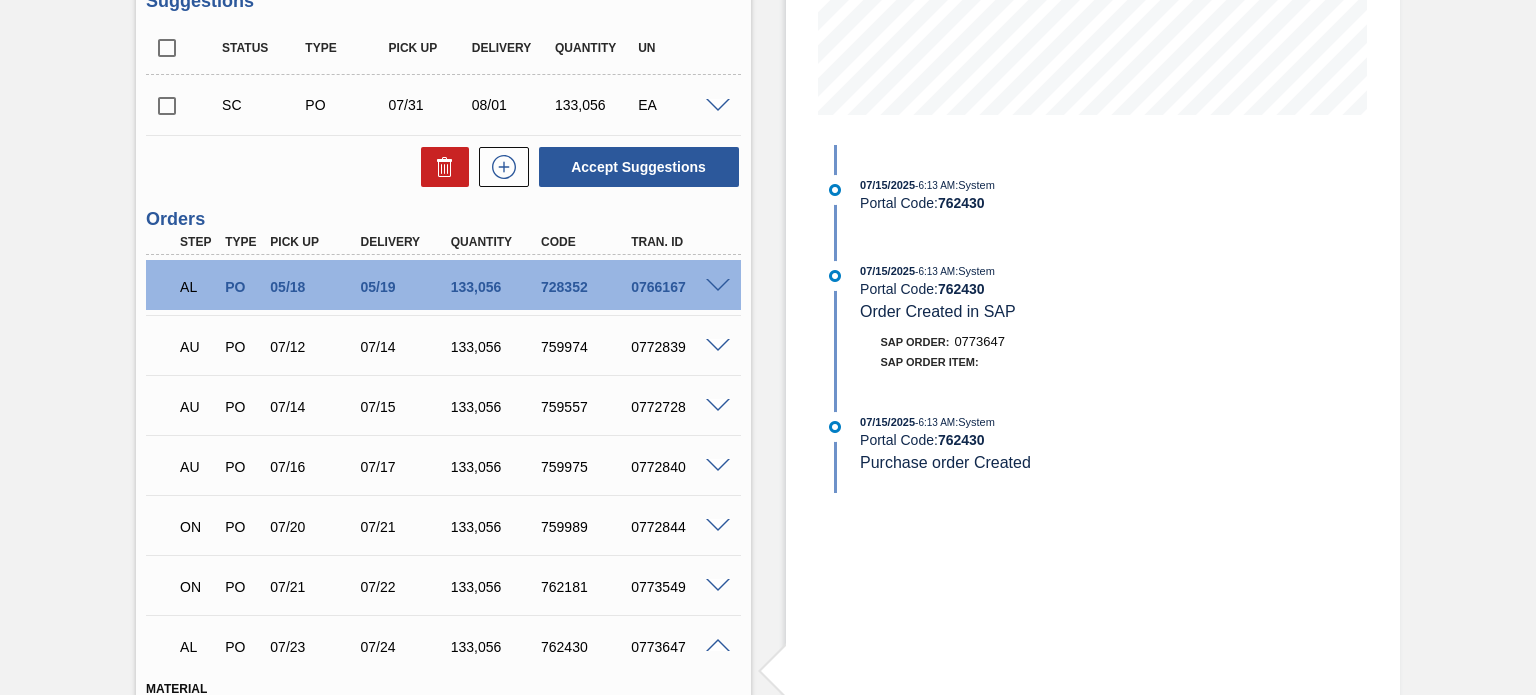 click at bounding box center (718, 646) 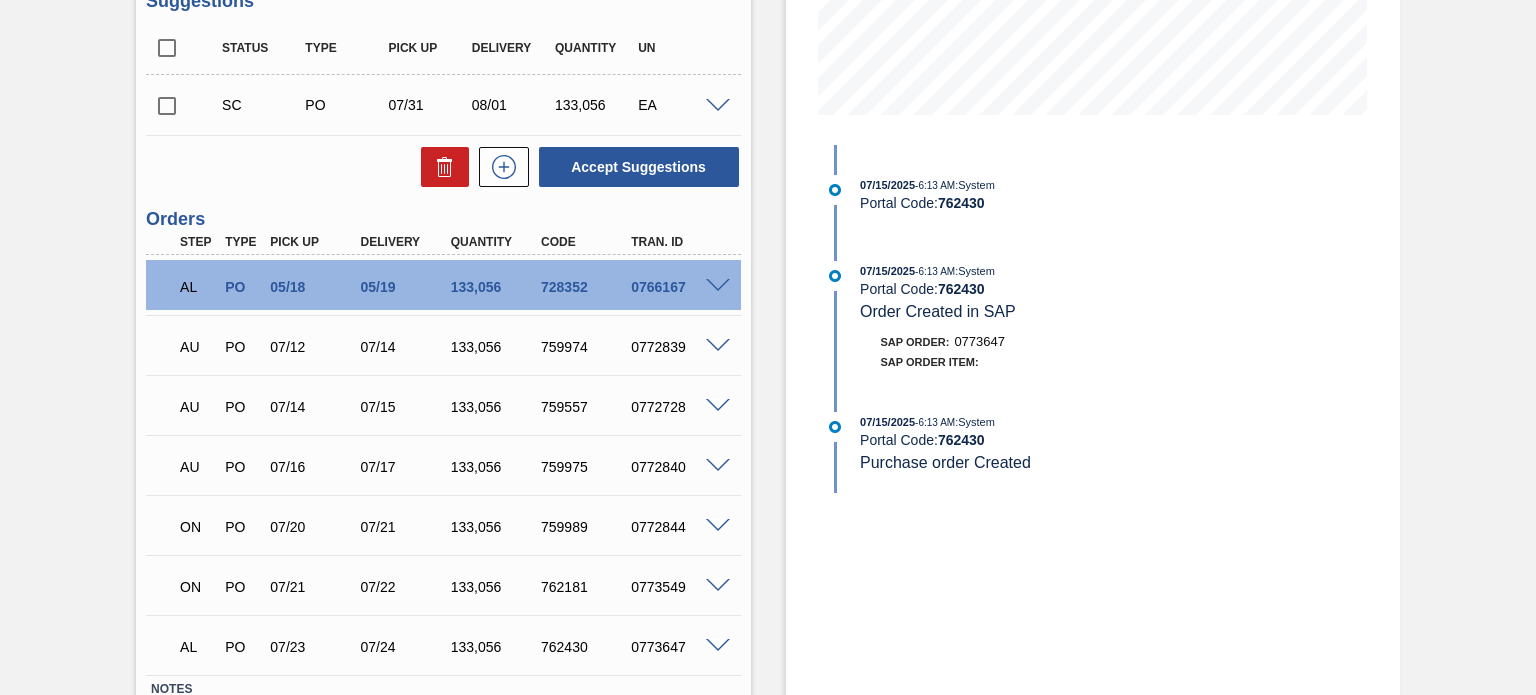 click on "AL   PO 07/23 07/24 133,056 762430 0773647" at bounding box center (443, 645) 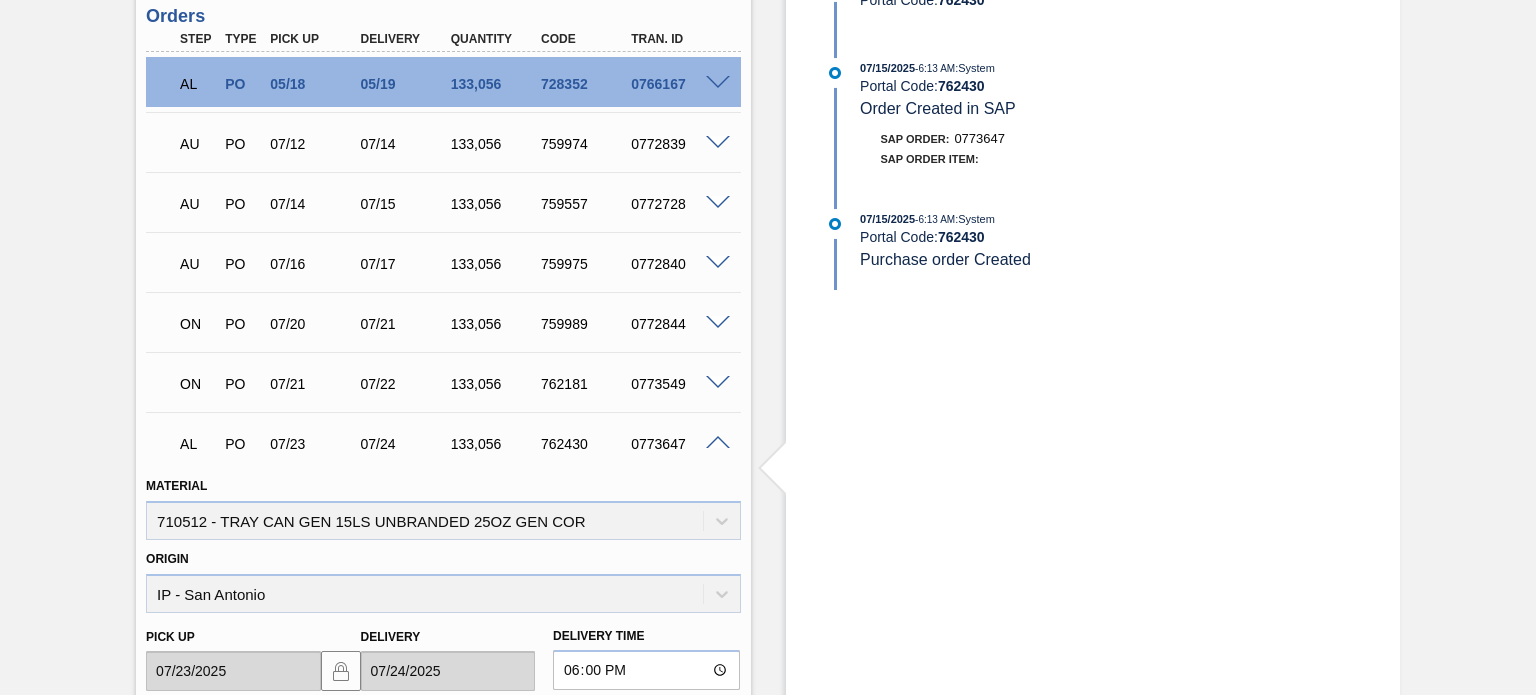 scroll, scrollTop: 672, scrollLeft: 0, axis: vertical 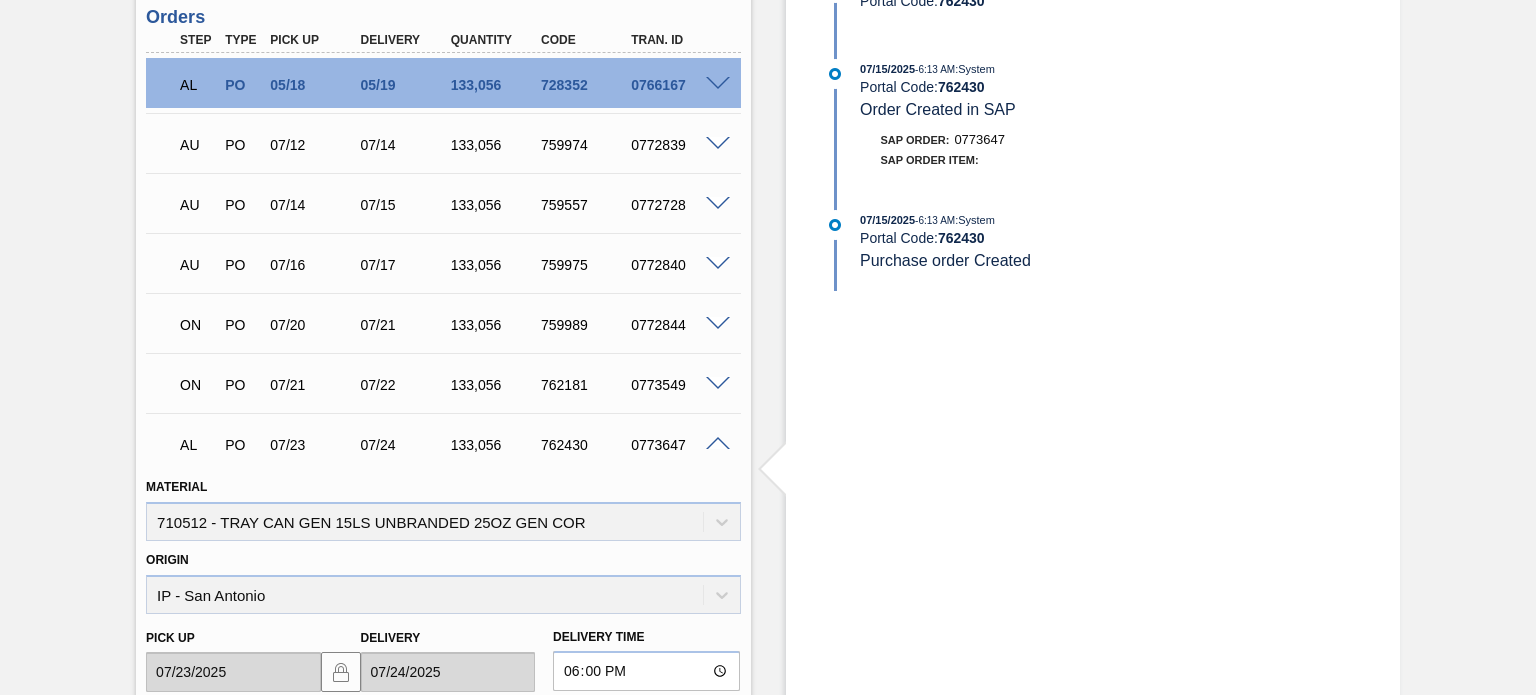 click on "AL   PO 07/23 07/24 133,056 762430 0773647" at bounding box center [437, 443] 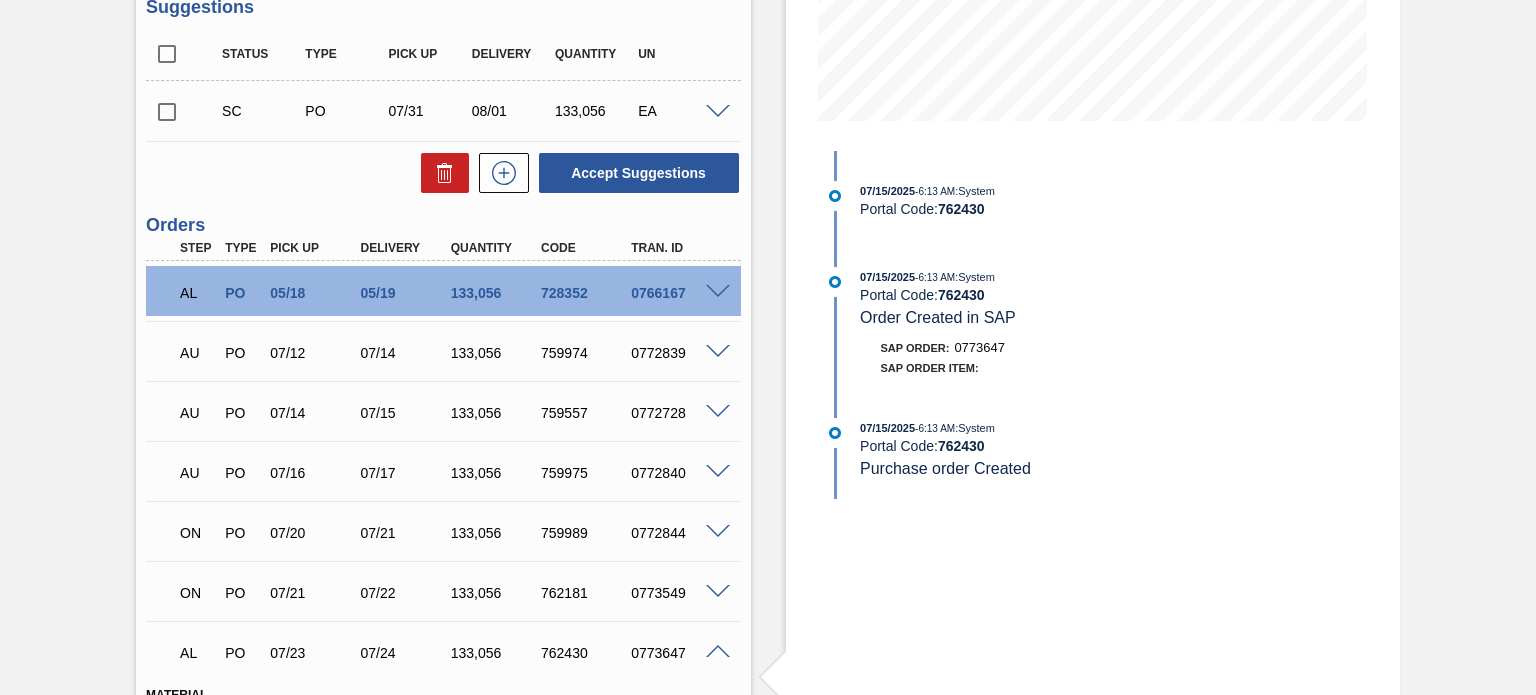 scroll, scrollTop: 464, scrollLeft: 0, axis: vertical 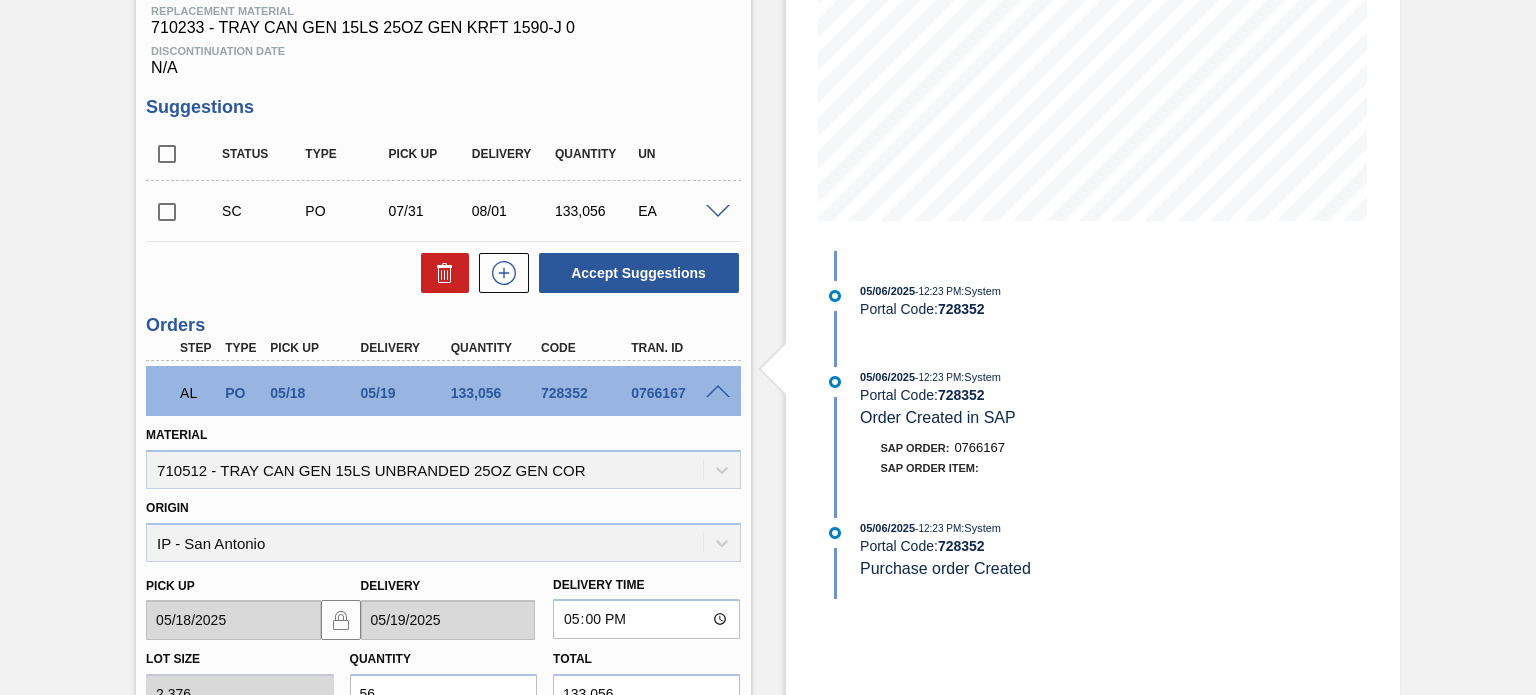 click at bounding box center (718, 392) 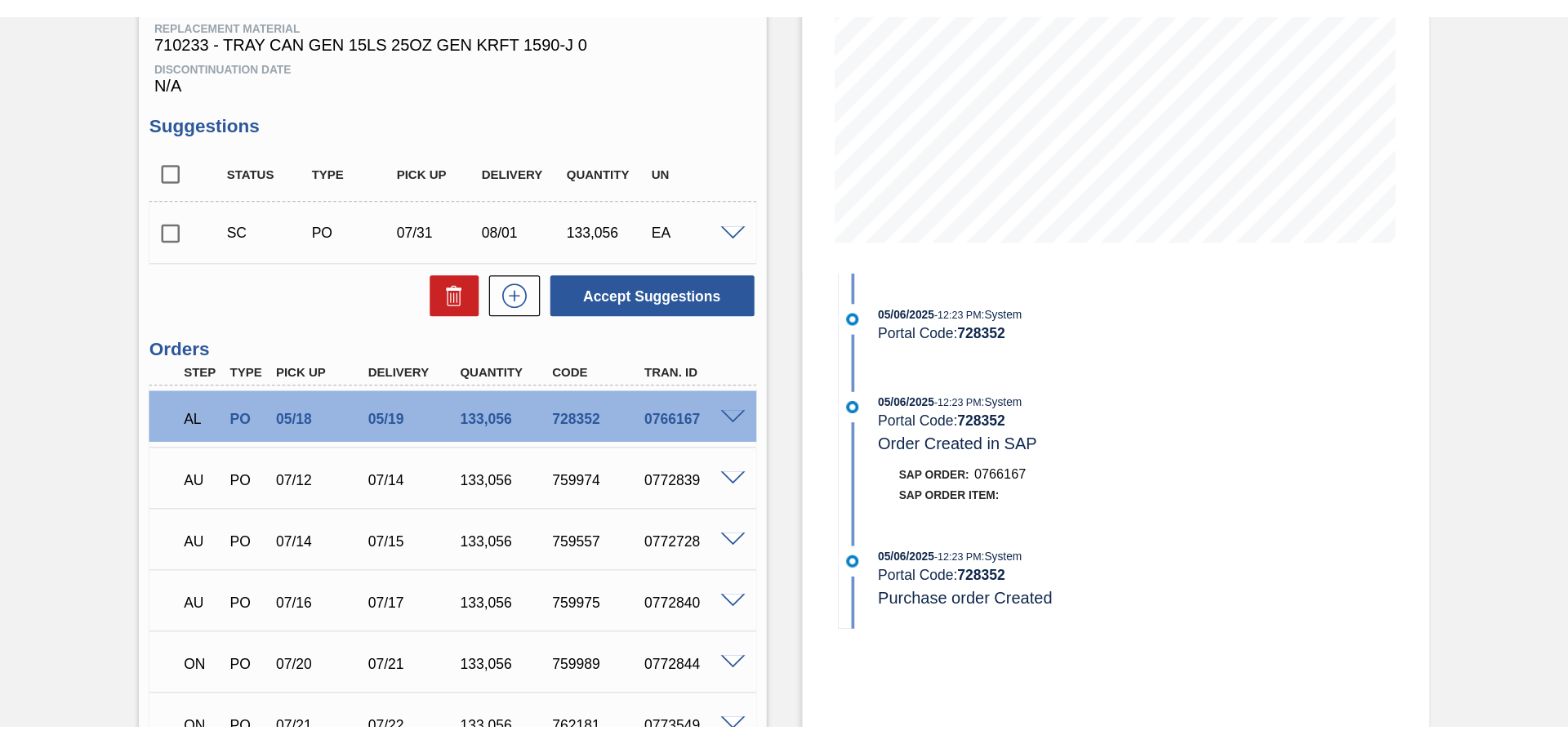 scroll, scrollTop: 297, scrollLeft: 0, axis: vertical 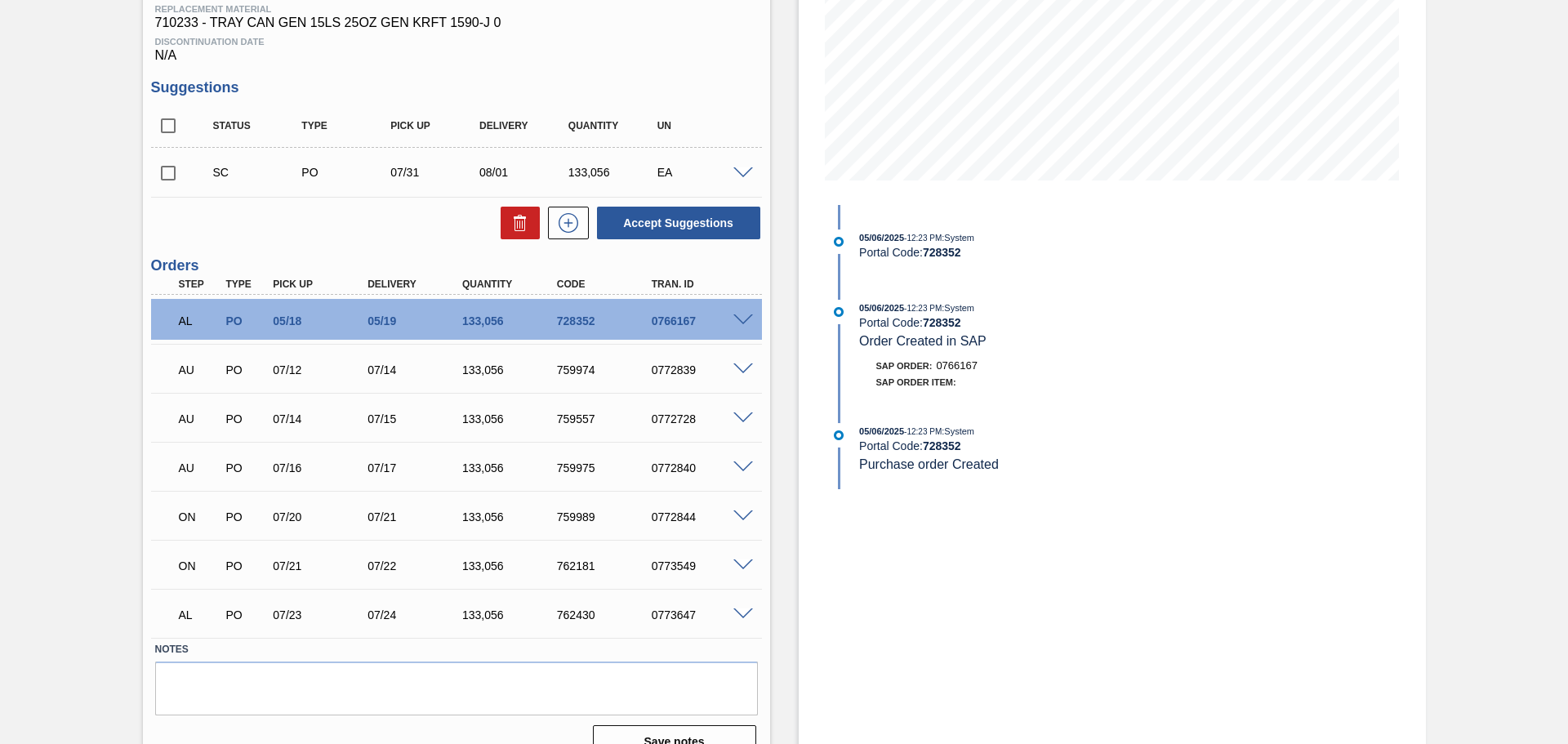 click on "05/06/2025  -  12:23 PM :  System Portal Code:  728352 Purchase order Created" at bounding box center [1037, 456] 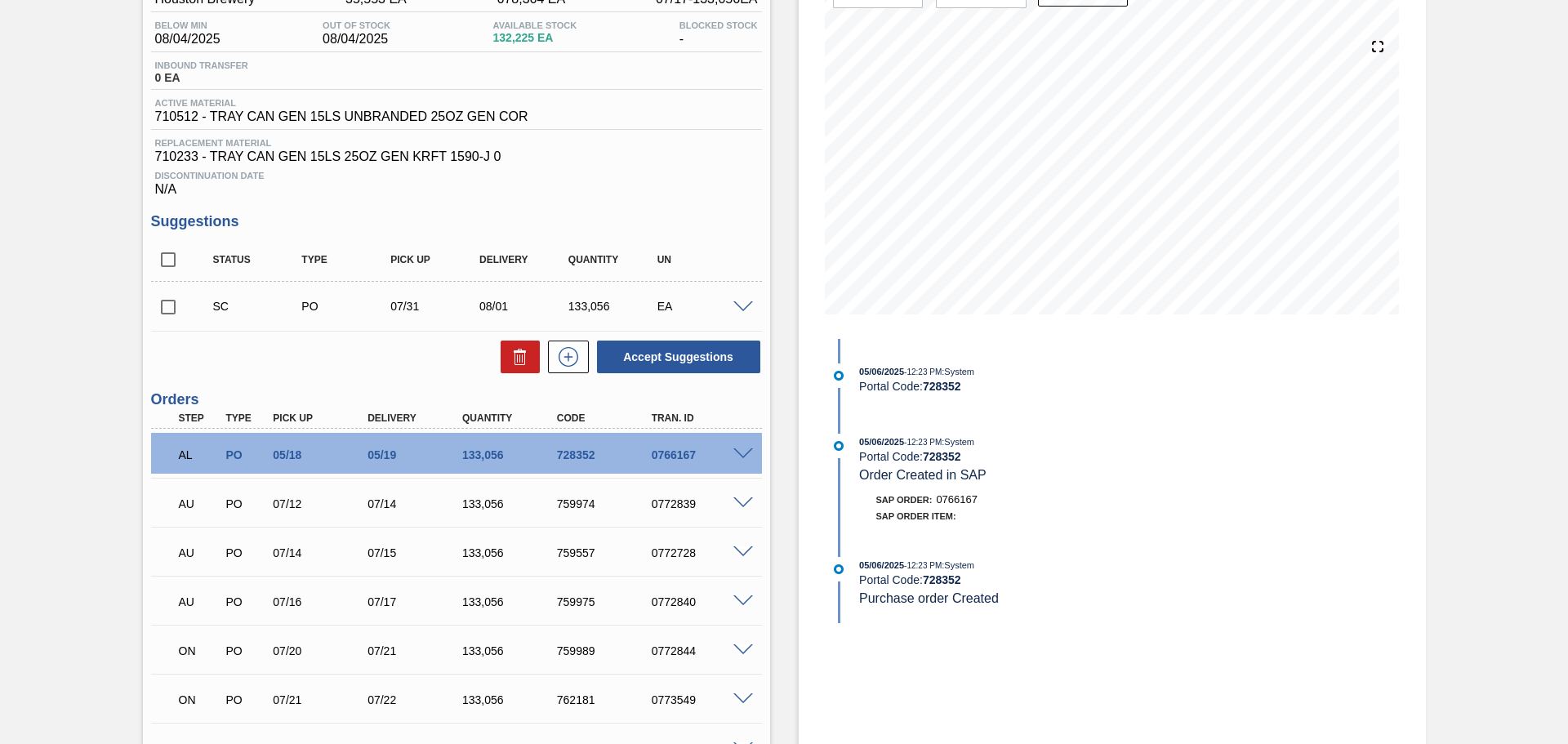 scroll, scrollTop: 0, scrollLeft: 0, axis: both 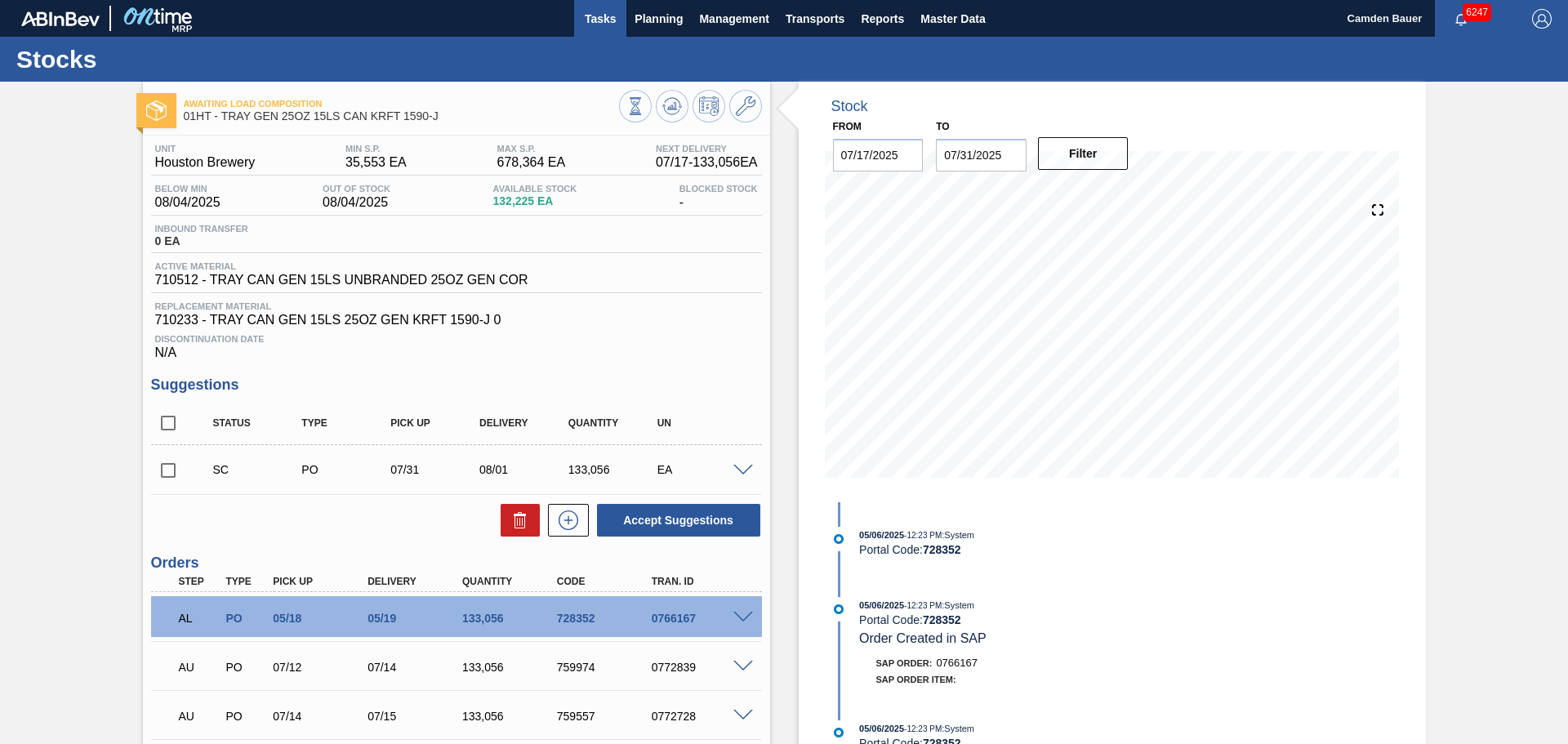 click on "Tasks" at bounding box center [600, 19] 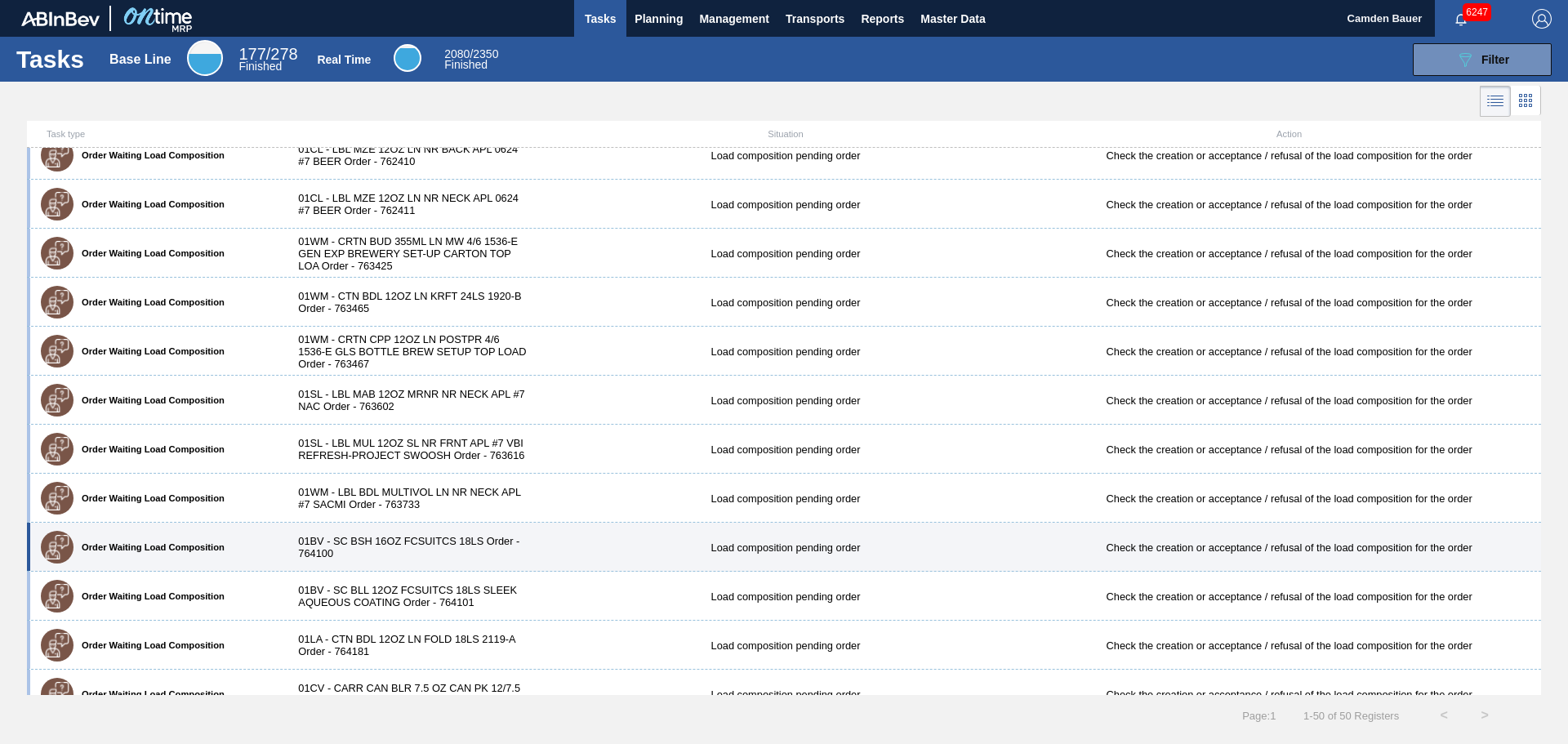 scroll, scrollTop: 1903, scrollLeft: 0, axis: vertical 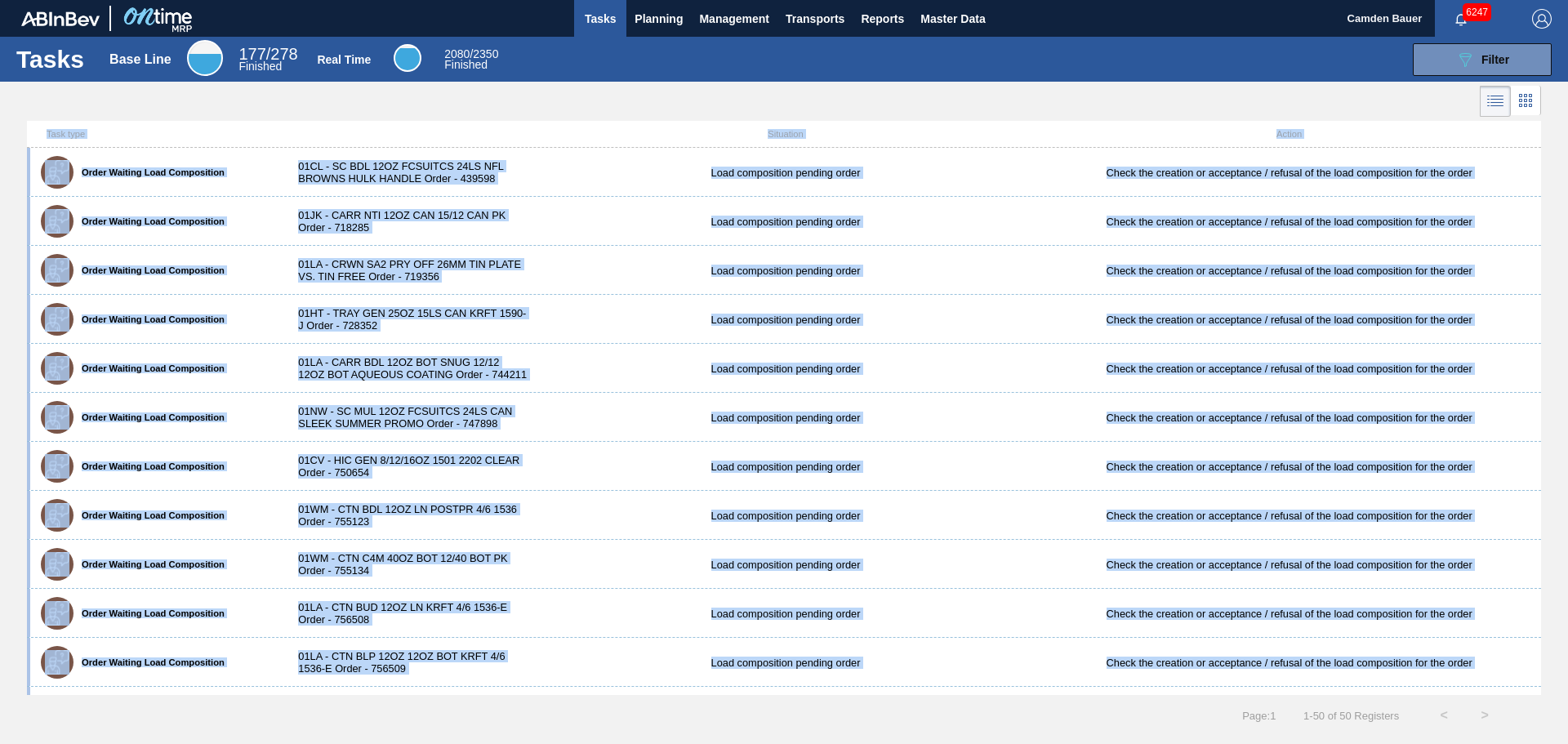 drag, startPoint x: 1538, startPoint y: 577, endPoint x: 1493, endPoint y: 96, distance: 483.1004 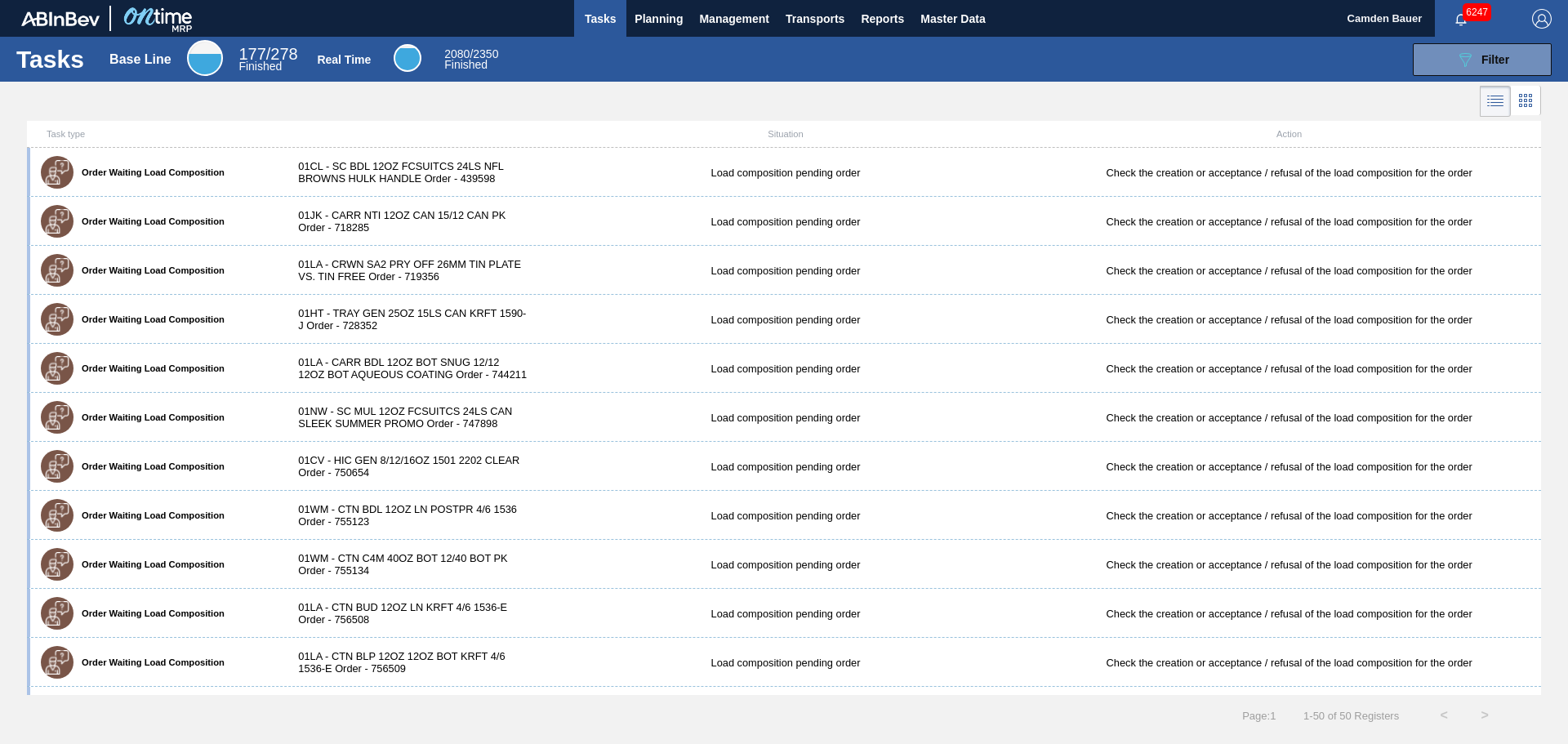 click at bounding box center [784, 101] 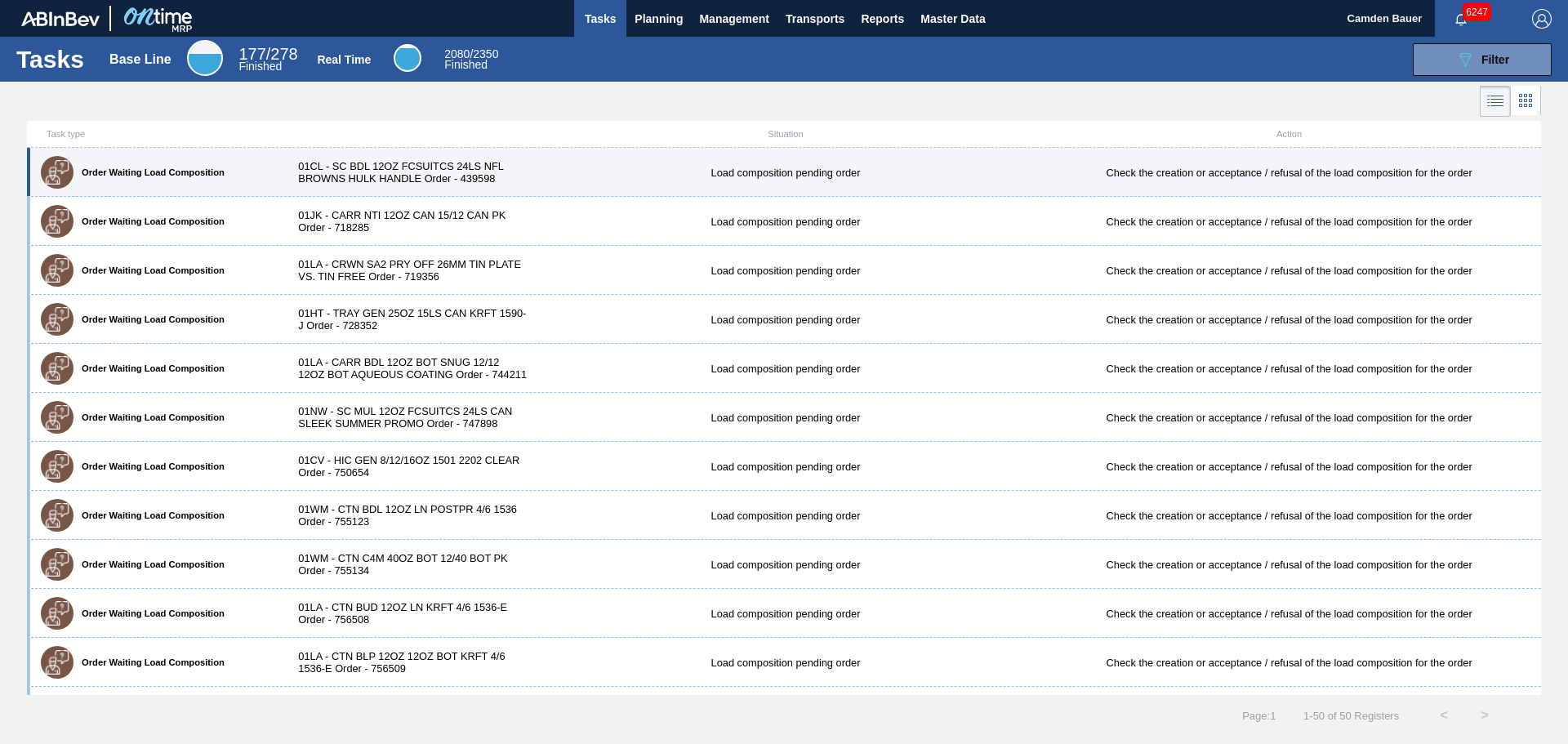 click on "Order Waiting Load Composition" at bounding box center (156, 172) 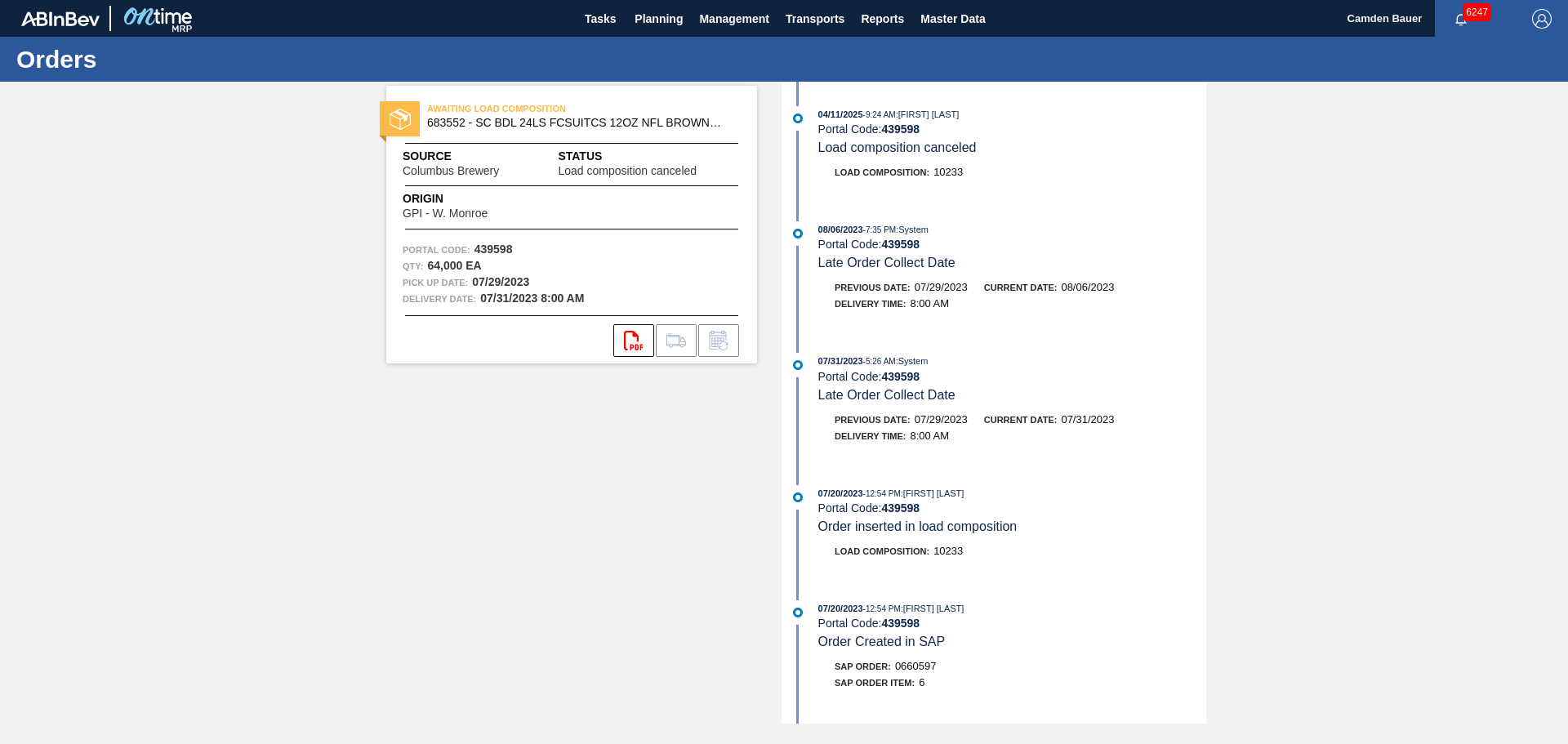 drag, startPoint x: 818, startPoint y: 113, endPoint x: 984, endPoint y: 110, distance: 166.02711 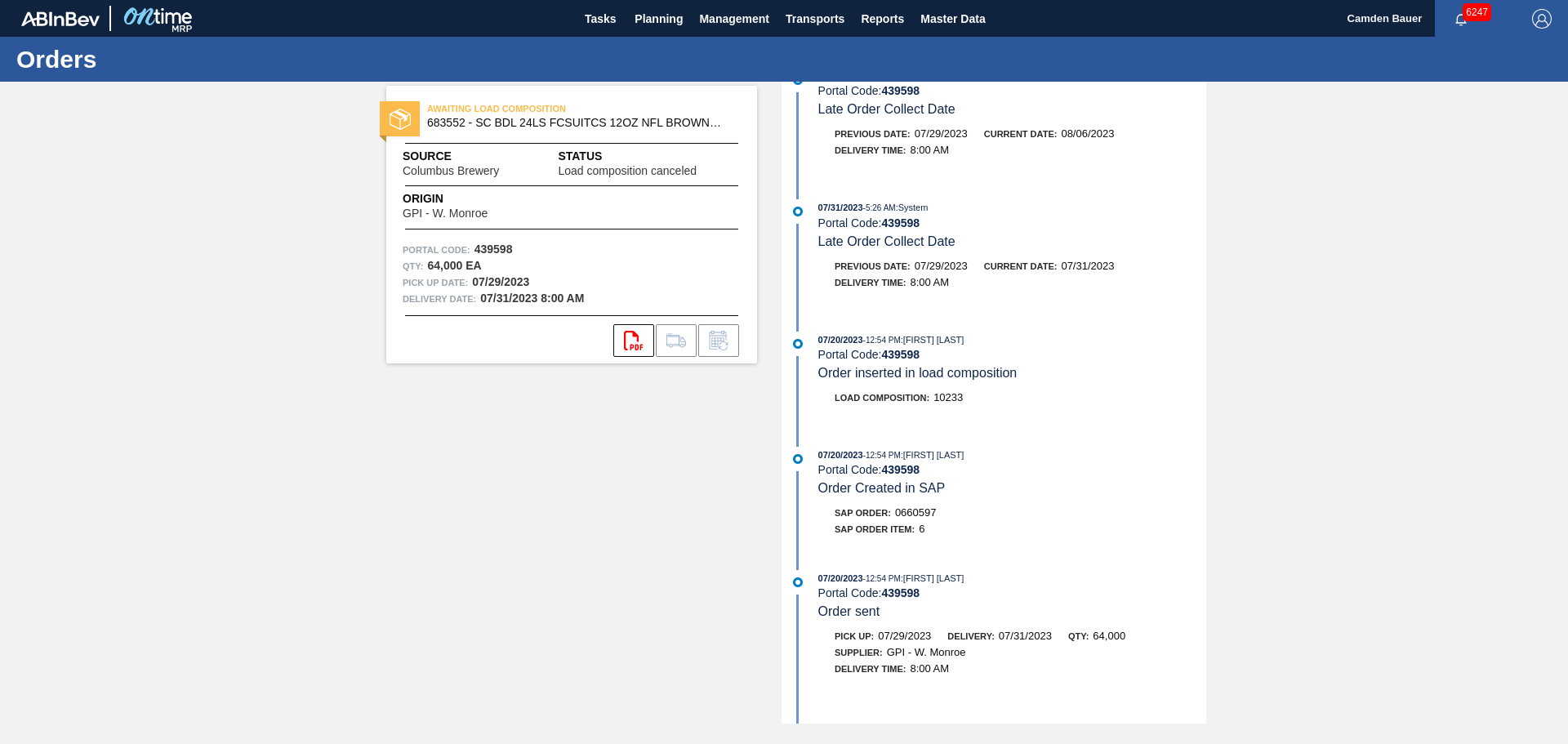 scroll, scrollTop: 229, scrollLeft: 0, axis: vertical 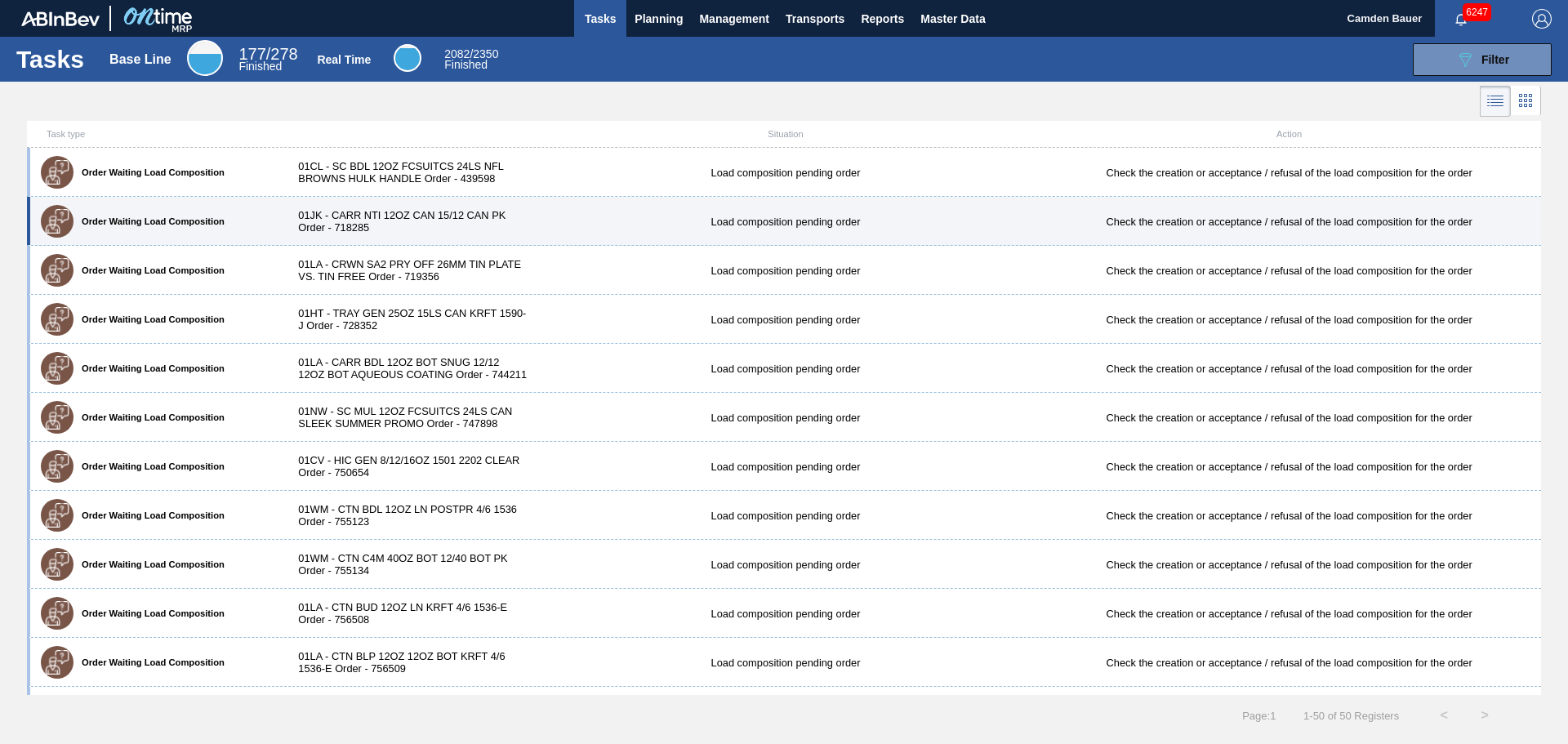 click on "01JK - CARR NTI 12OZ CAN 15/12 CAN PK Order - 718285" at bounding box center (408, 221) 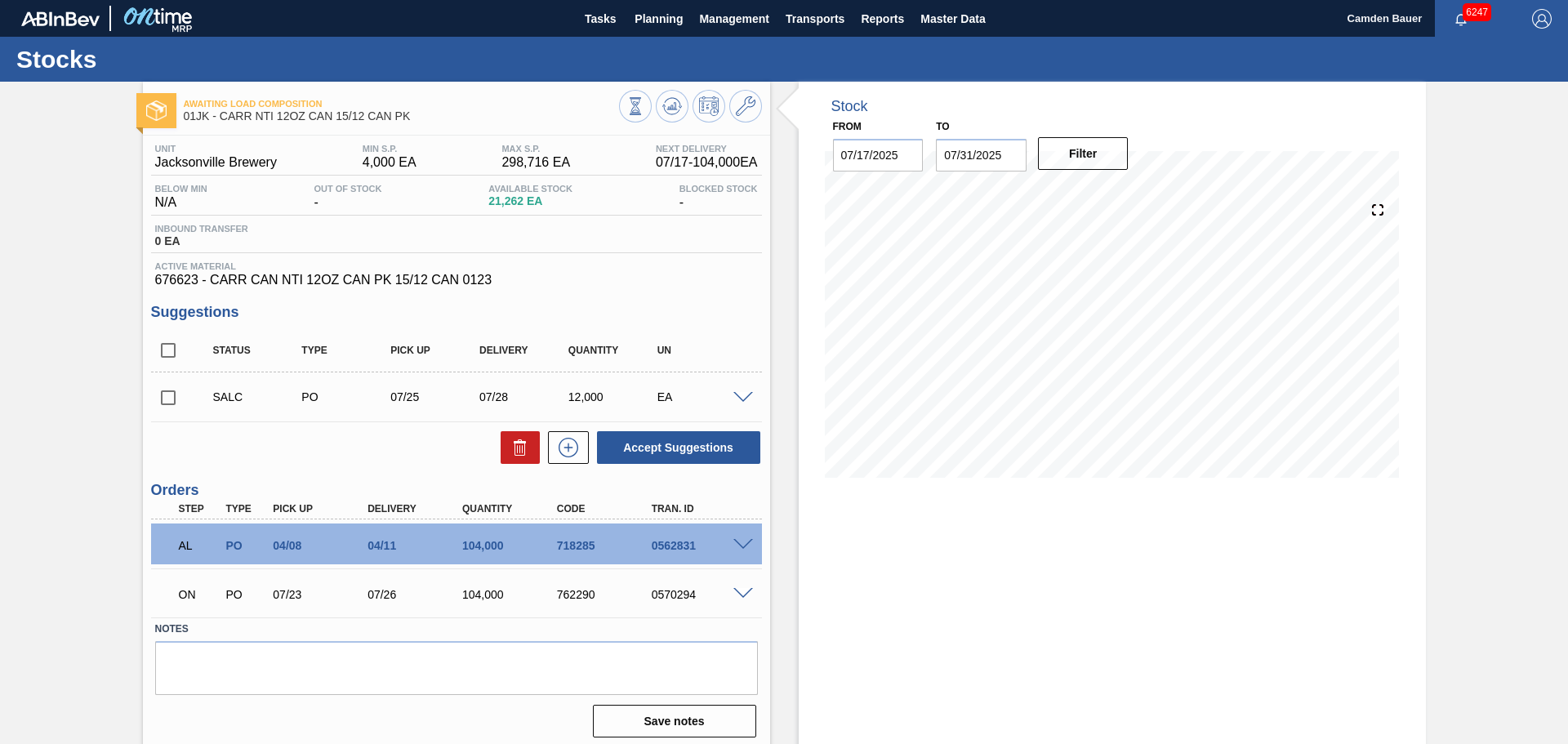 click at bounding box center (743, 545) 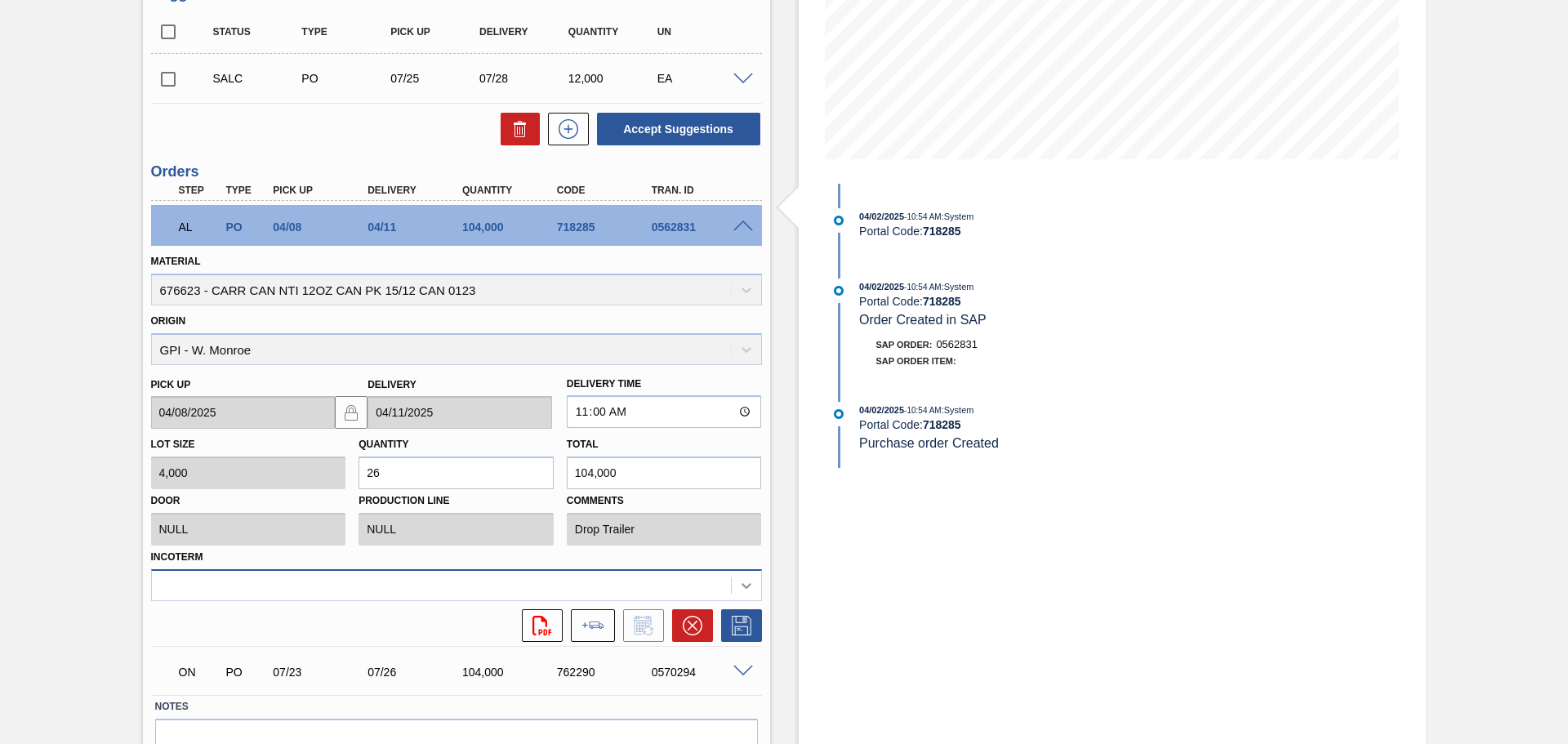 scroll, scrollTop: 240, scrollLeft: 0, axis: vertical 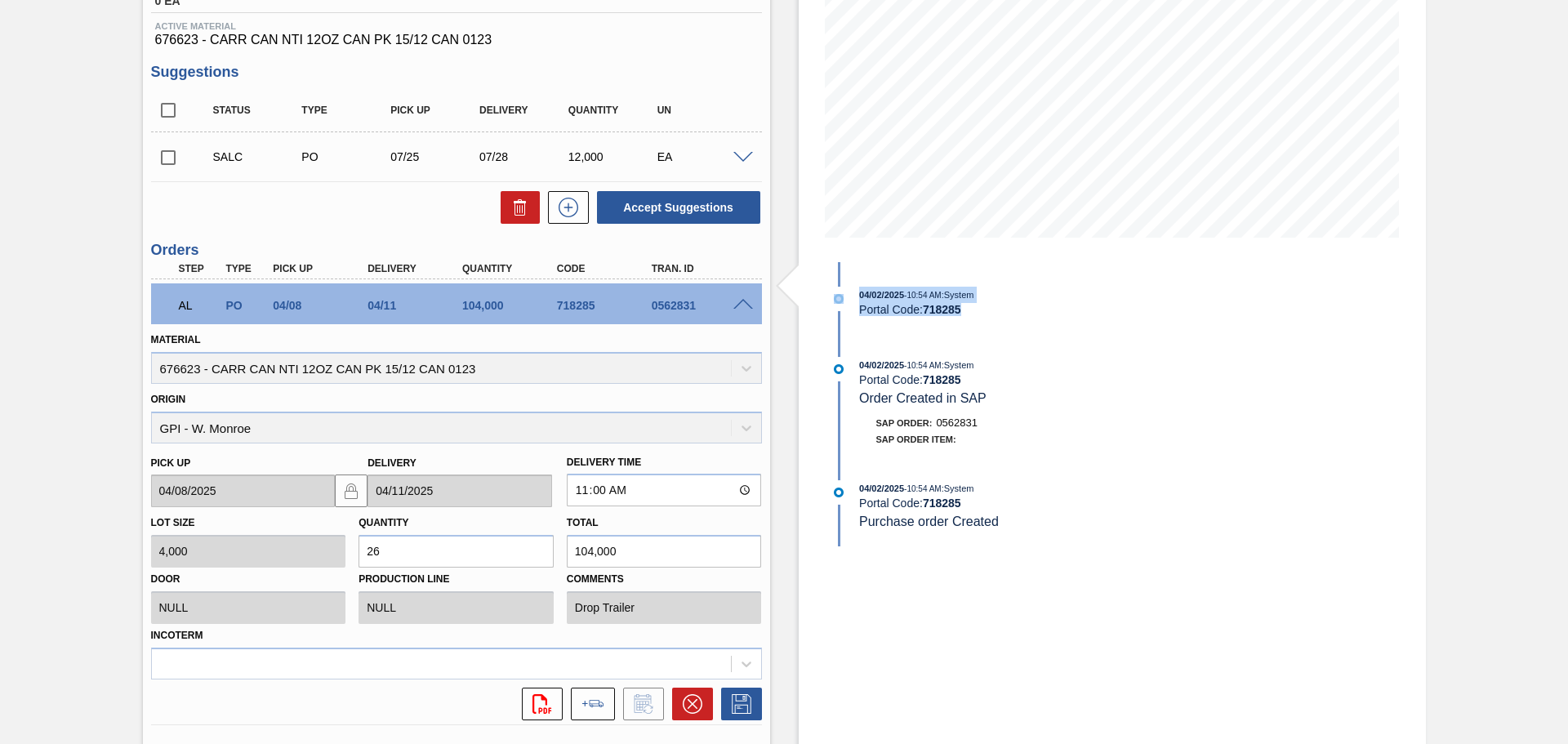 drag, startPoint x: 966, startPoint y: 314, endPoint x: 846, endPoint y: 296, distance: 121.34249 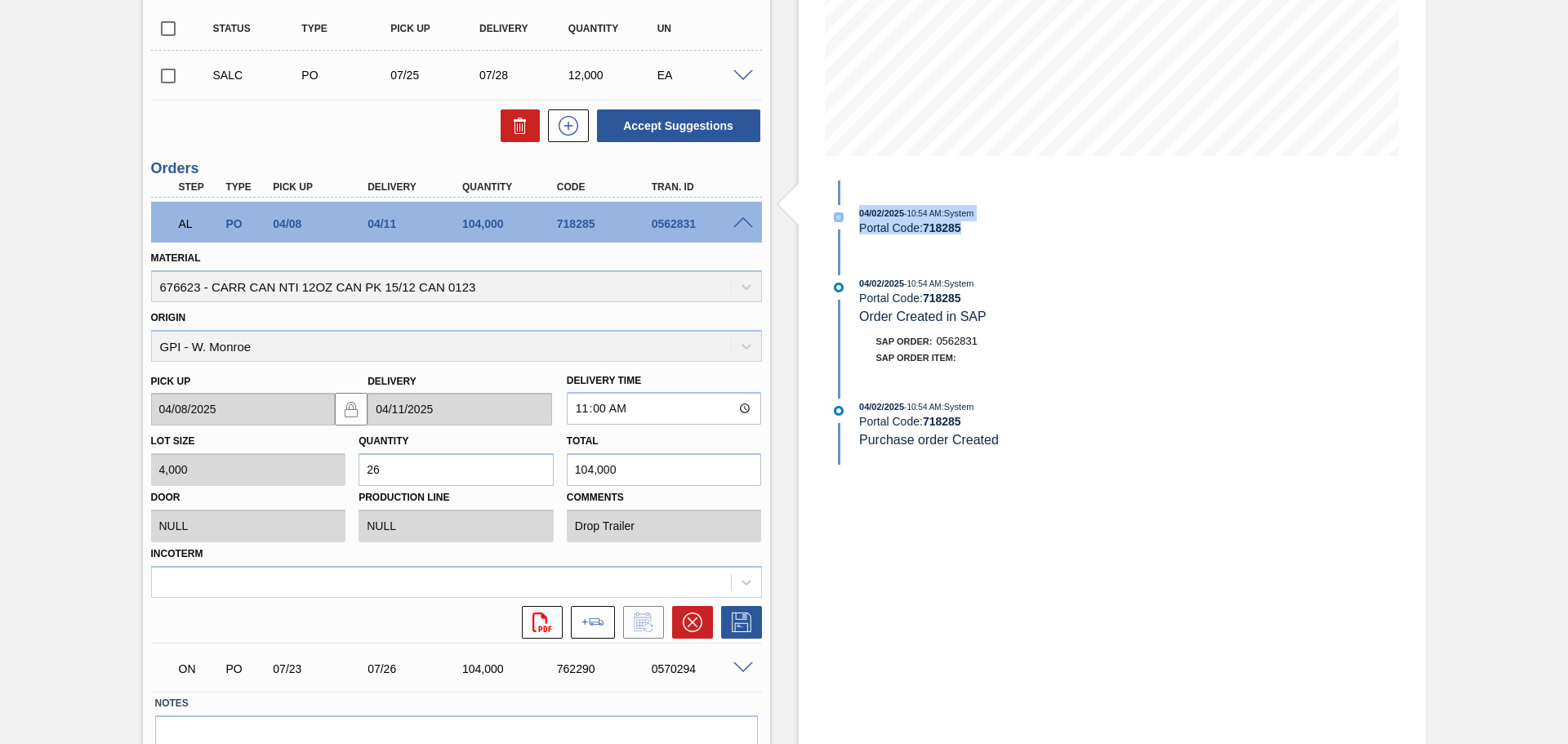 scroll, scrollTop: 158, scrollLeft: 0, axis: vertical 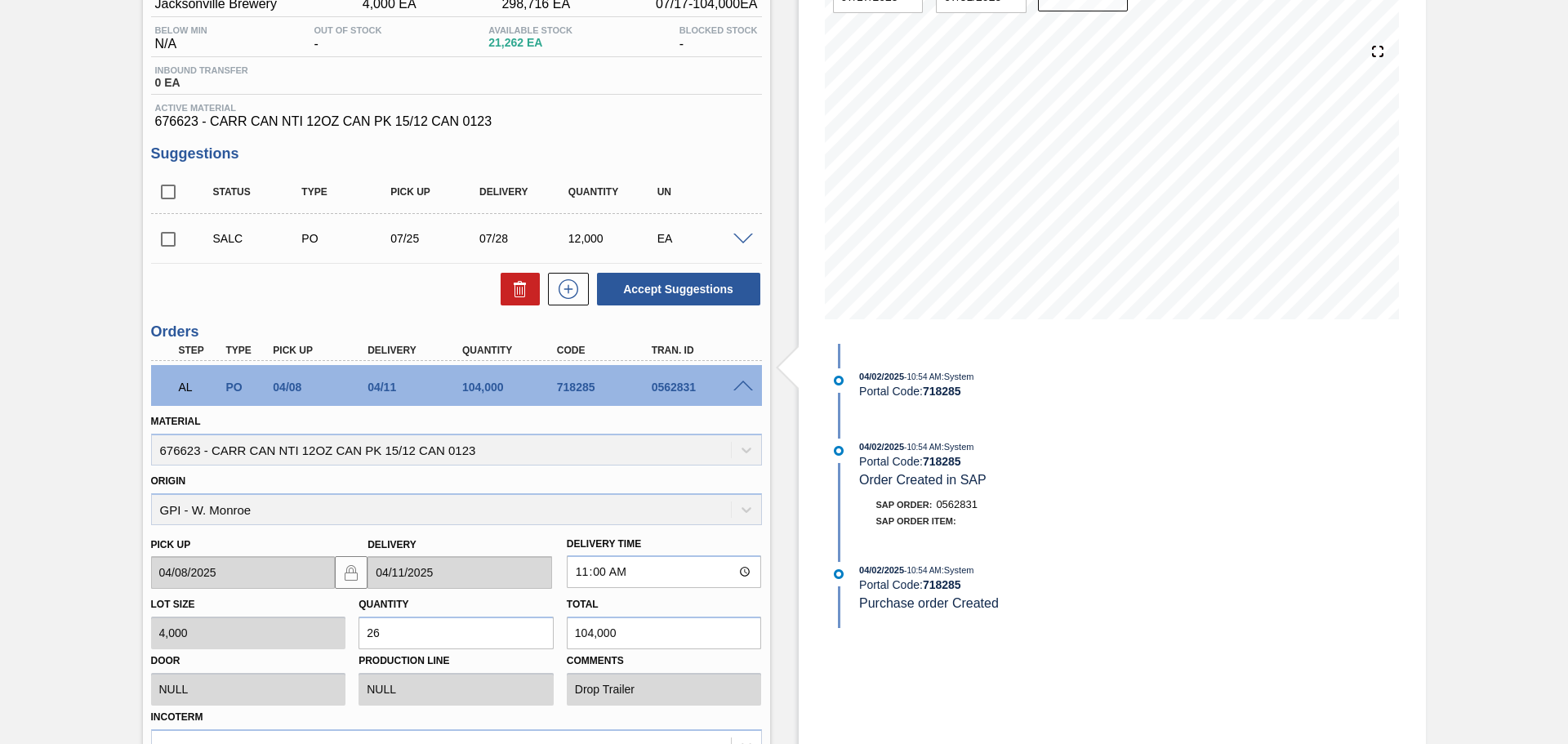 click at bounding box center [743, 386] 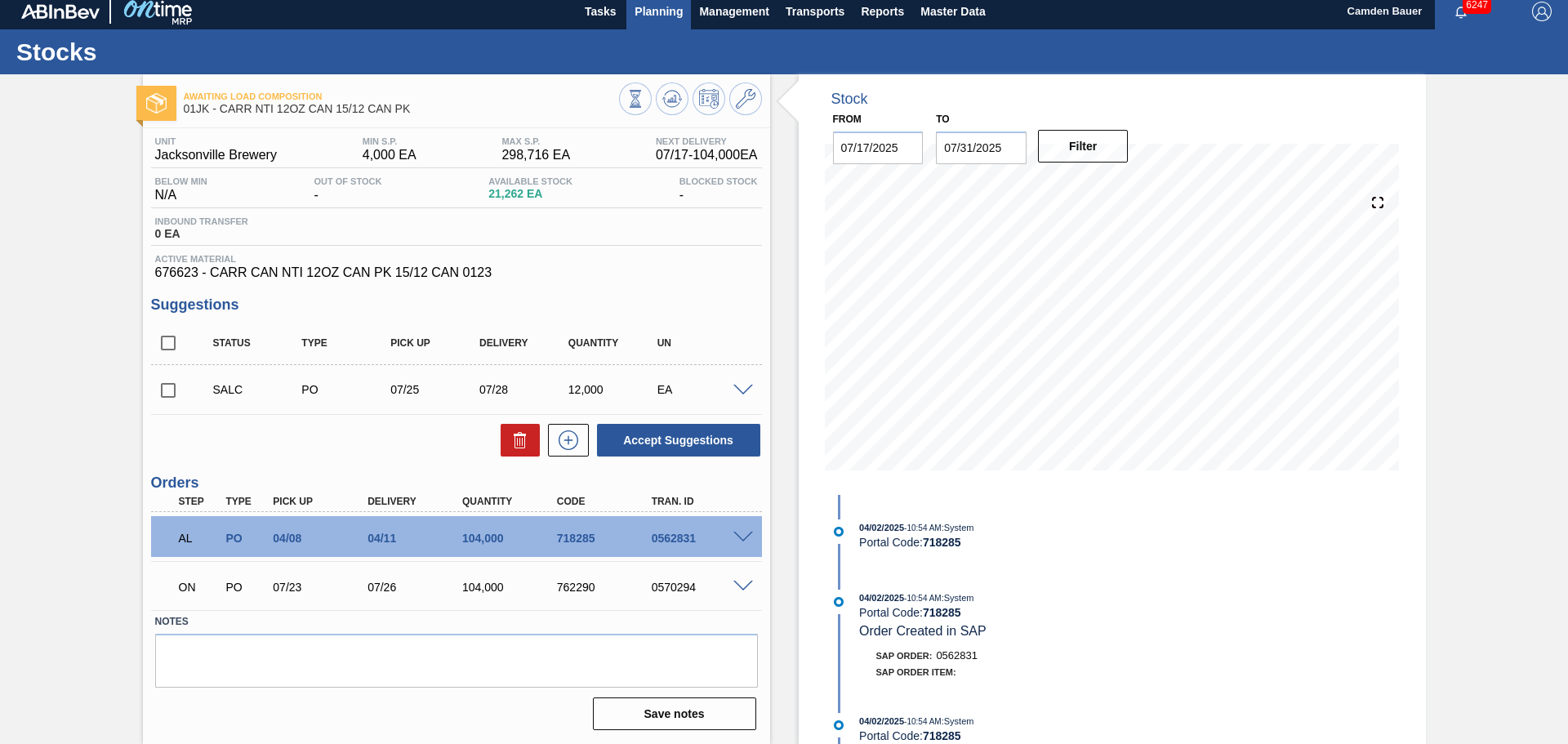 click on "Planning" at bounding box center [658, 11] 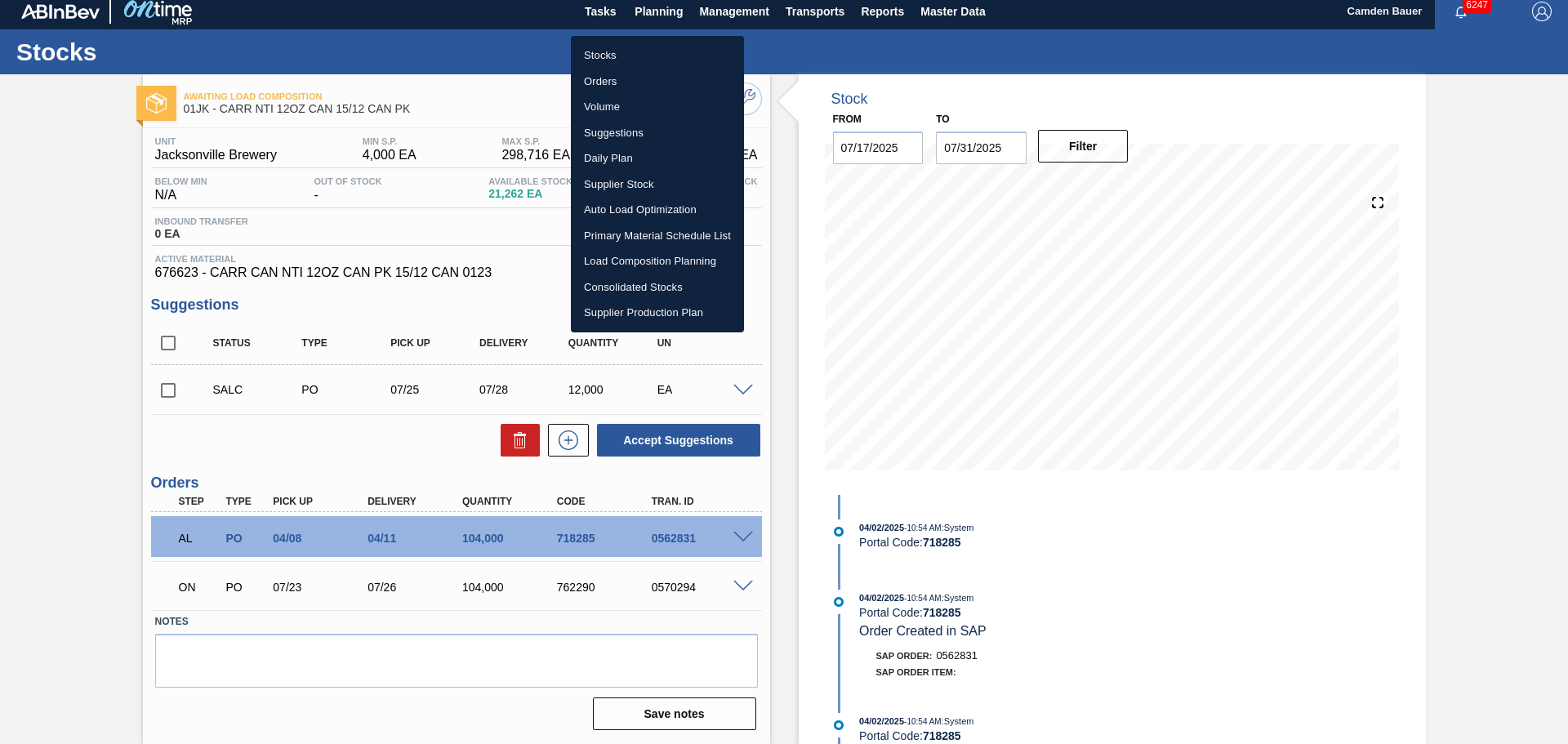 click at bounding box center (784, 372) 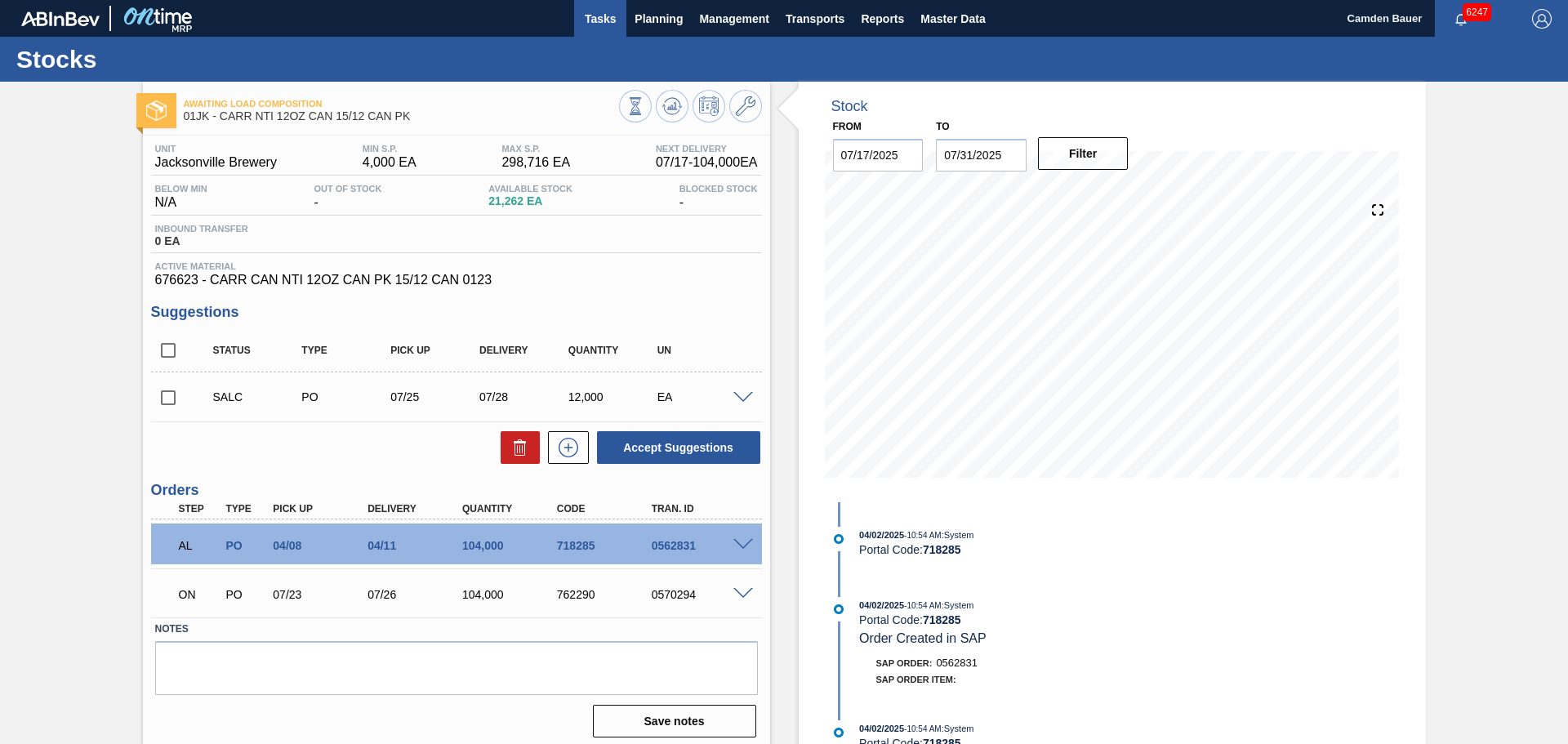 click on "Tasks" at bounding box center [600, 19] 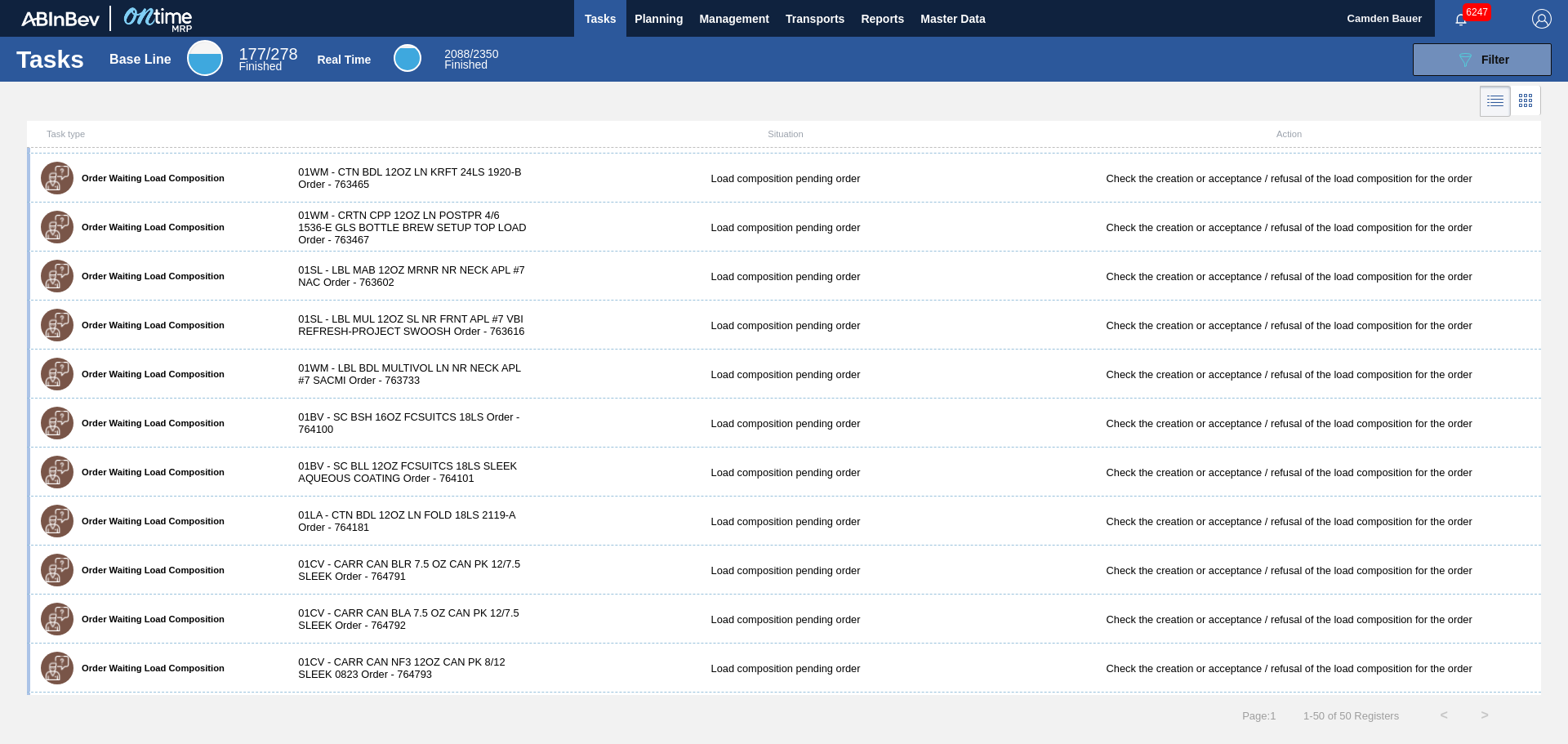 scroll, scrollTop: 1903, scrollLeft: 0, axis: vertical 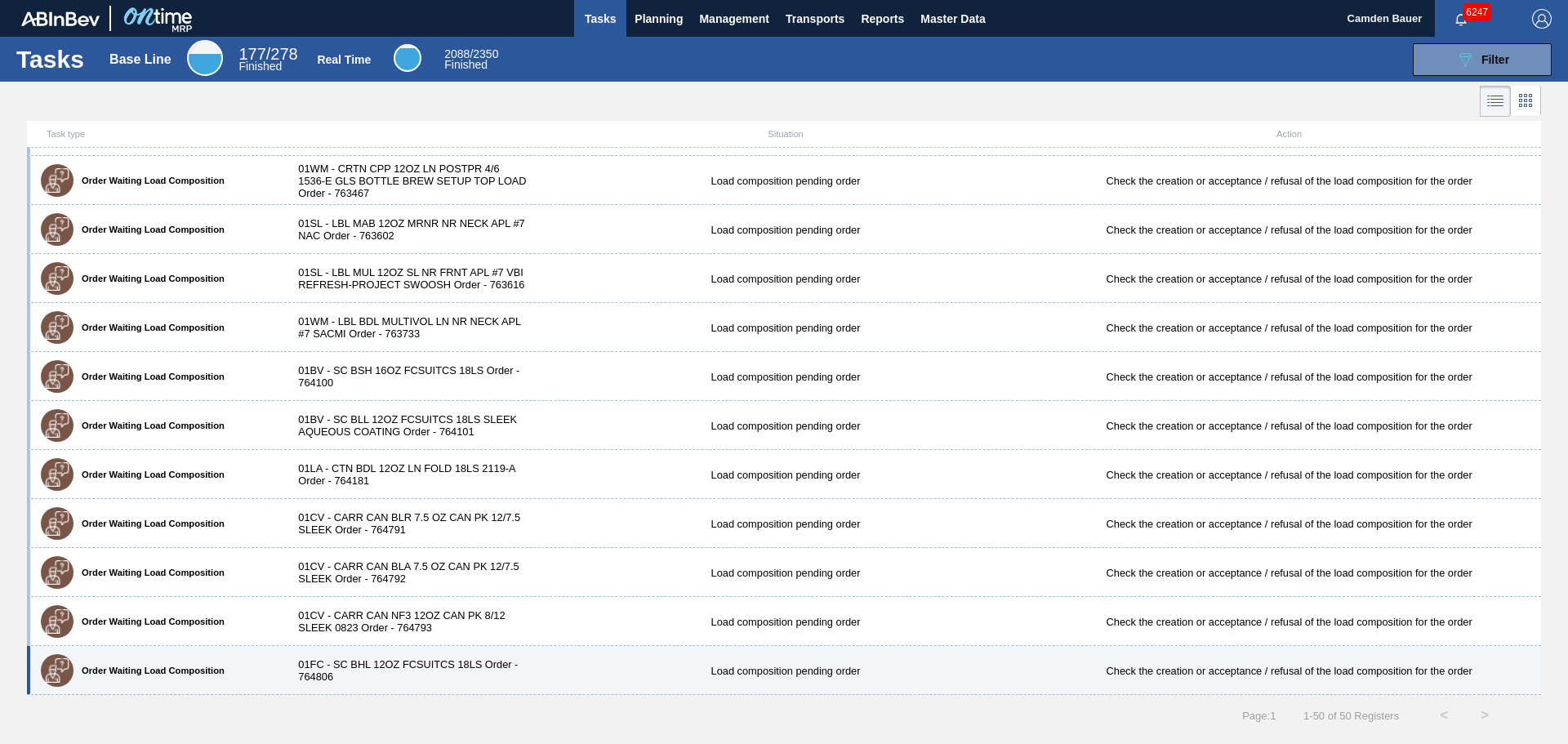 click on "01FC - SC BHL 12OZ FCSUITCS 18LS Order - 764806" at bounding box center (408, 670) 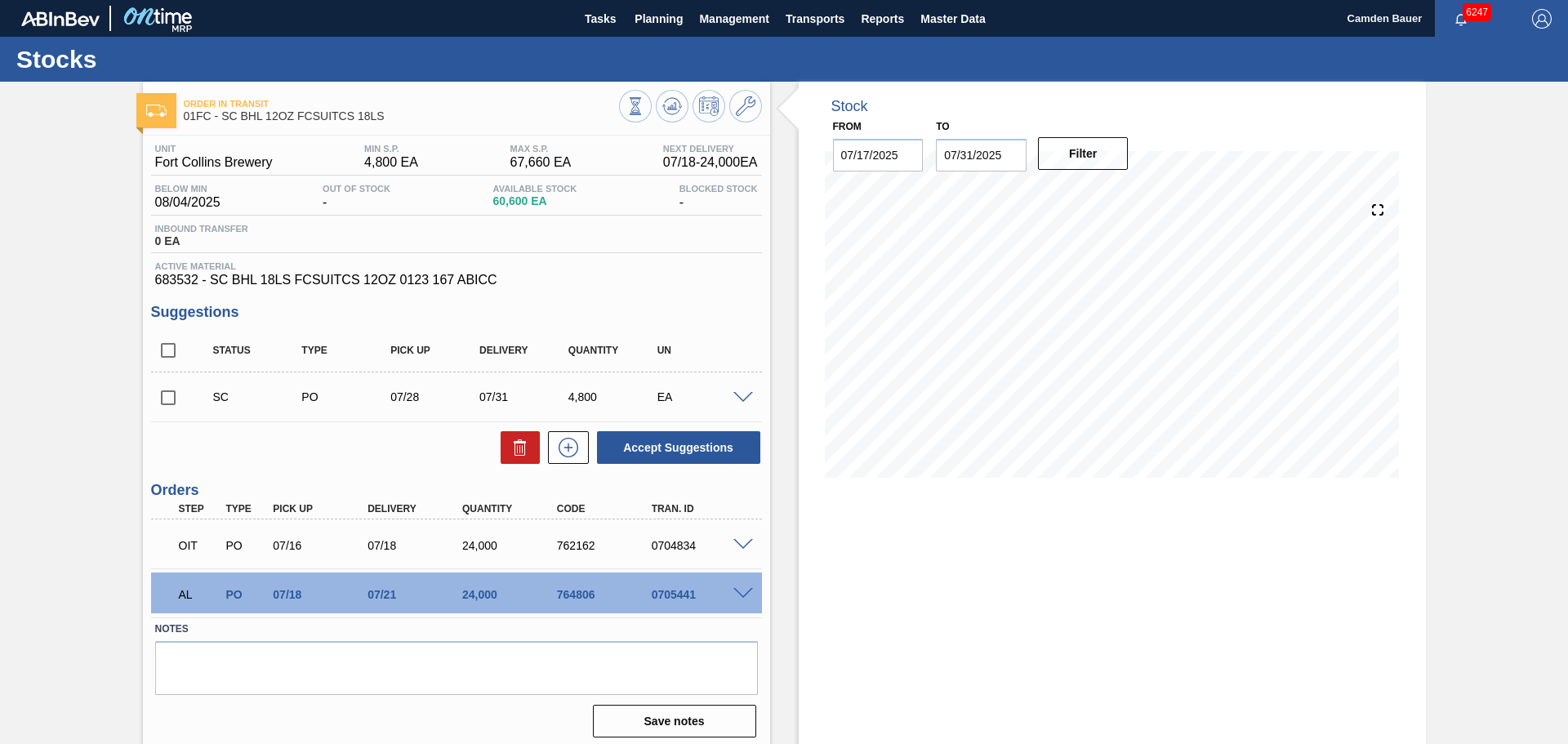 click at bounding box center [743, 594] 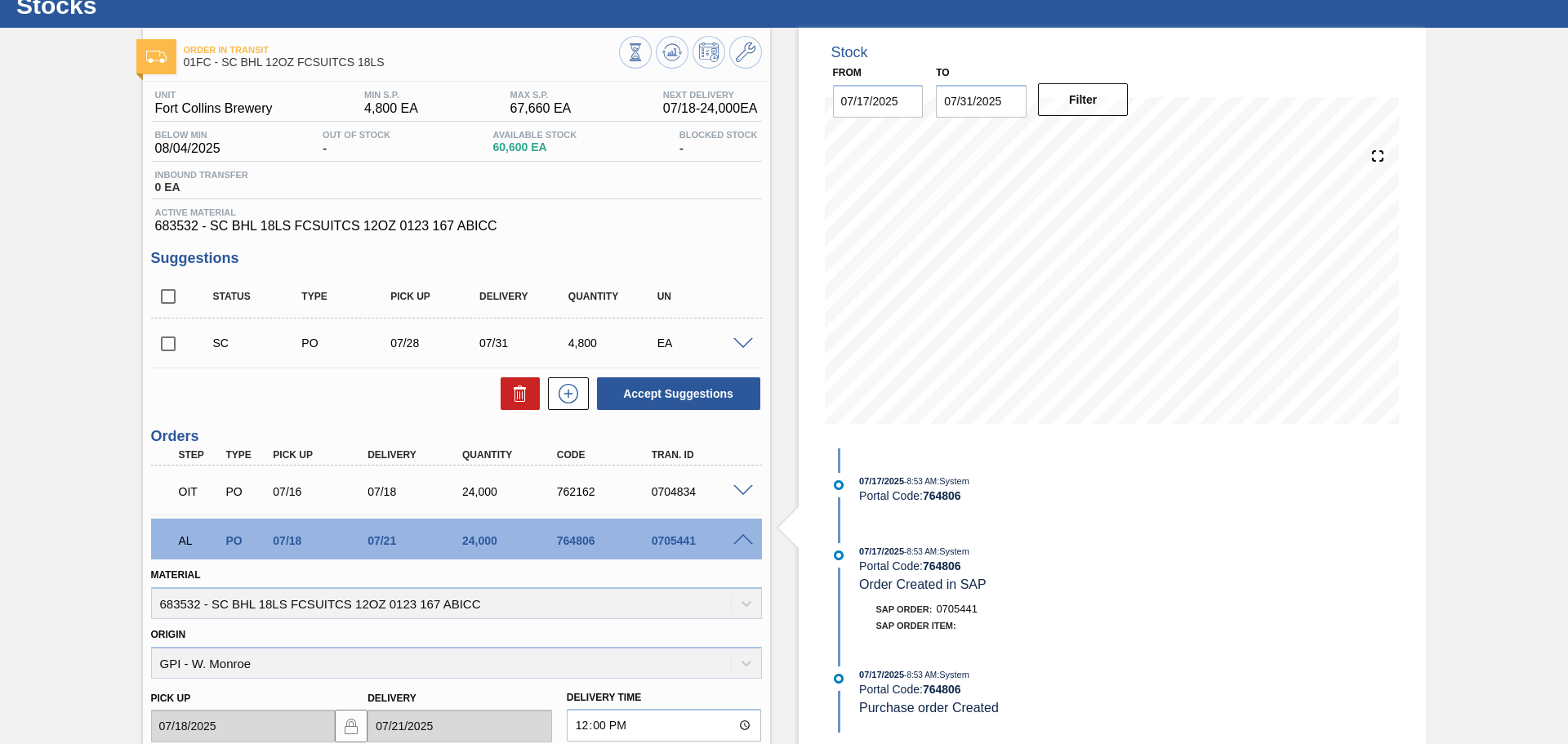 scroll, scrollTop: 82, scrollLeft: 0, axis: vertical 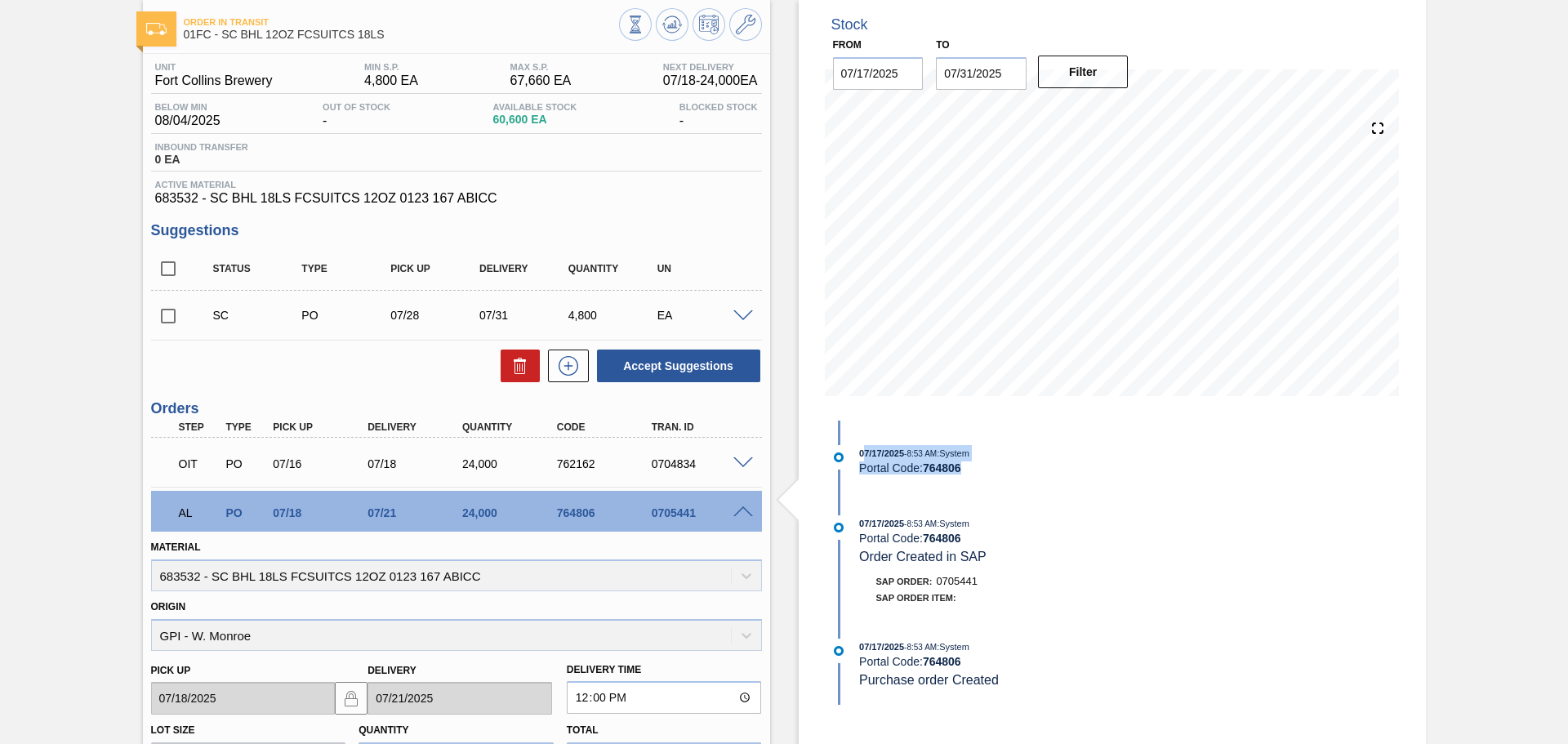 drag, startPoint x: 966, startPoint y: 469, endPoint x: 863, endPoint y: 457, distance: 103.69667 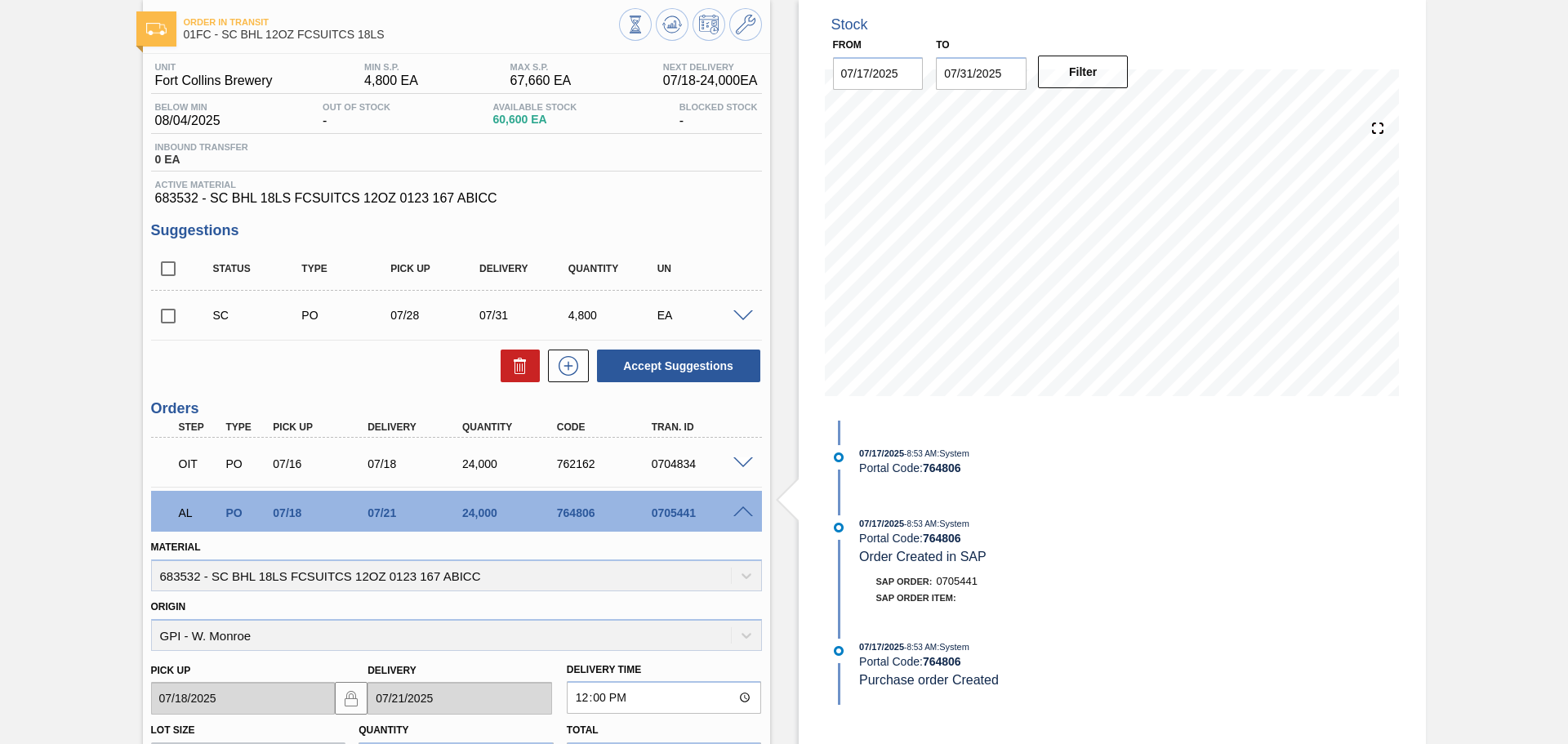 click on "07/17/2025  -  8:53 AM :  System" at bounding box center (1053, 647) 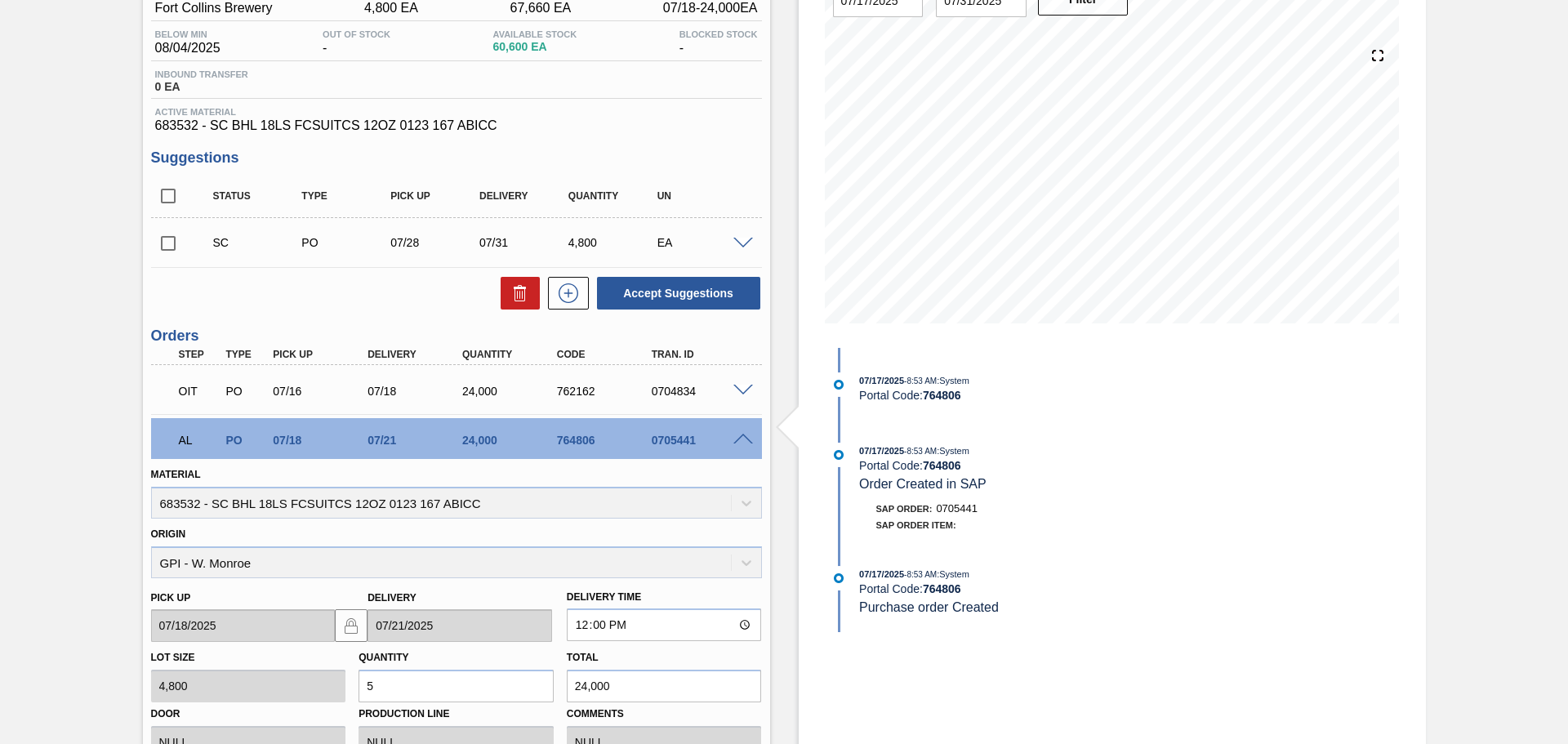 scroll, scrollTop: 245, scrollLeft: 0, axis: vertical 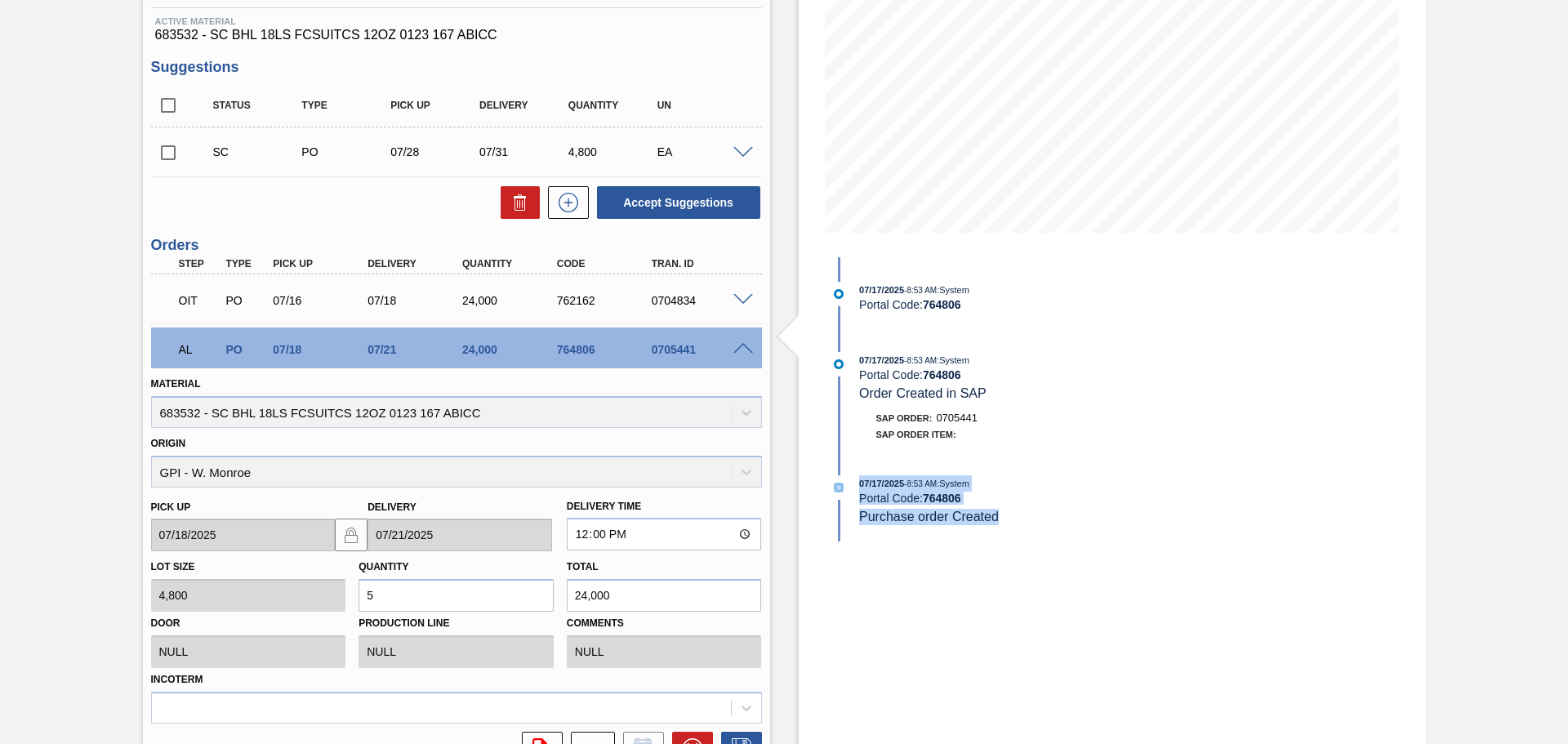 drag, startPoint x: 1001, startPoint y: 519, endPoint x: 853, endPoint y: 483, distance: 152.31546 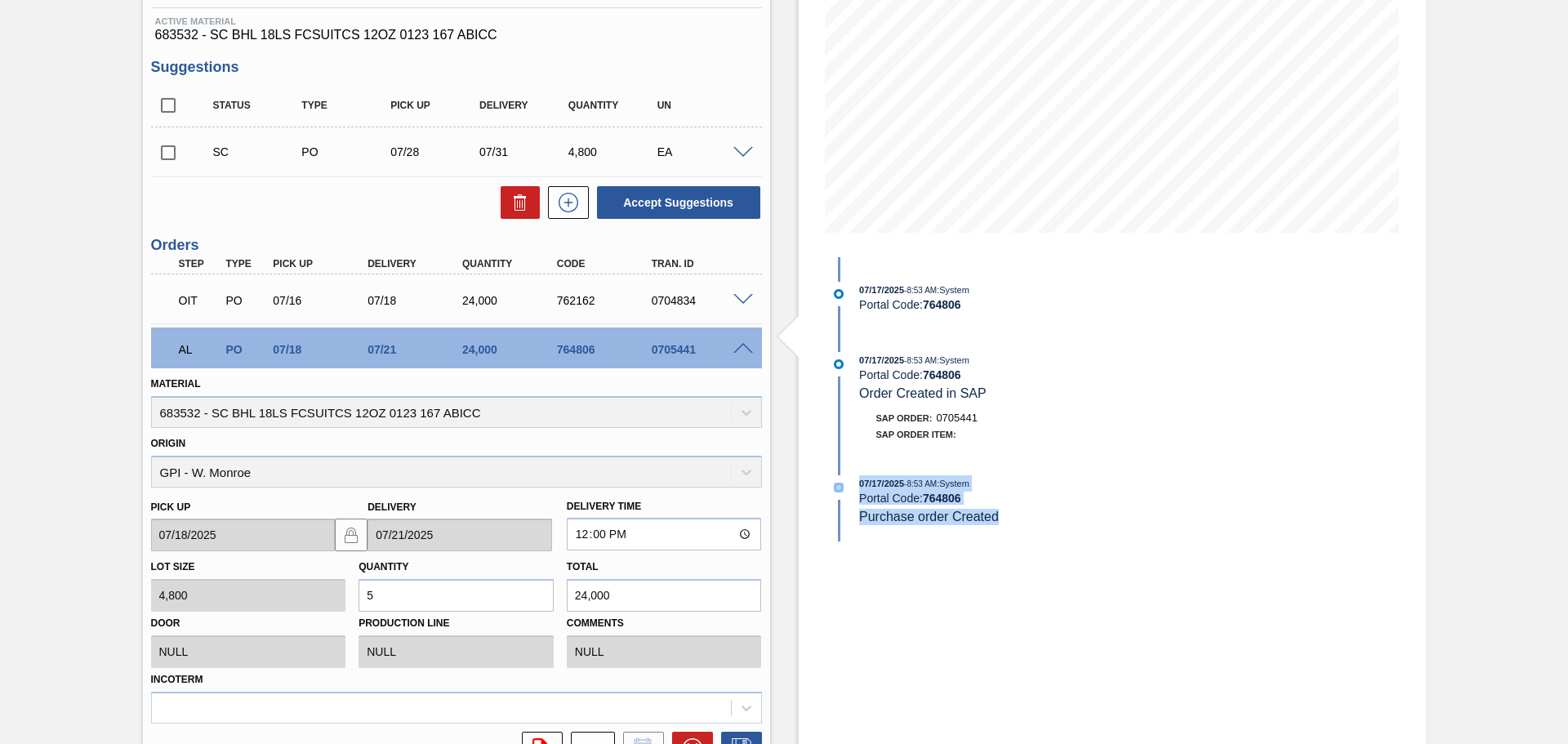 click on "07/17/2025  -  8:53 AM :  System Portal Code:  764806 Purchase order Created" at bounding box center [1037, 500] 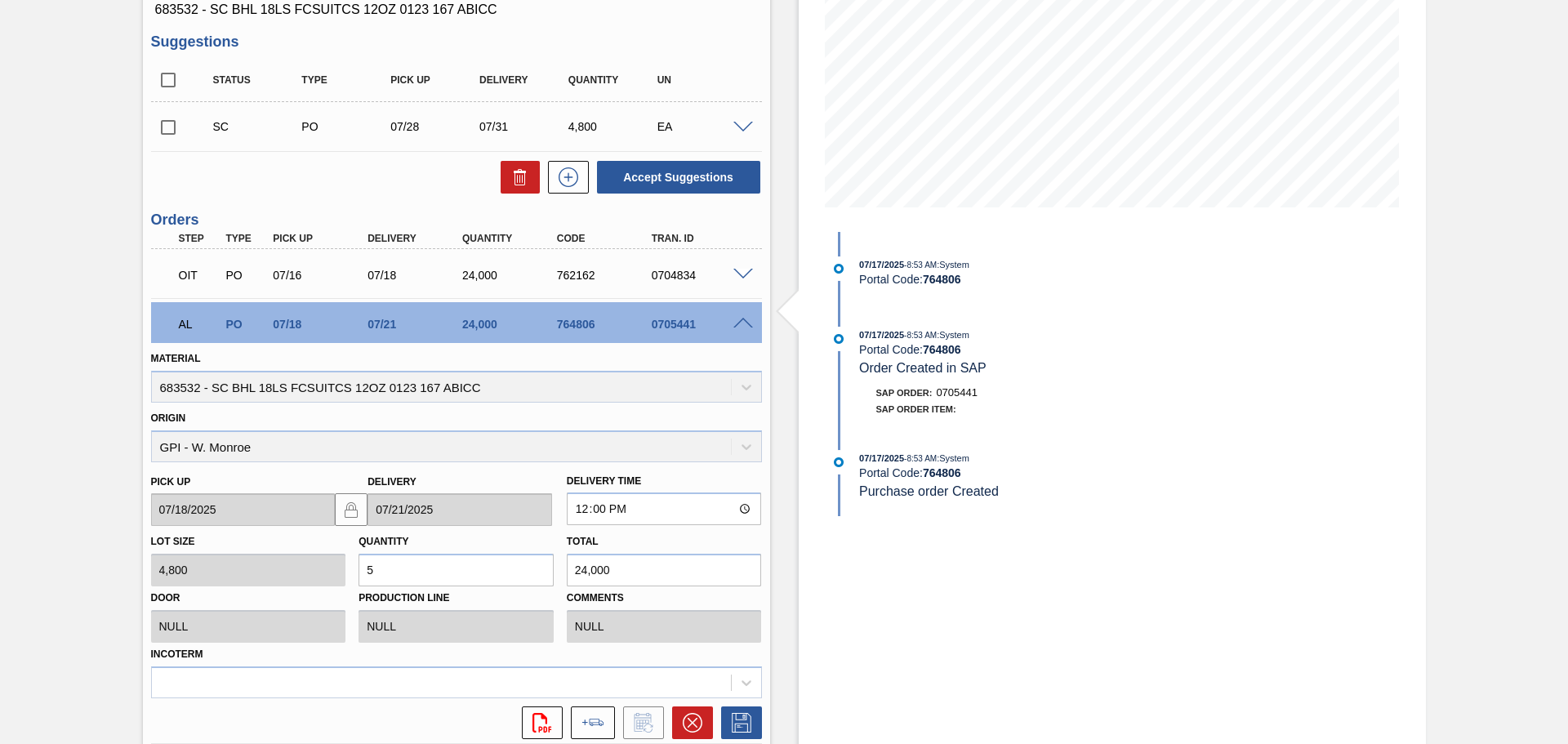 scroll, scrollTop: 245, scrollLeft: 0, axis: vertical 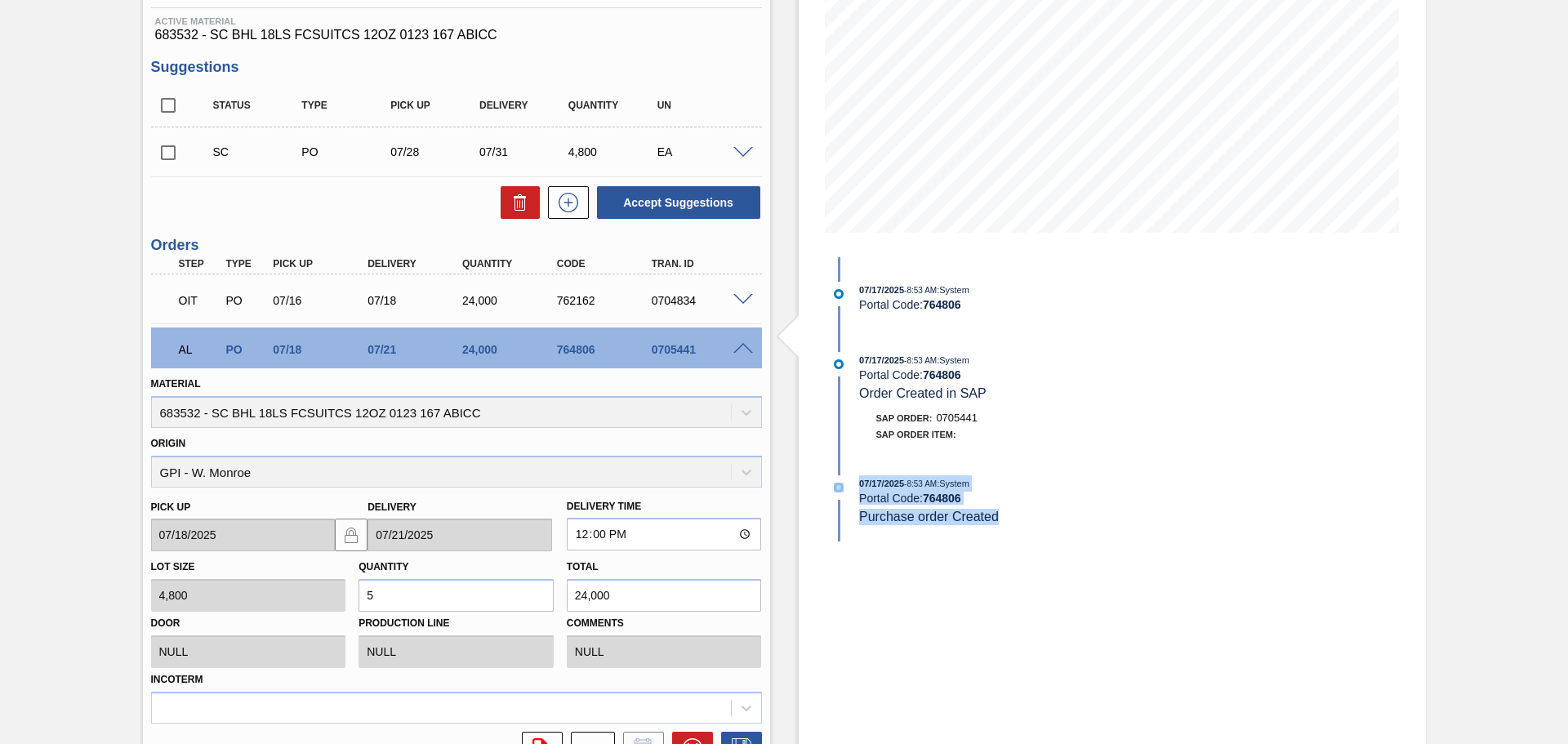 drag, startPoint x: 935, startPoint y: 492, endPoint x: 853, endPoint y: 479, distance: 83.02409 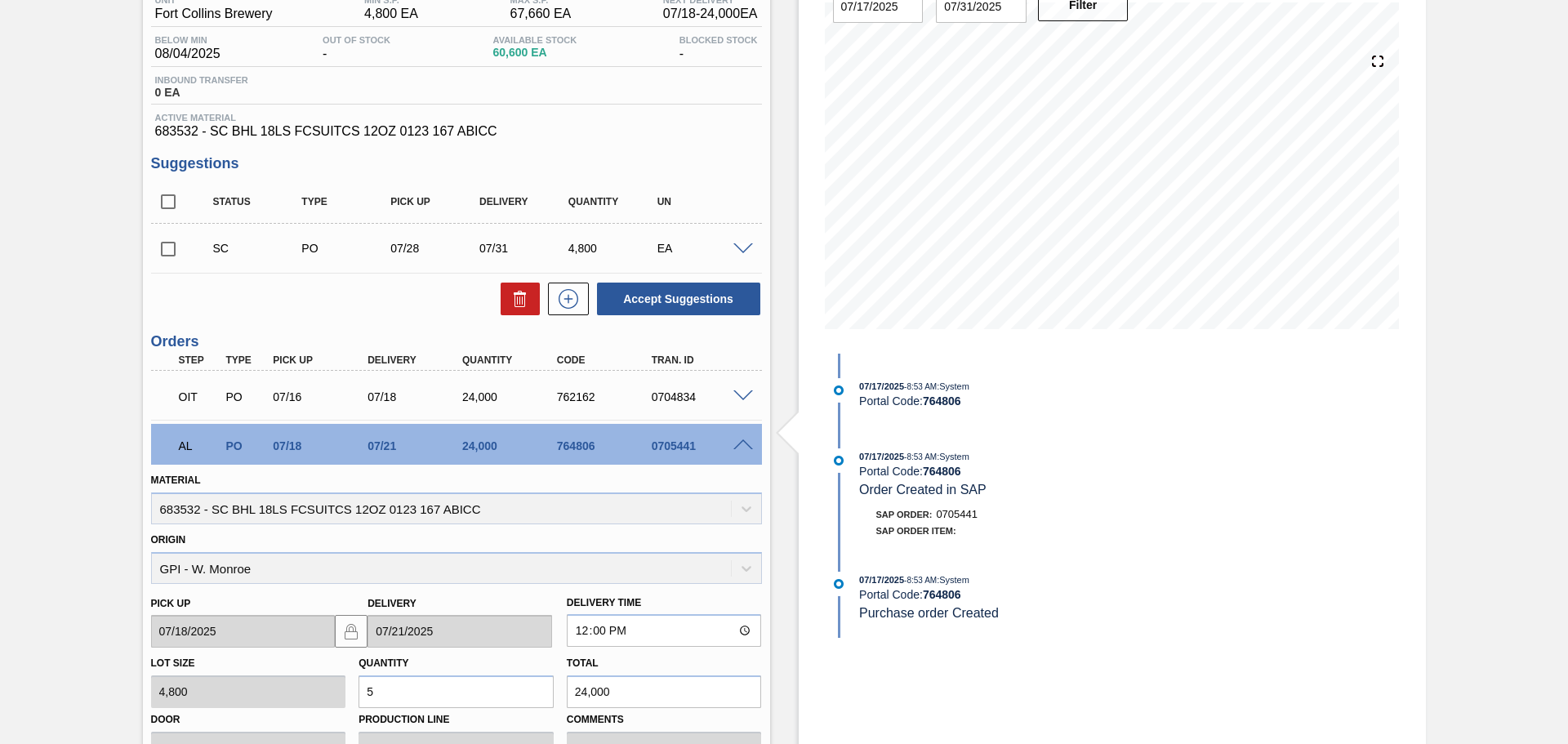 scroll, scrollTop: 82, scrollLeft: 0, axis: vertical 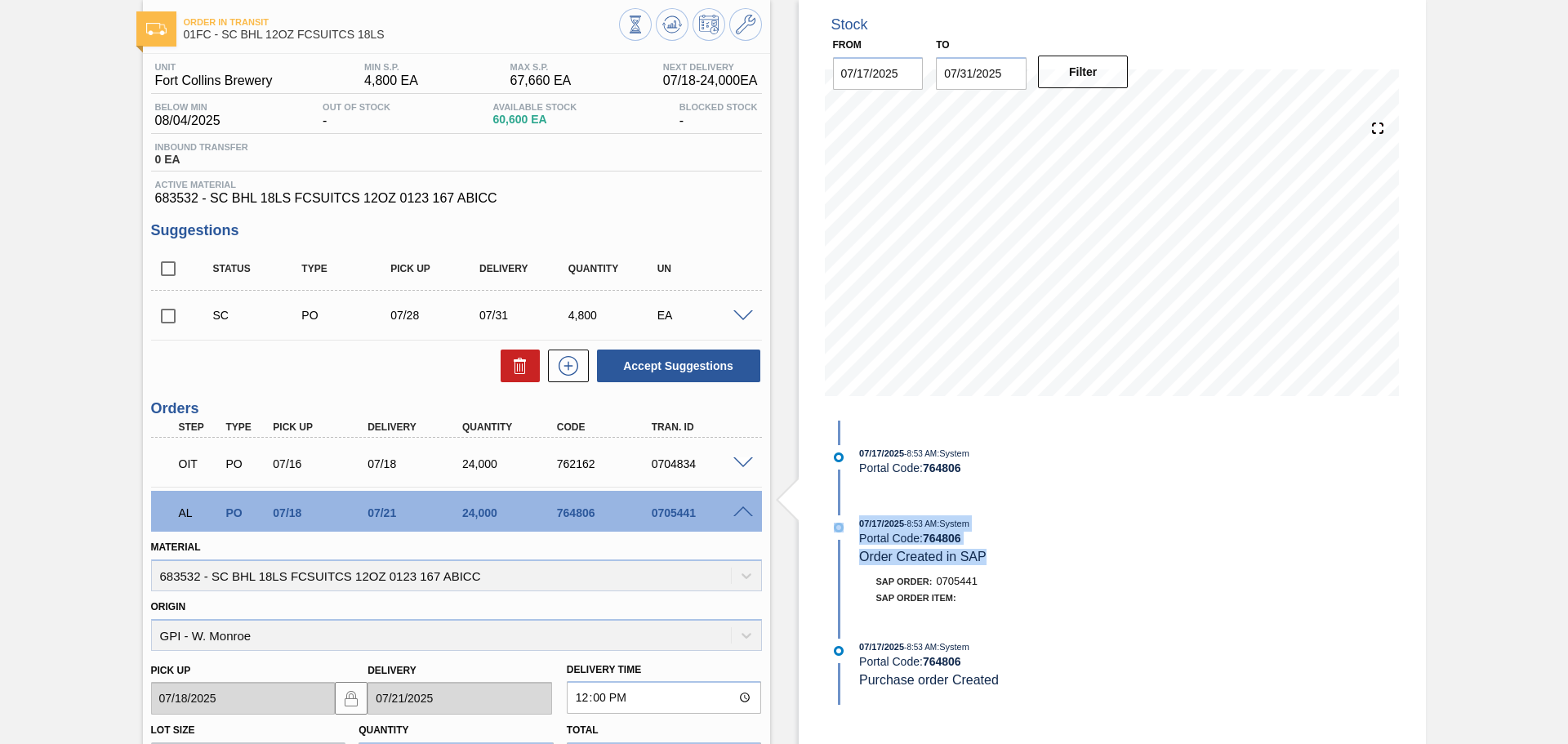 drag, startPoint x: 987, startPoint y: 554, endPoint x: 768, endPoint y: 557, distance: 219.02055 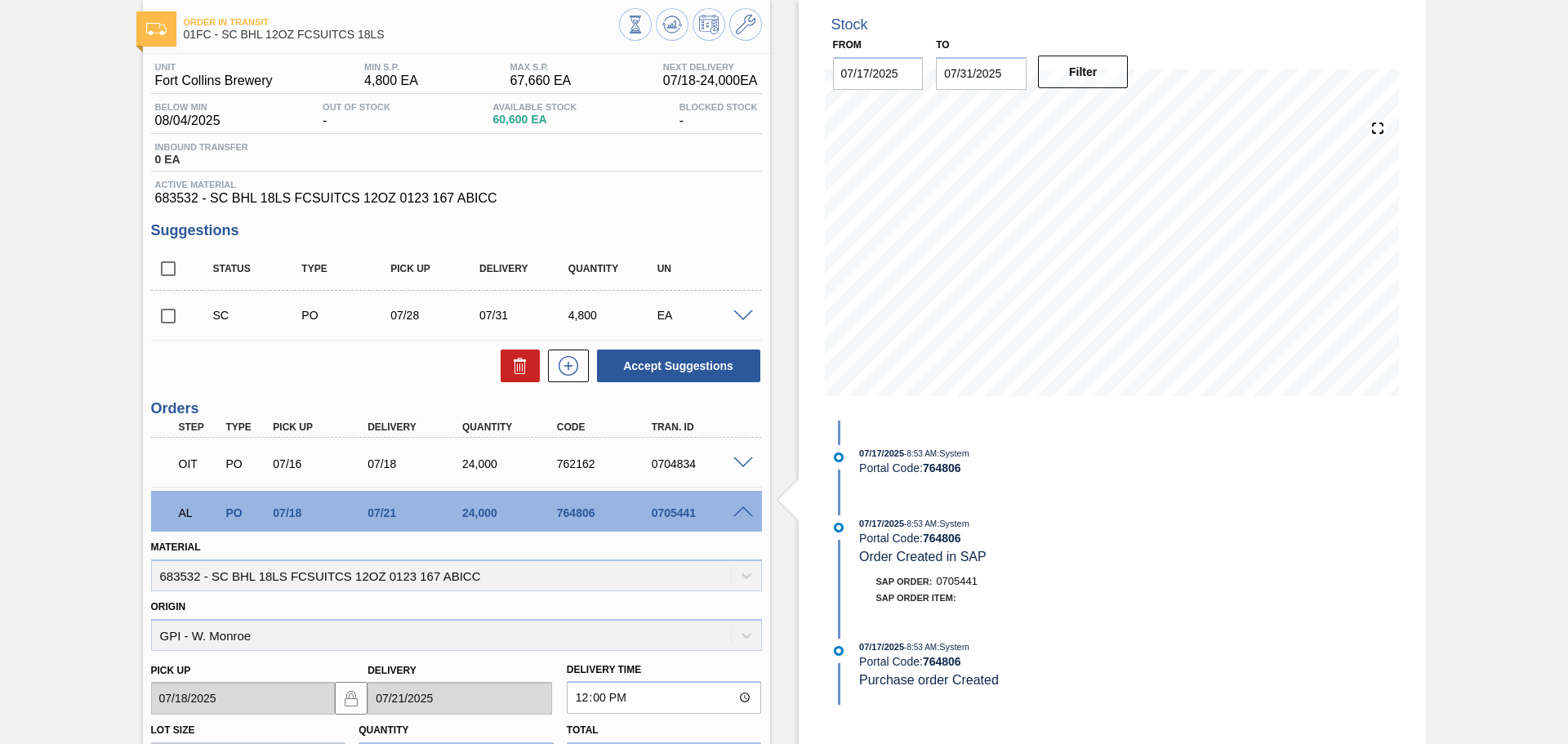 click on "SAP Order Item:" at bounding box center (1054, 598) 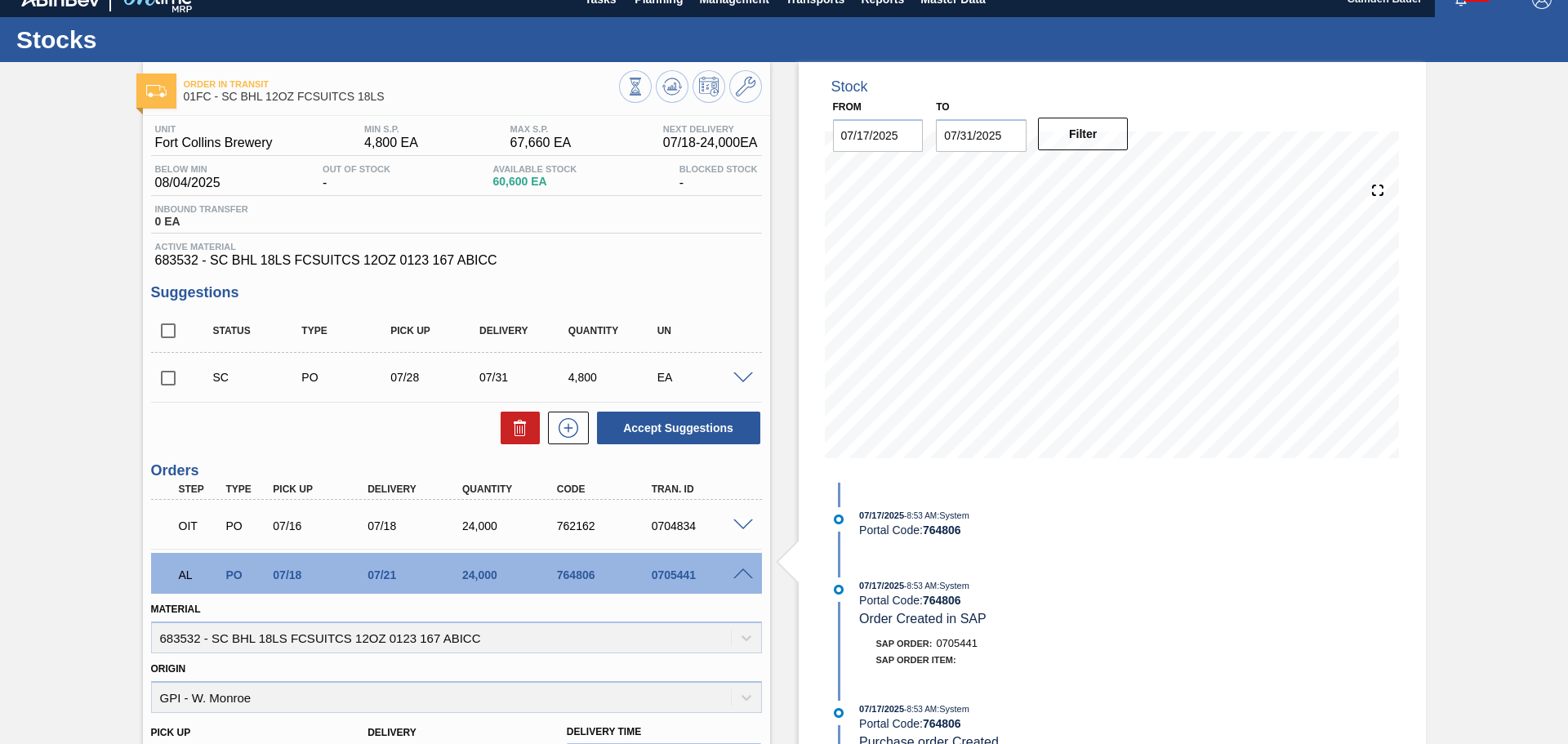 scroll, scrollTop: 0, scrollLeft: 0, axis: both 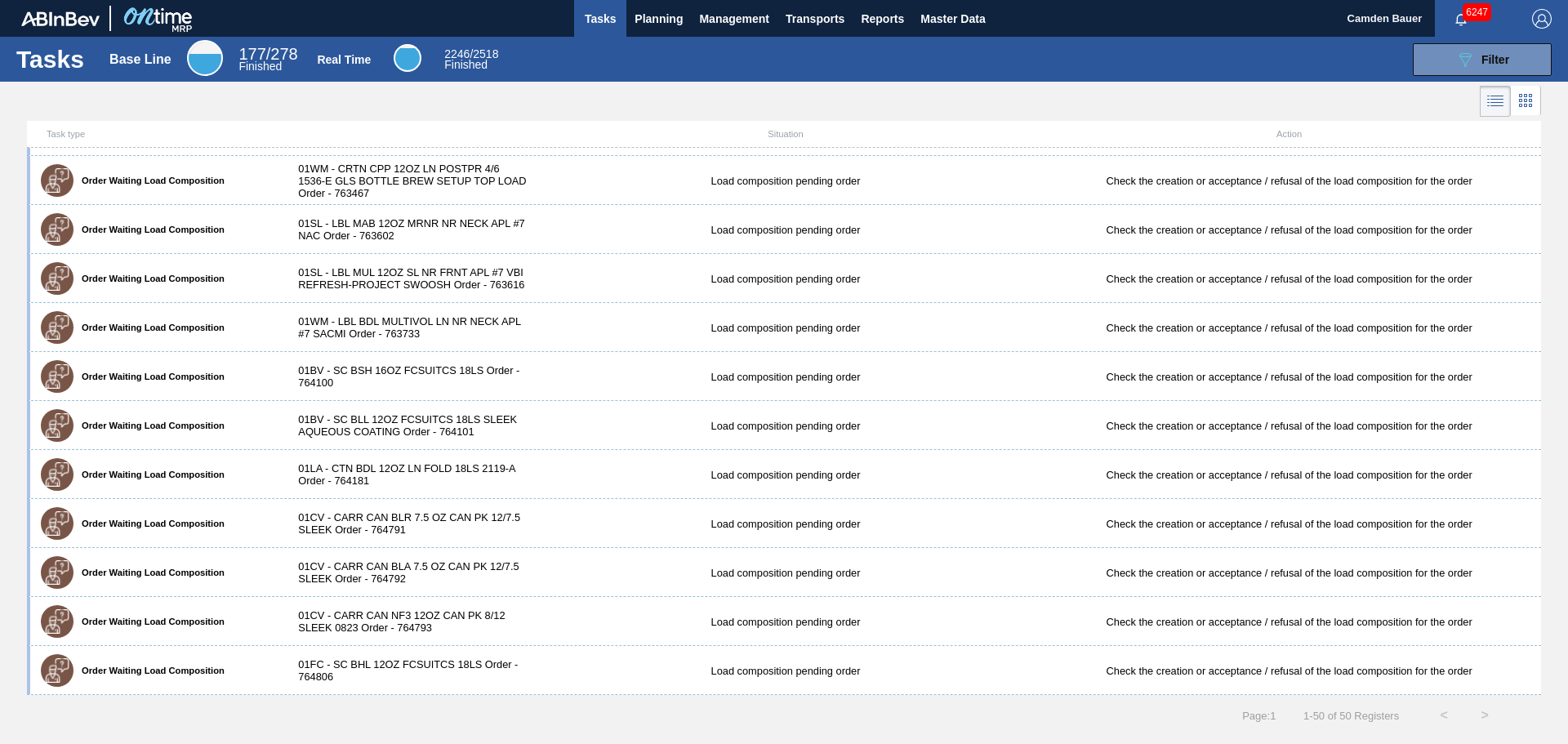 click on "01FC - SC BHL 12OZ FCSUITCS 18LS Order - 764806" at bounding box center (408, 670) 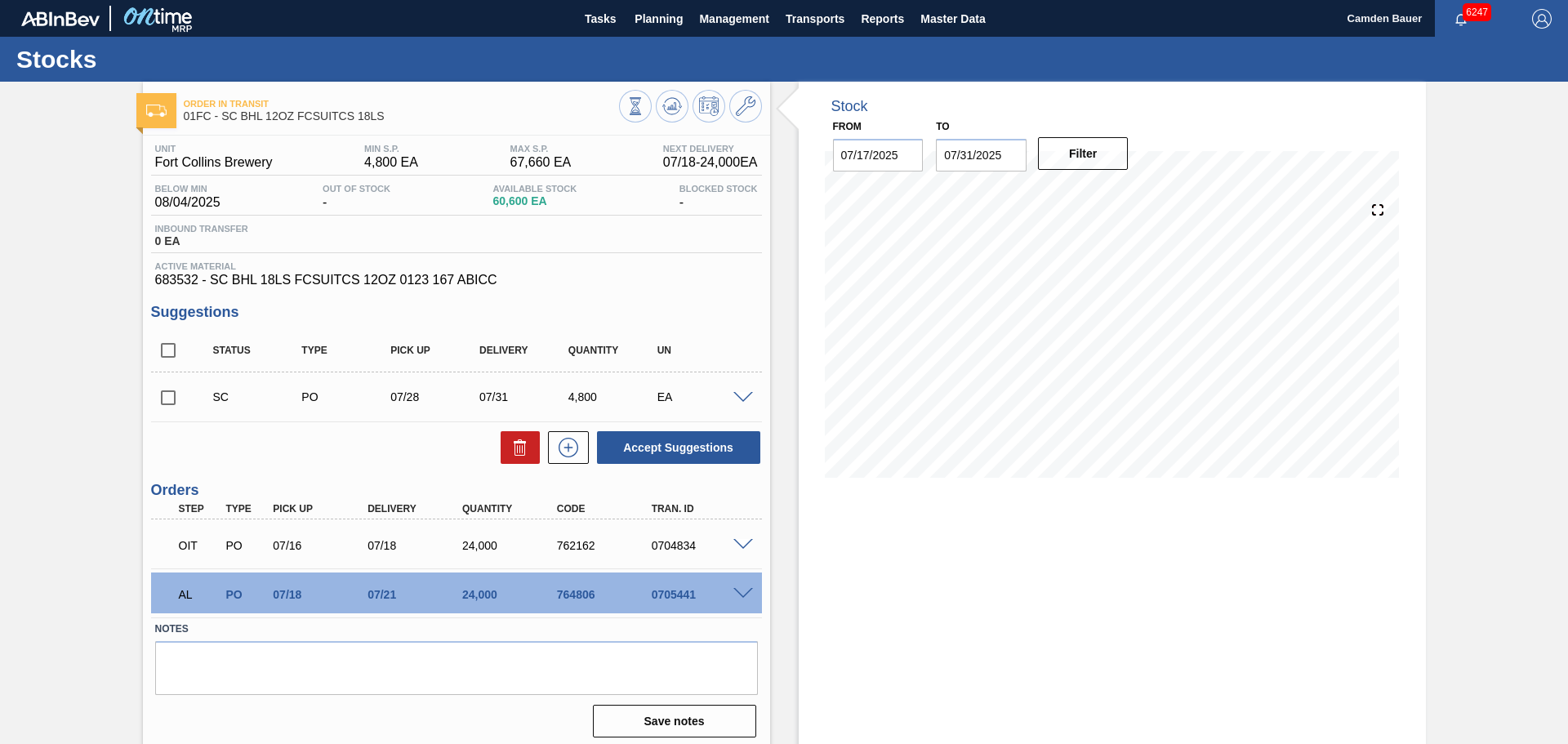 click at bounding box center (743, 594) 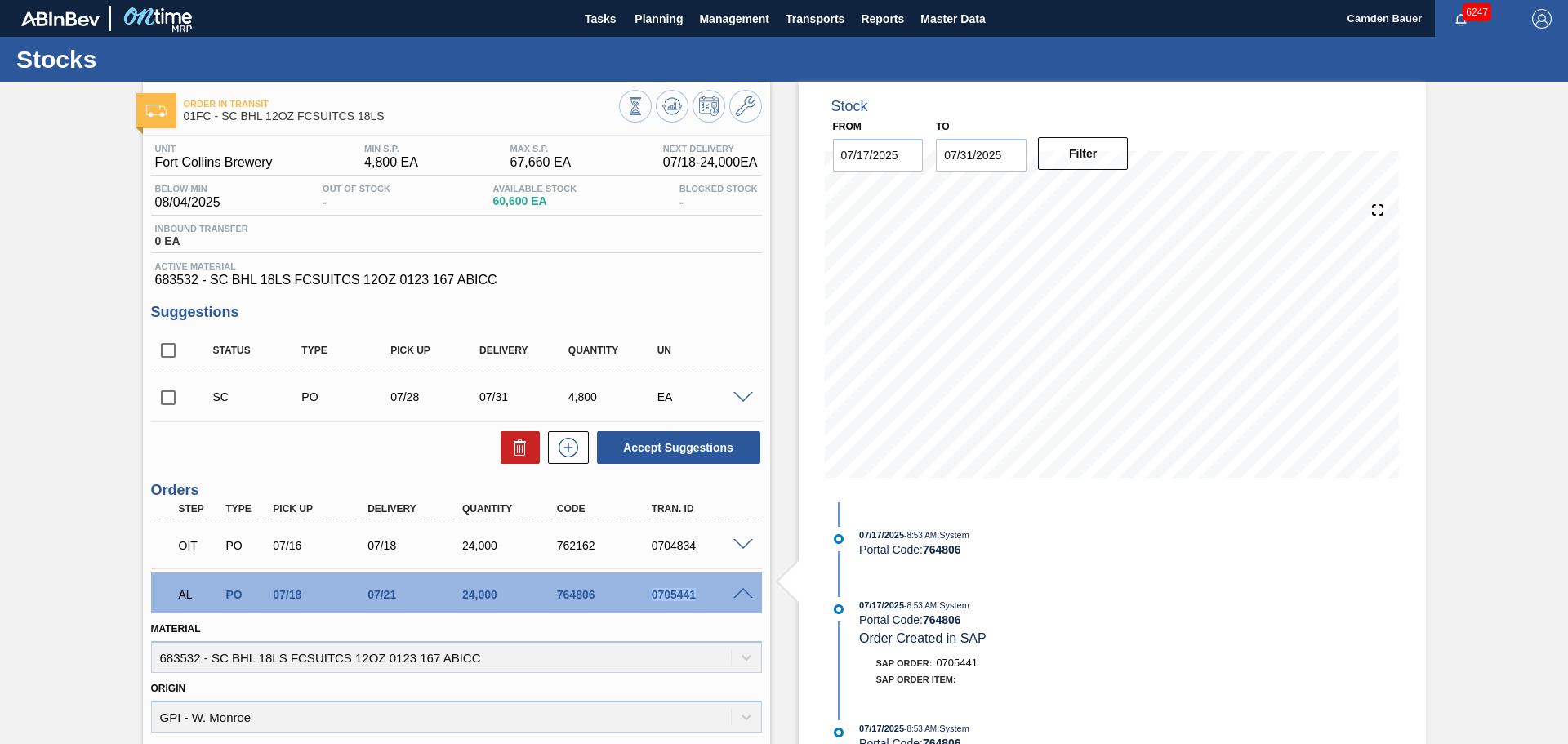 drag, startPoint x: 702, startPoint y: 599, endPoint x: 652, endPoint y: 599, distance: 50 